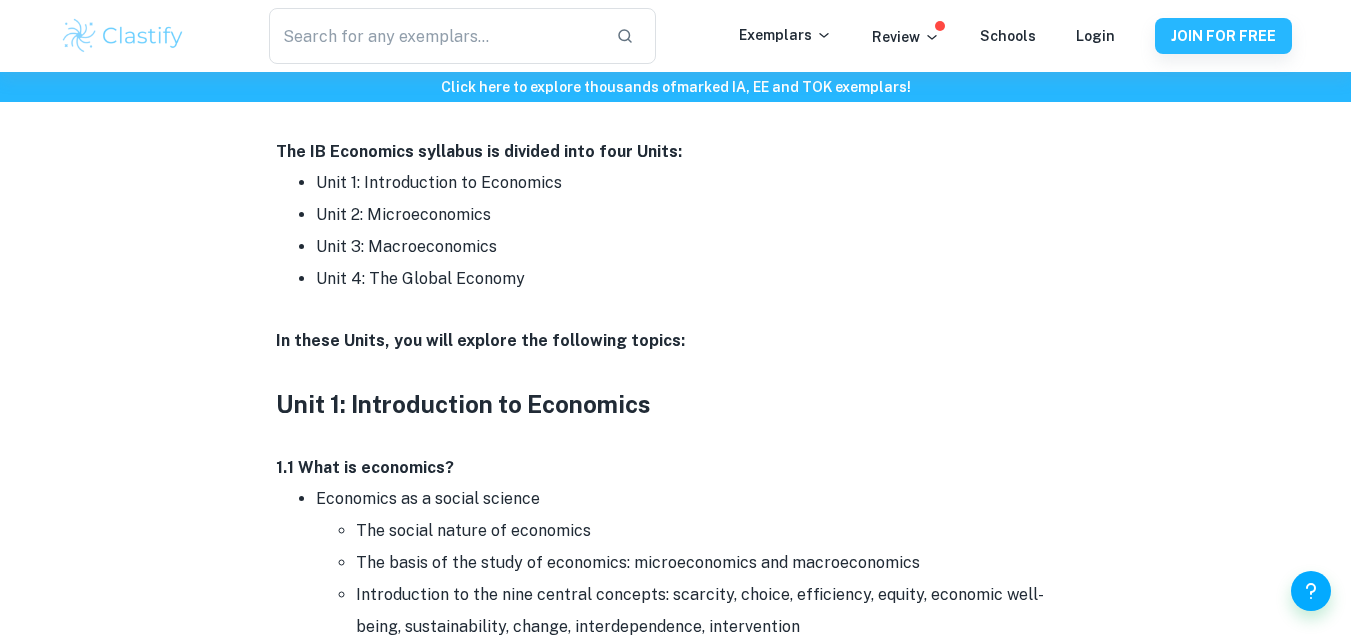 scroll, scrollTop: 880, scrollLeft: 0, axis: vertical 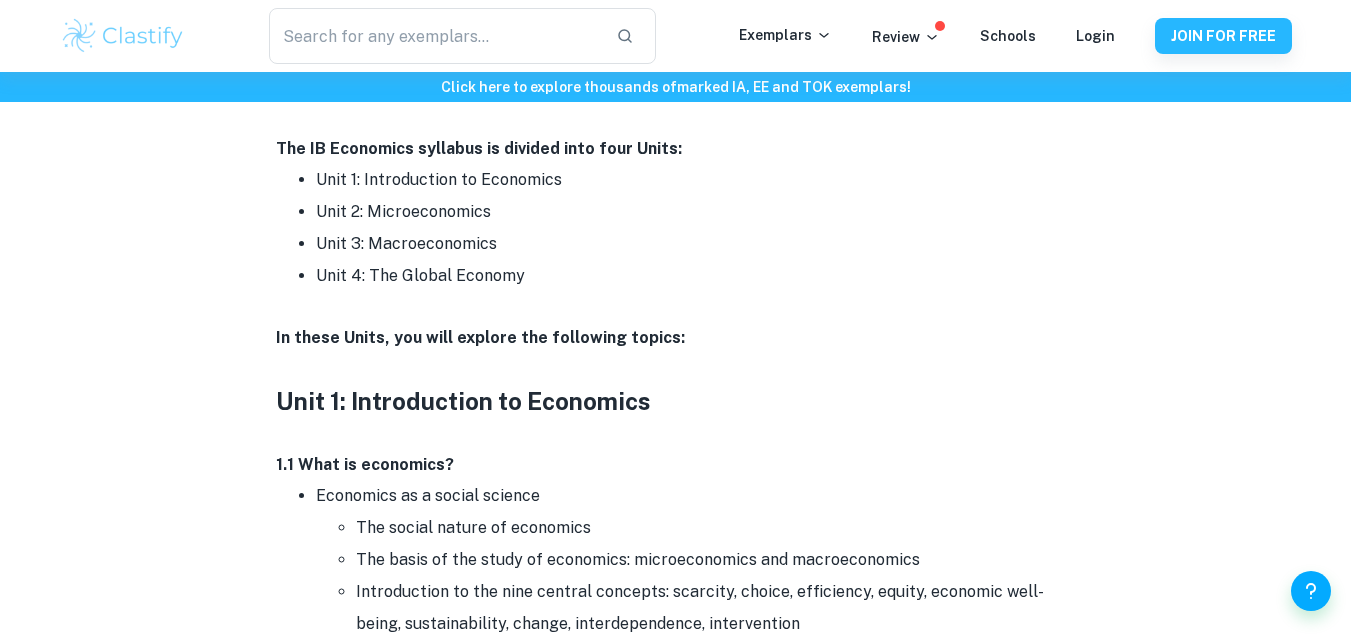 click on "IB Economics Syllabus + Topics By  [PERSON_NAME] • [DATE] Get feedback on your  Economics IA Marked only by official IB examiners Learn more Whether you're a current IB Economics student looking to get a deeper grasp of the syllabus or a prospective IB student weighing your Group 3 options, this post will be your guide. We'll break down the IB Economics syllabus to give you a clear understanding of what to expect in the course.    IB Economics Syllabus + Topics   The IB Economics syllabus is divided into four Units: Unit 1: Introduction to Economics Unit 2: Microeconomics Unit 3: Macroeconomics Unit 4: The Global Economy   In these Units, you will explore the following topics:   Unit 1: Introduction to Economics    1.1 What is economics?  Economics as a social science The social nature of economics The basis of the study of economics: microeconomics and macroeconomics The problem of choice  Factors of production—land, labour, capital and entrepreneurship Scarcity Opportunity cost         6" at bounding box center [676, 8359] 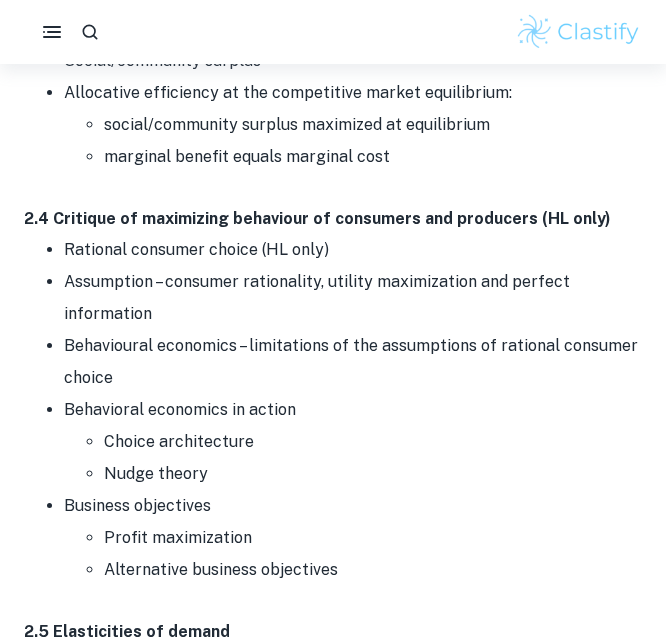 scroll, scrollTop: 3544, scrollLeft: 0, axis: vertical 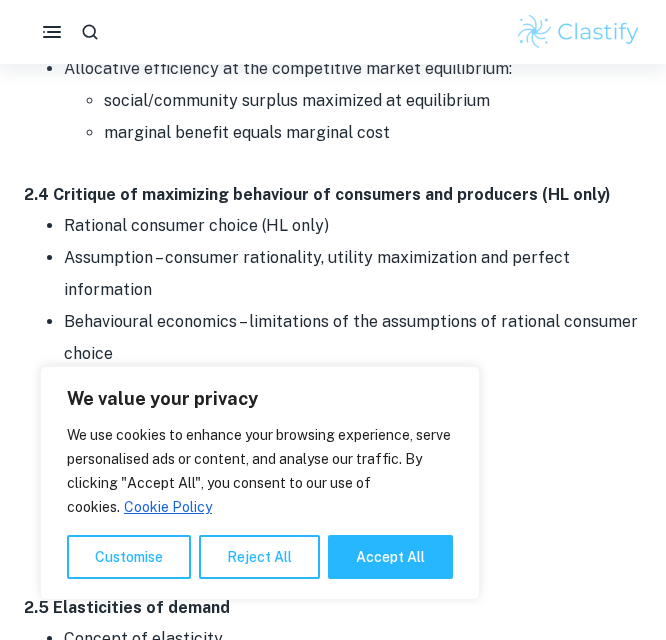 click on "We use cookies to enhance your browsing experience, serve personalised ads or content, and analyse our traffic. By clicking "Accept All", you consent to our use of cookies.   Cookie Policy" at bounding box center [260, 471] 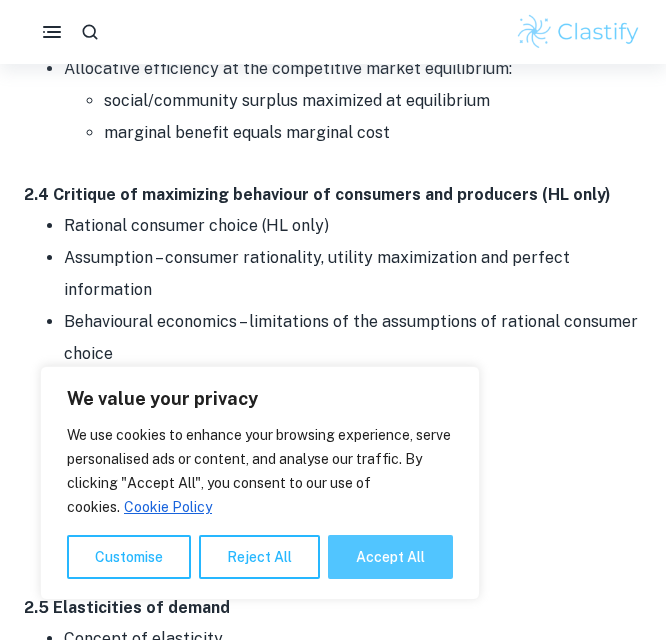 click on "Accept All" at bounding box center (390, 557) 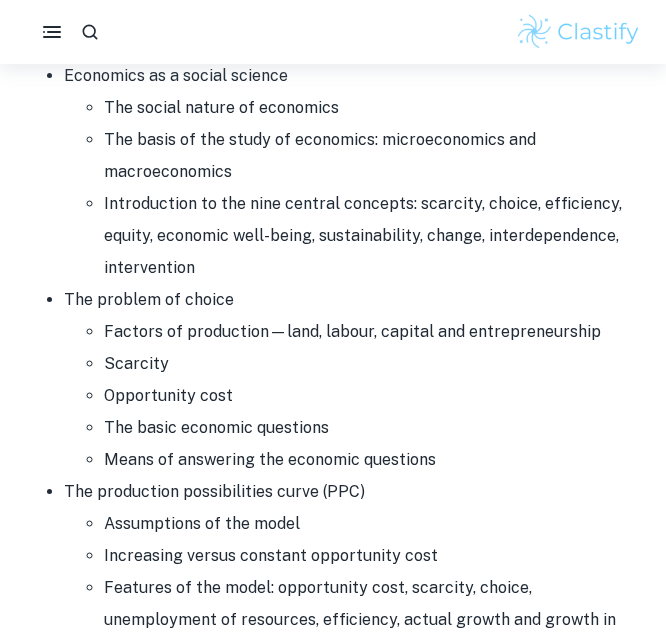 scroll, scrollTop: 1217, scrollLeft: 0, axis: vertical 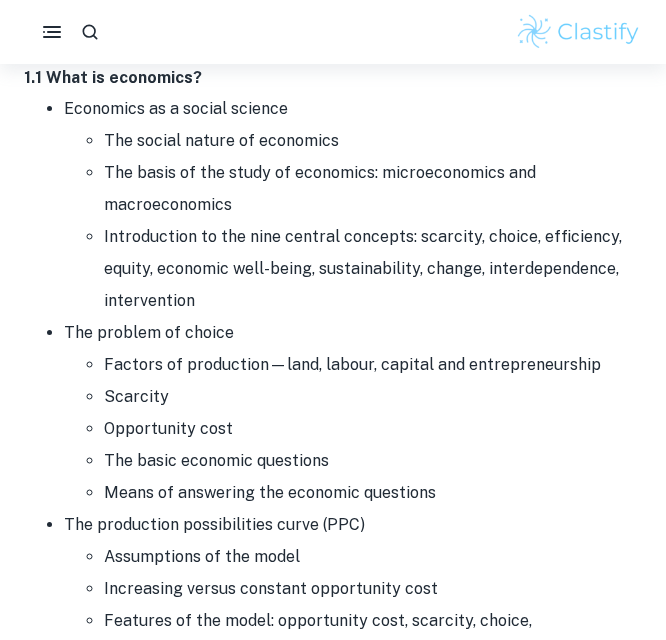 click on "Opportunity cost" at bounding box center [373, 429] 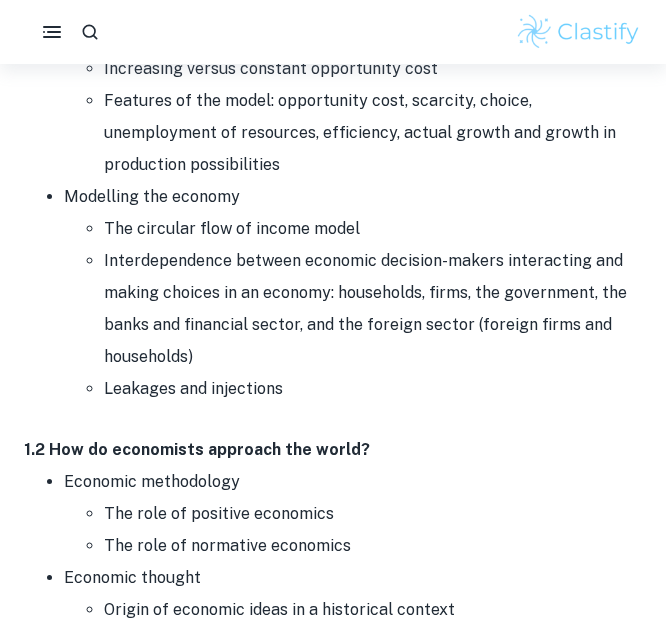 scroll, scrollTop: 1777, scrollLeft: 0, axis: vertical 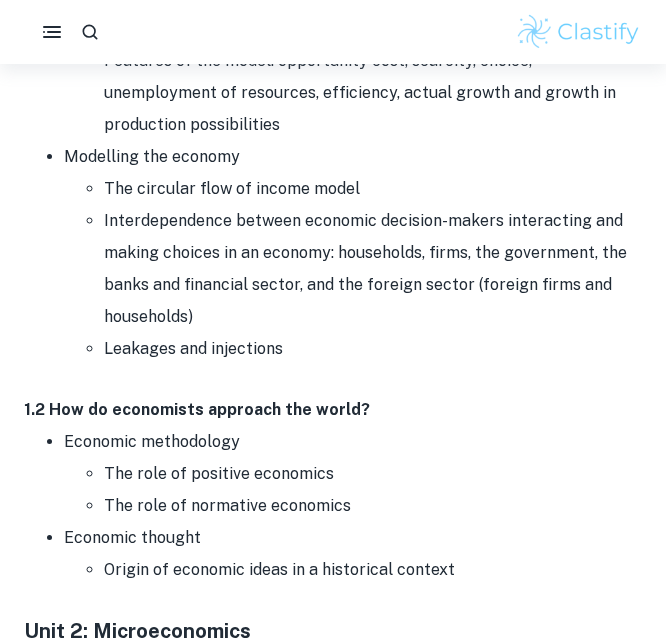 click on "Economic methodology The role of positive economics  The role of normative economics" at bounding box center (353, 474) 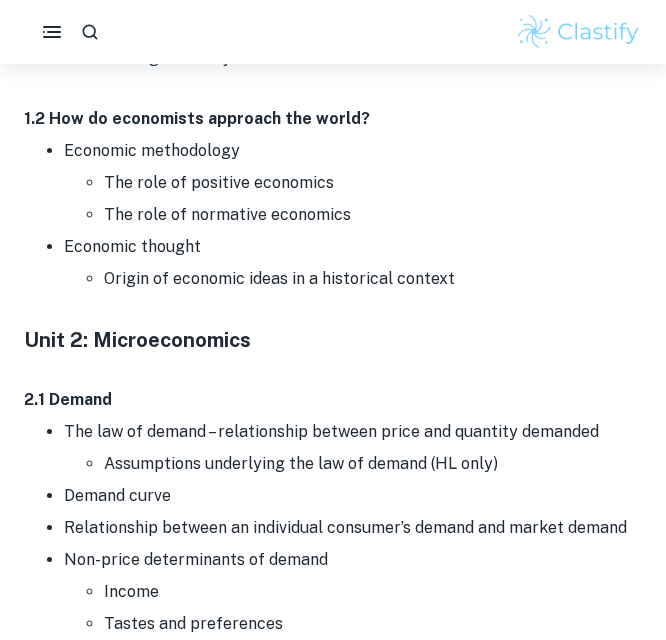 scroll, scrollTop: 2057, scrollLeft: 0, axis: vertical 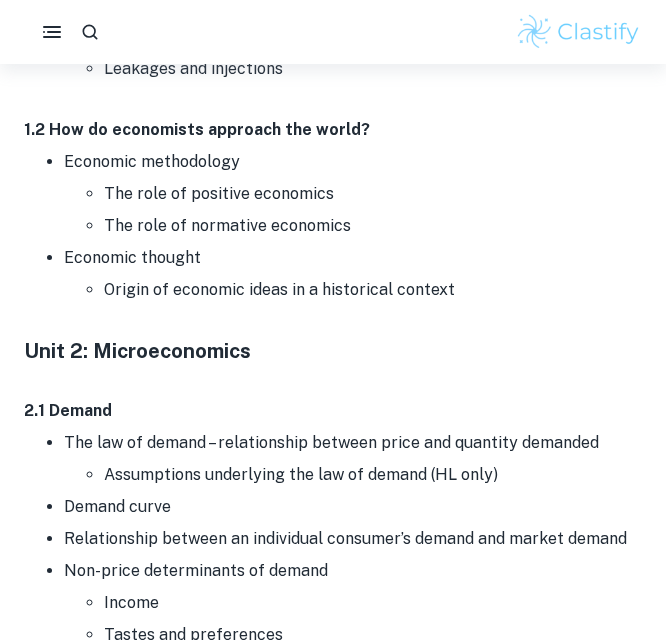 click on "The law of demand – relationship between price and quantity demanded Assumptions underlying the law of demand (HL only)" at bounding box center (353, 459) 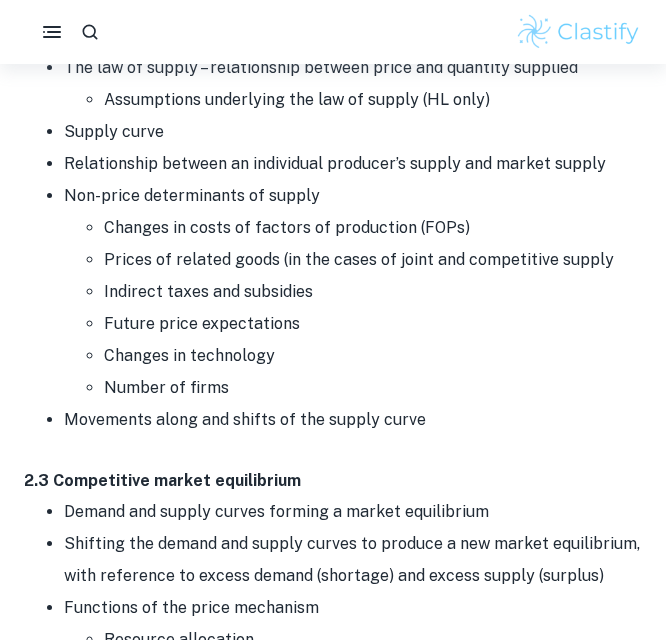 scroll, scrollTop: 2937, scrollLeft: 0, axis: vertical 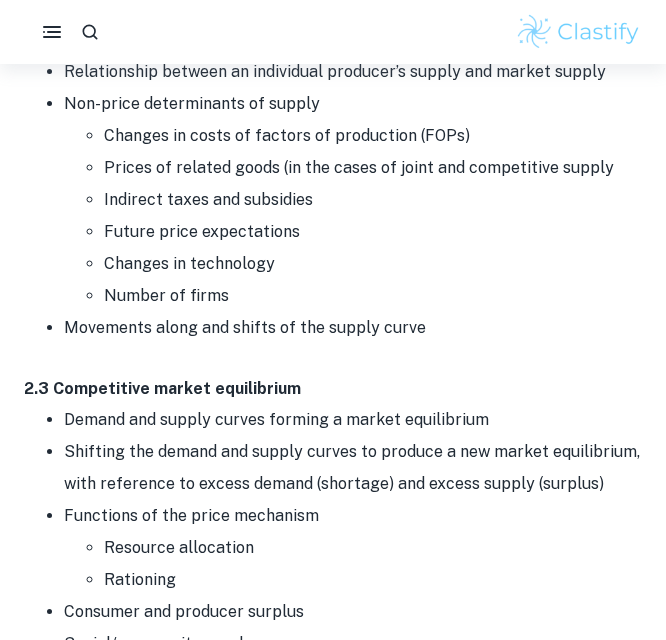 click on "Number of firms" at bounding box center (373, 296) 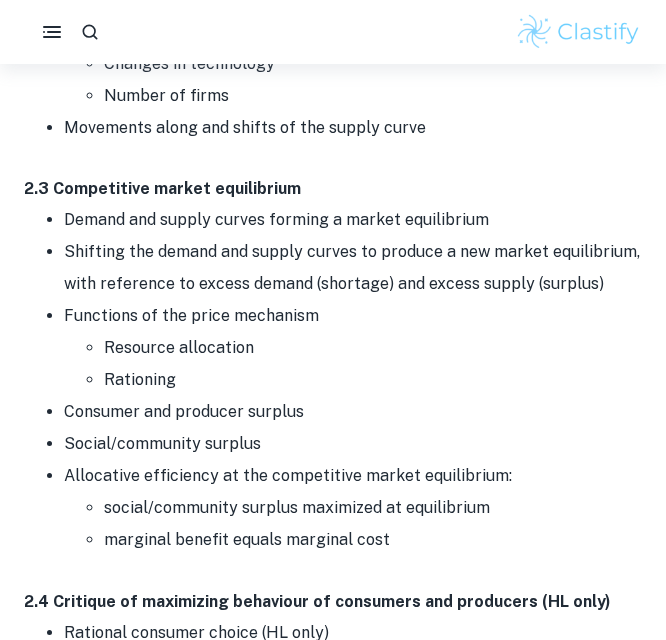 scroll, scrollTop: 3177, scrollLeft: 0, axis: vertical 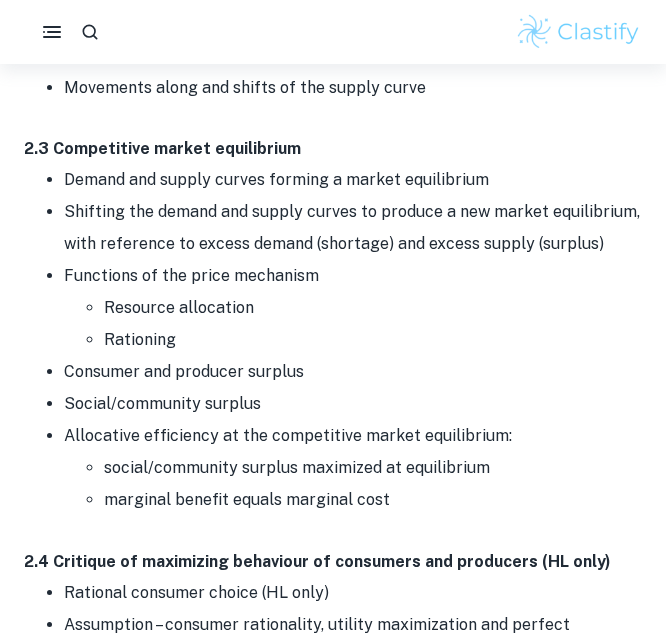 click on "Shifting the demand and supply curves to produce a new market equilibrium, with reference to excess demand (shortage) and excess supply (surplus)" at bounding box center [353, 228] 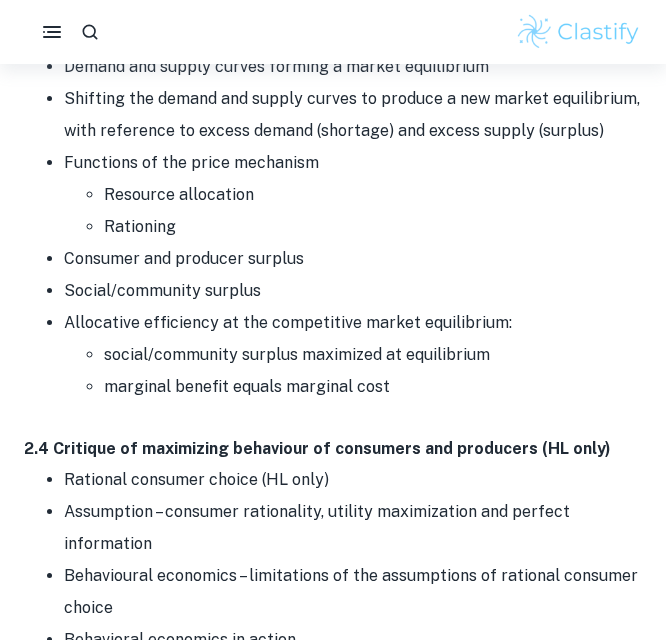 scroll, scrollTop: 3377, scrollLeft: 0, axis: vertical 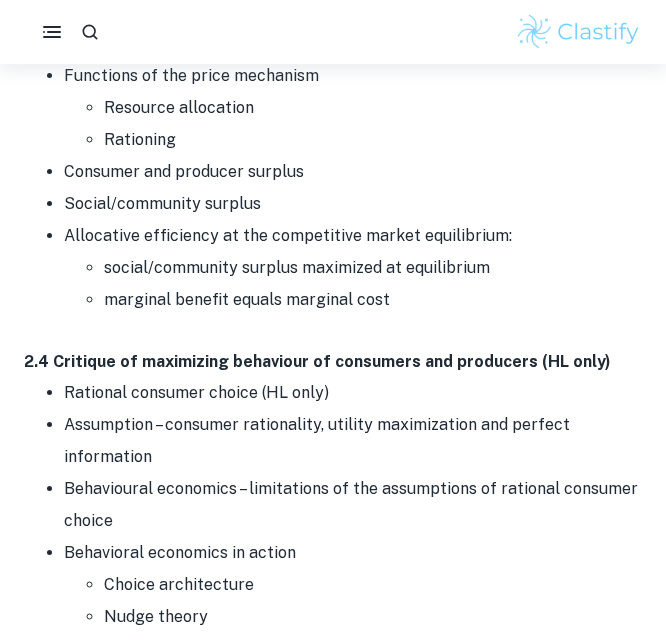 click on "Rationing" at bounding box center (373, 140) 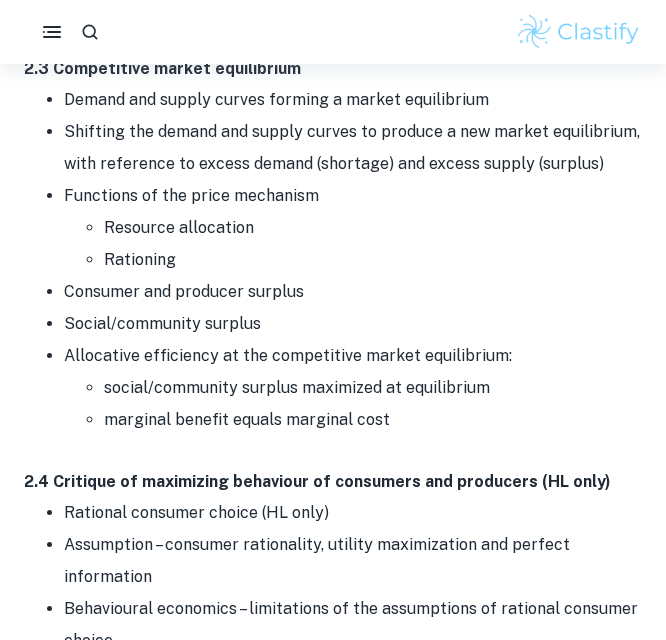 scroll, scrollTop: 3217, scrollLeft: 0, axis: vertical 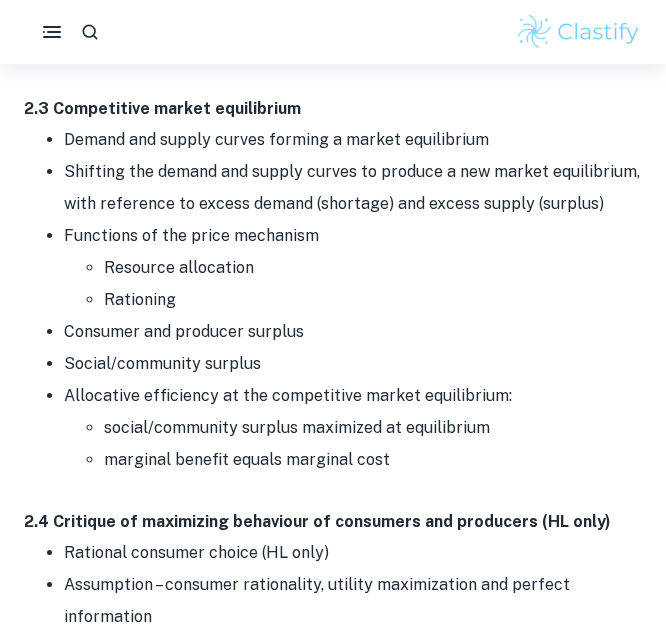 click on "social/community surplus maximized at equilibrium" at bounding box center [373, 428] 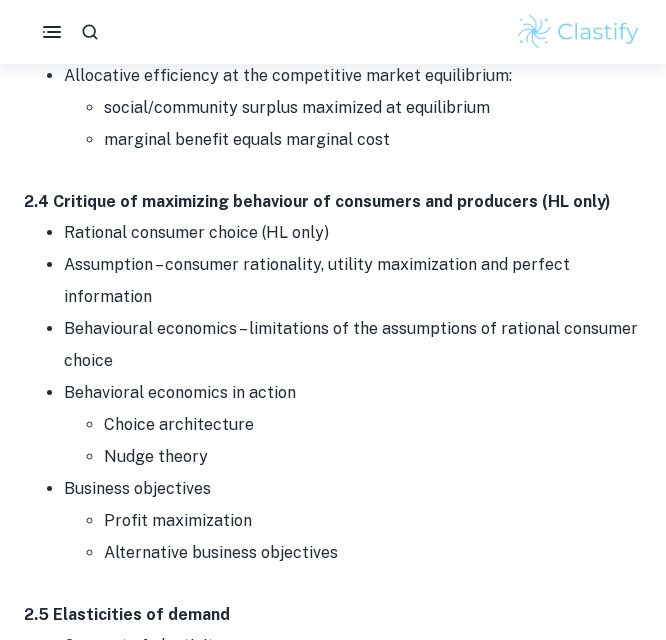 scroll, scrollTop: 3577, scrollLeft: 0, axis: vertical 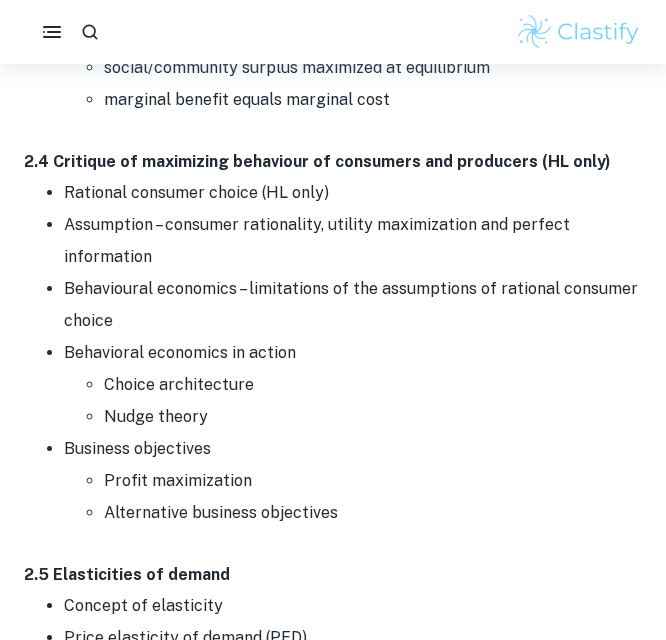 click on "Profit maximization" at bounding box center [373, 481] 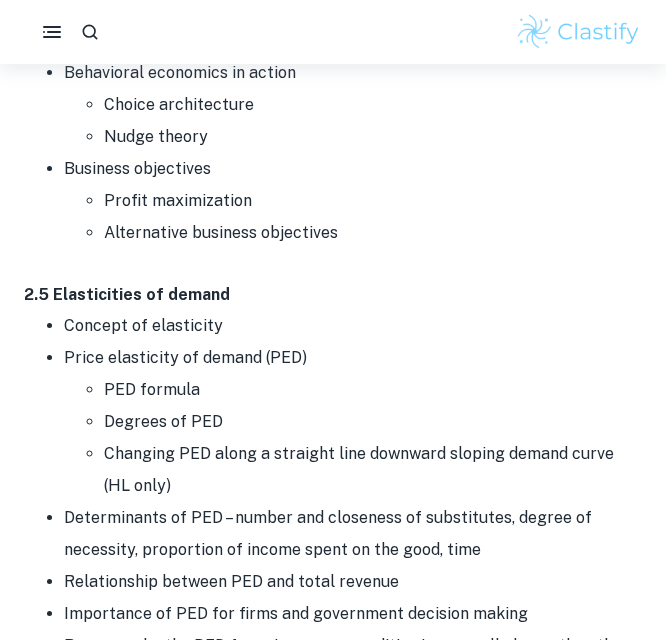 scroll, scrollTop: 3937, scrollLeft: 0, axis: vertical 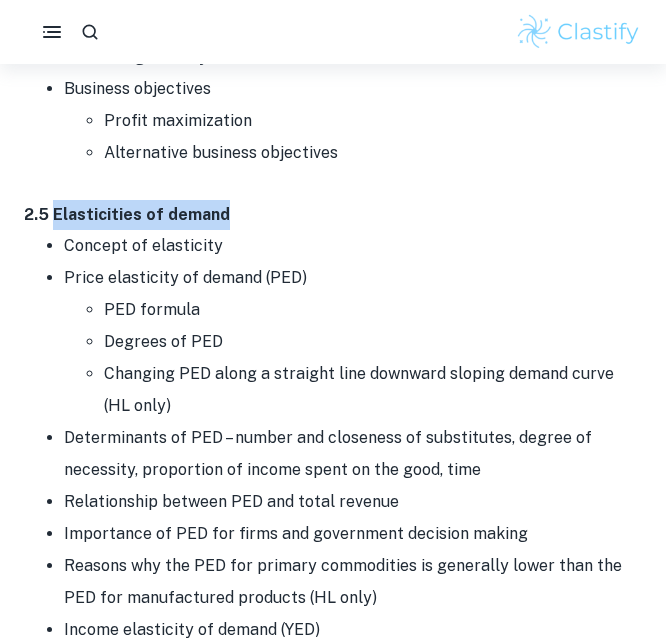 drag, startPoint x: 52, startPoint y: 216, endPoint x: 224, endPoint y: 213, distance: 172.02615 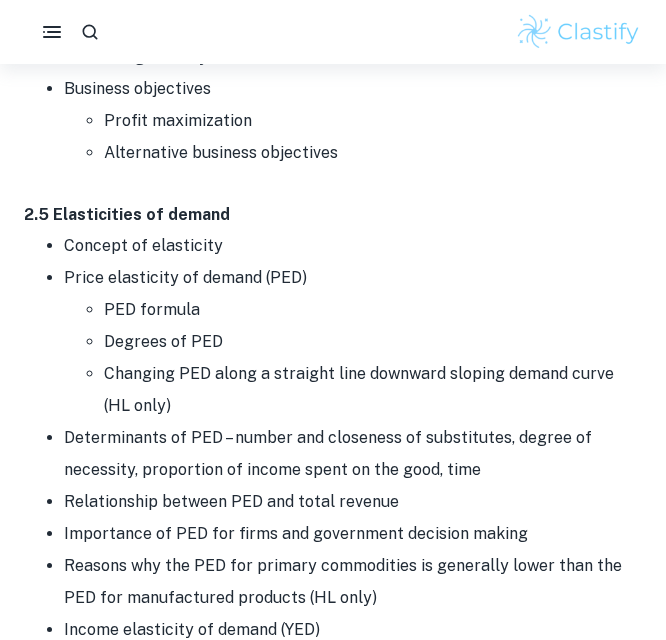 click on "Price elasticity of demand (PED) PED formula Degrees of PED Changing PED along a straight line downward sloping demand curve (HL only)" at bounding box center [353, 342] 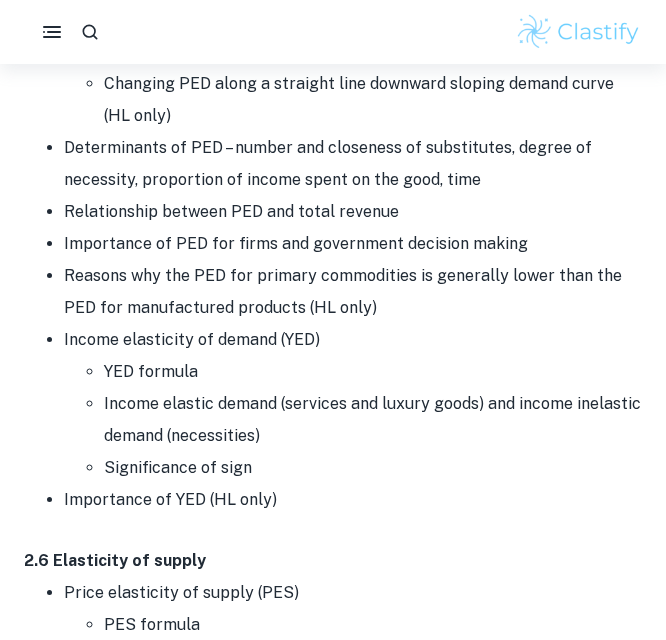 scroll, scrollTop: 4257, scrollLeft: 0, axis: vertical 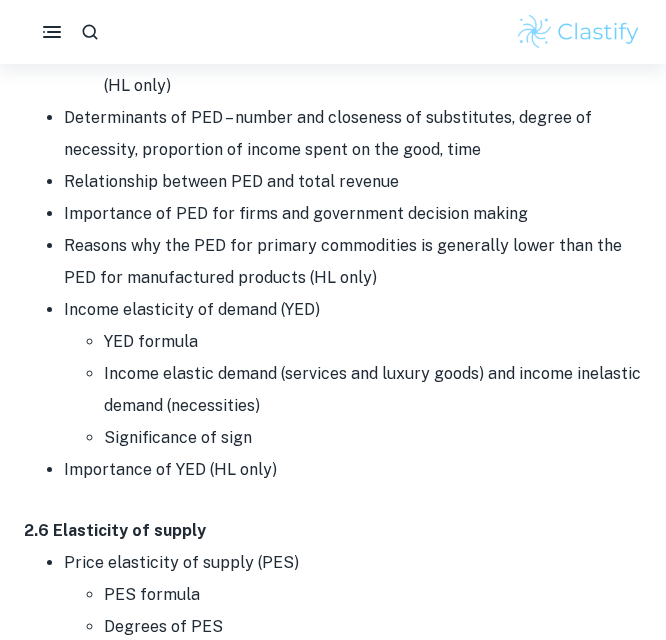 click at bounding box center [333, 501] 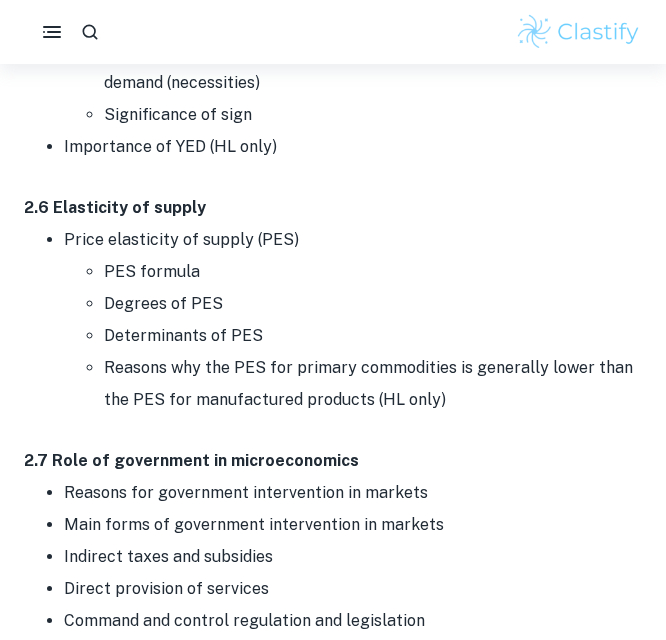 scroll, scrollTop: 4657, scrollLeft: 0, axis: vertical 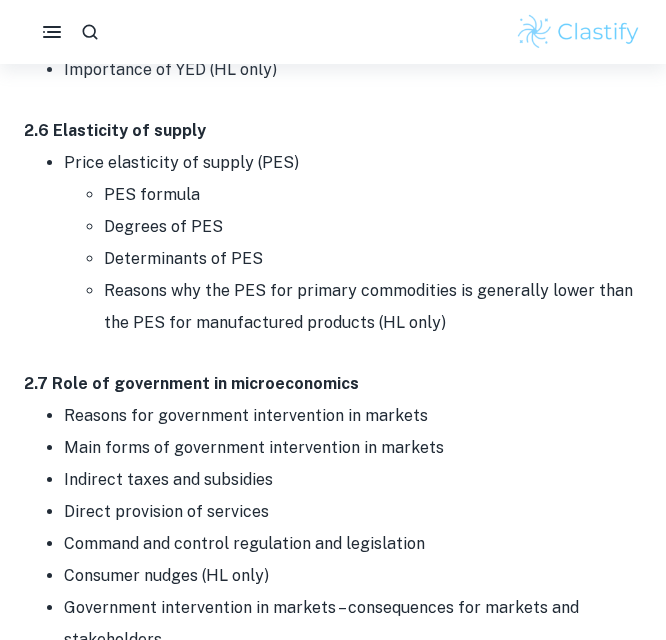 click on "Reasons for government intervention in markets" at bounding box center [353, 416] 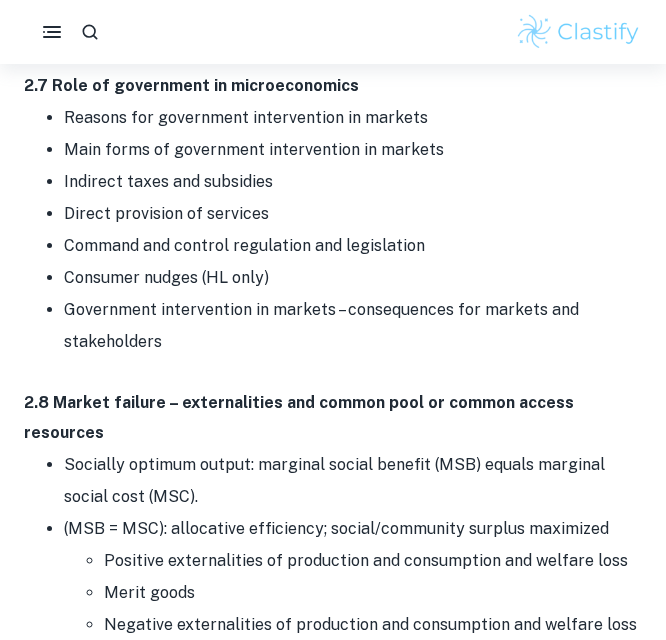 scroll, scrollTop: 5017, scrollLeft: 0, axis: vertical 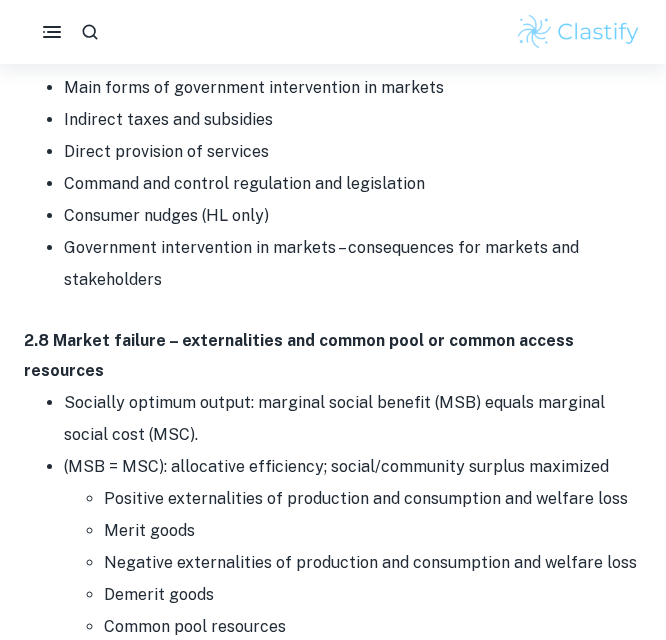 click on "Socially optimum output: marginal social benefit (MSB) equals marginal social cost (MSC)." at bounding box center [353, 419] 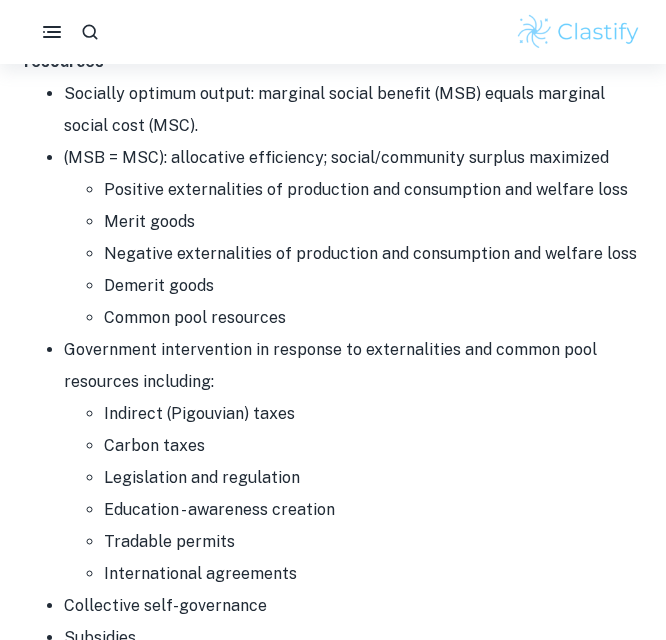 scroll, scrollTop: 5417, scrollLeft: 0, axis: vertical 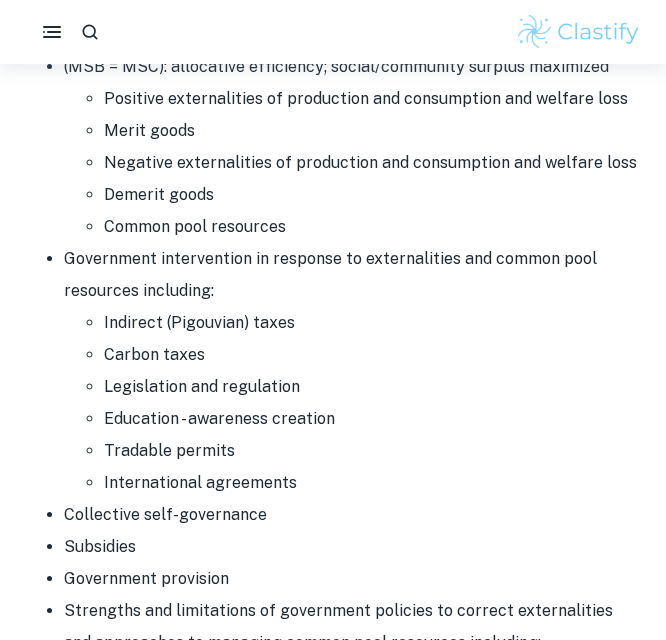 click on "Tradable permits" at bounding box center [373, 451] 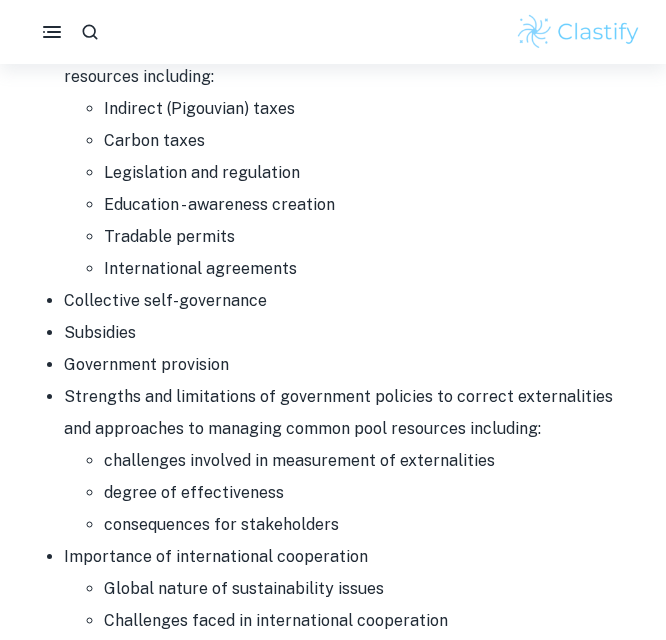 scroll, scrollTop: 5657, scrollLeft: 0, axis: vertical 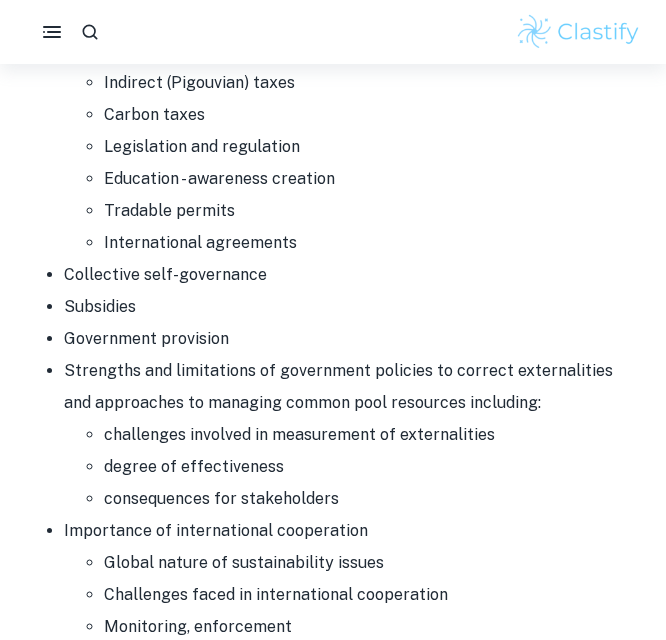 click on "Strengths and limitations of government policies to correct externalities and approaches to managing common pool resources including: challenges involved in measurement of externalities degree of effectiveness consequences for stakeholders" at bounding box center [353, 435] 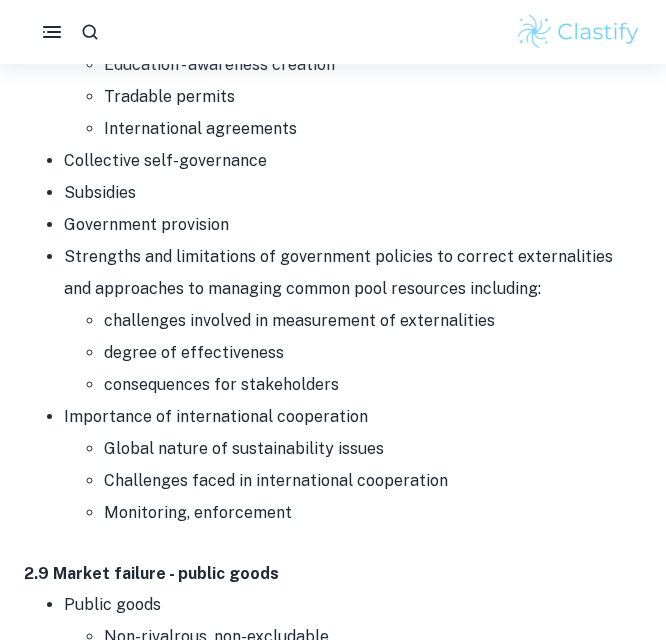 scroll, scrollTop: 6017, scrollLeft: 0, axis: vertical 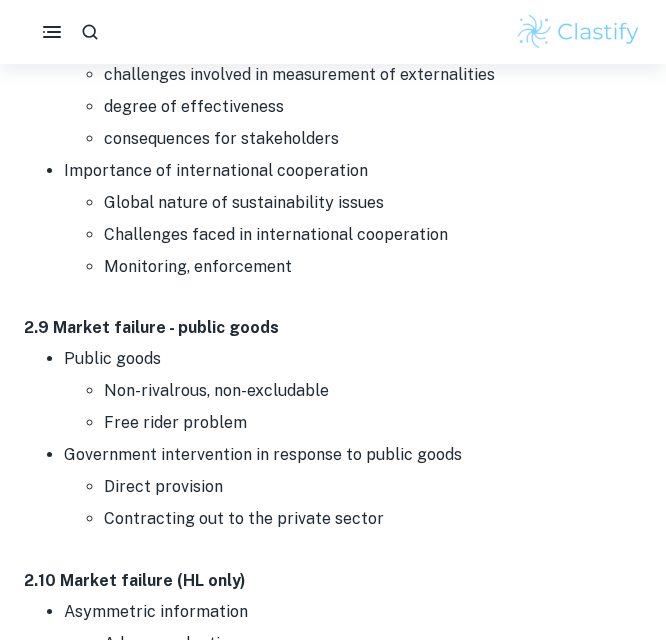 click on "Non-rivalrous, non-excludable" at bounding box center (373, 391) 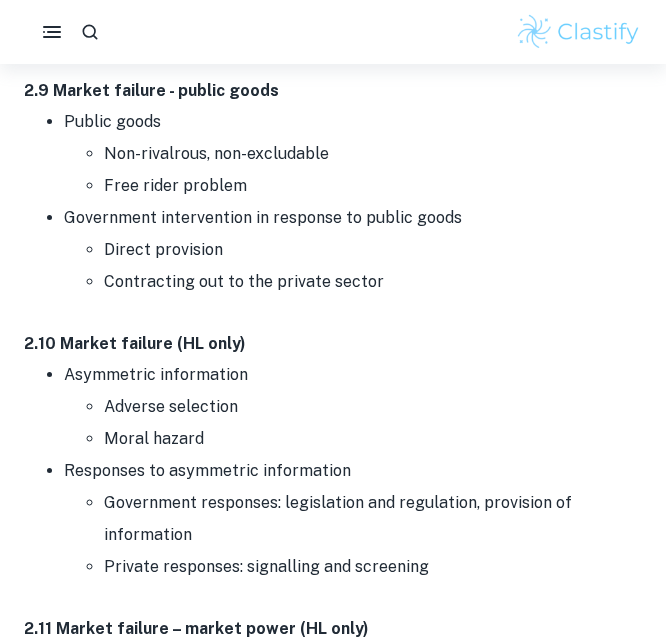 scroll, scrollTop: 6257, scrollLeft: 0, axis: vertical 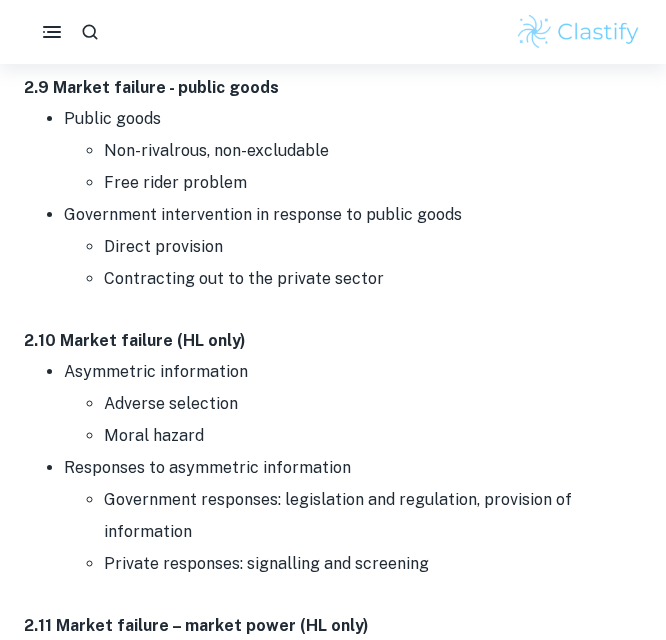 click on "Asymmetric information Adverse selection Moral hazard" at bounding box center [353, 404] 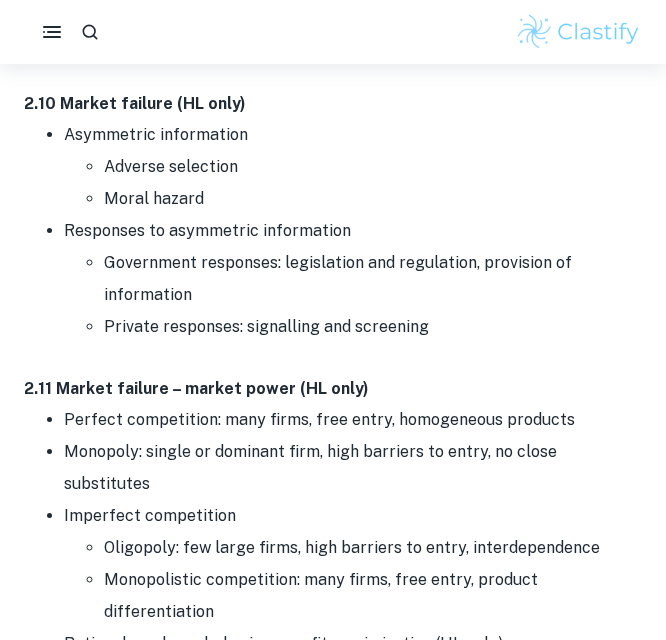 scroll, scrollTop: 6497, scrollLeft: 0, axis: vertical 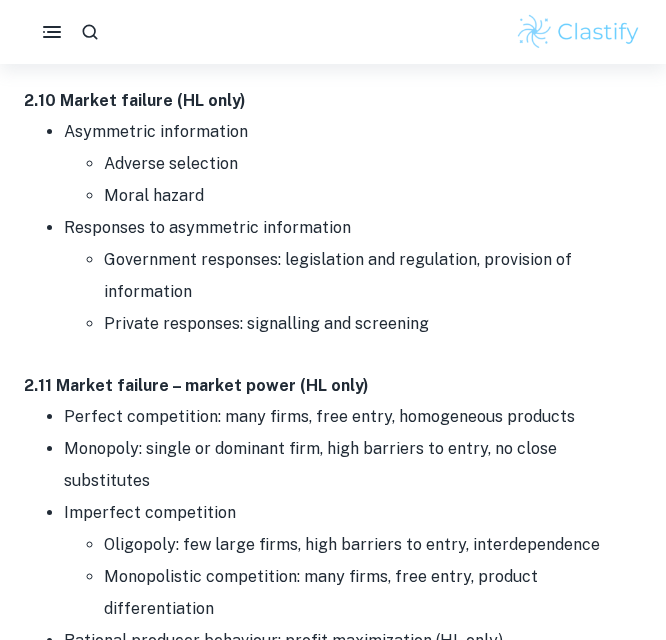 click on "2.11 Market failure – market power (HL only)" at bounding box center [196, 385] 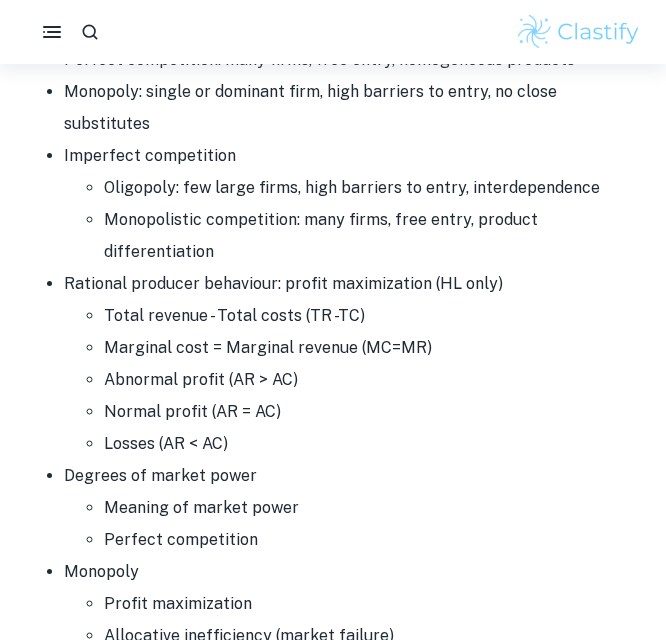 scroll, scrollTop: 6857, scrollLeft: 0, axis: vertical 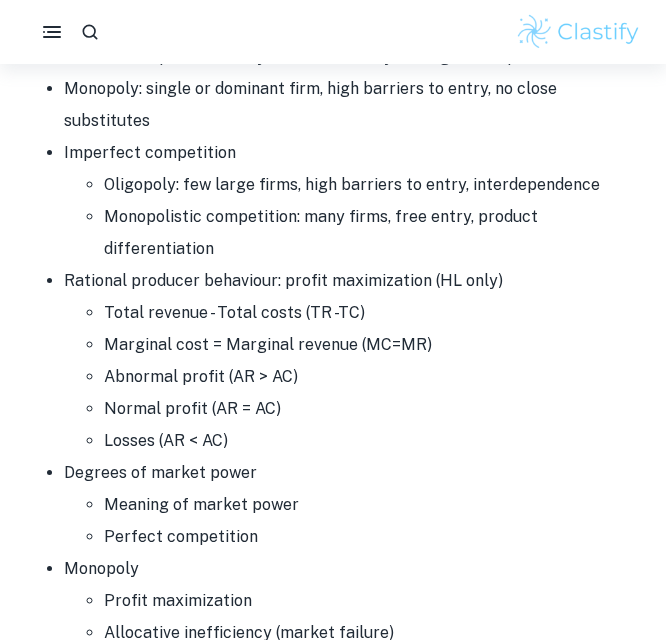 click on "Degrees of market power  Meaning of market power Perfect competition" at bounding box center (353, 505) 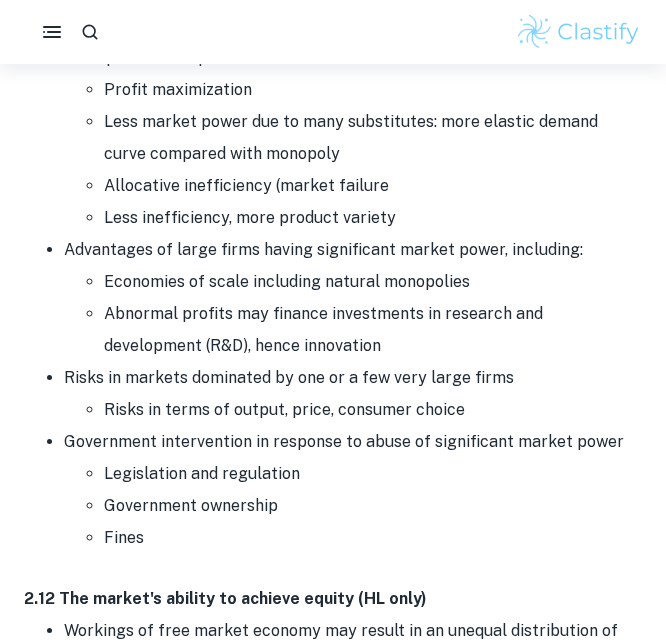 scroll, scrollTop: 7817, scrollLeft: 0, axis: vertical 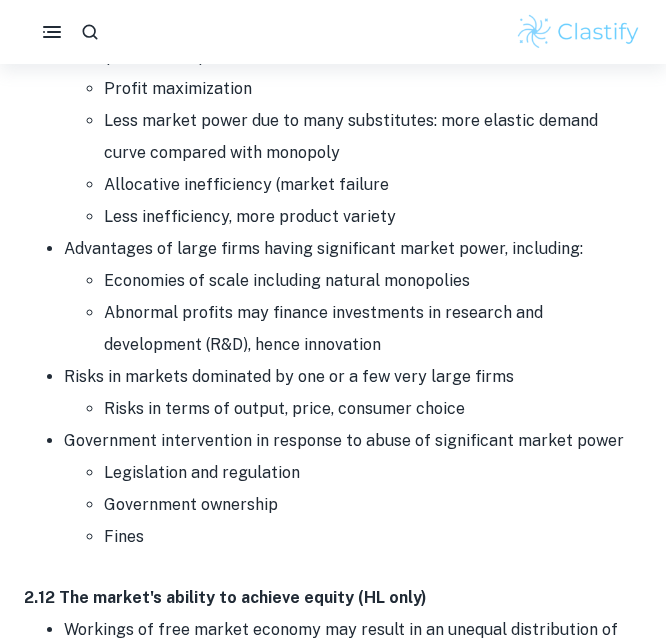 click on "Fines" at bounding box center [373, 537] 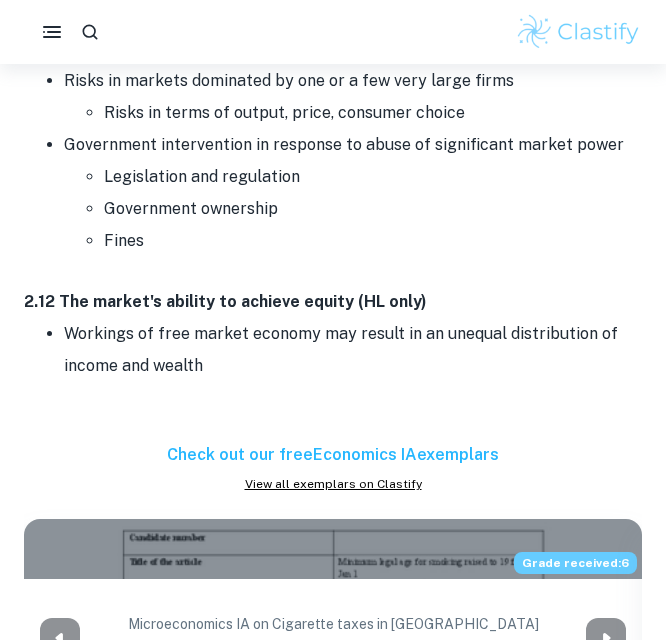 scroll, scrollTop: 7857, scrollLeft: 0, axis: vertical 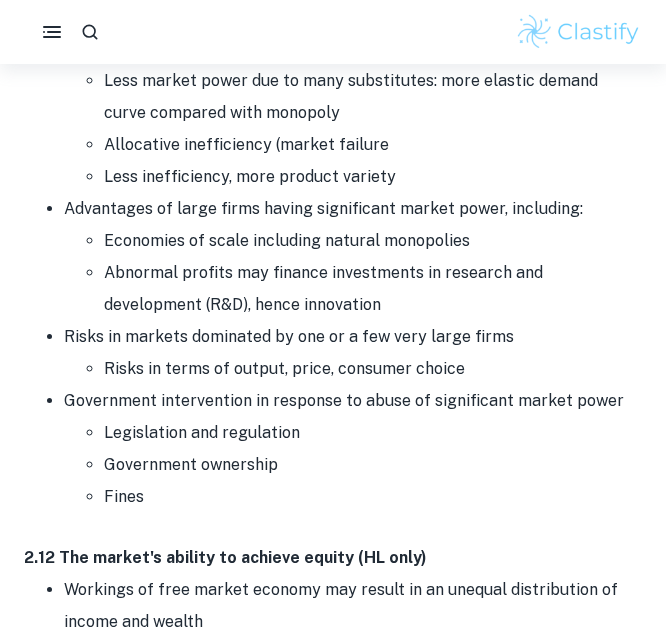 click on "Workings of free market economy may result in an unequal distribution of income and wealth" at bounding box center (353, 606) 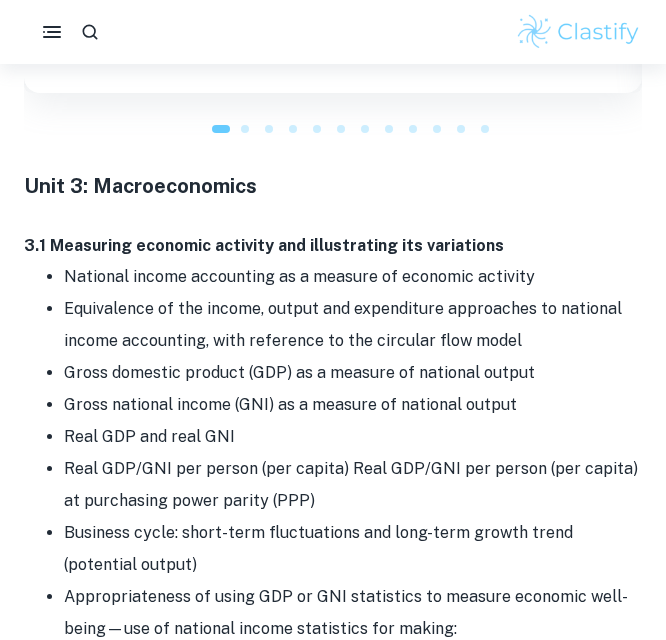 scroll, scrollTop: 8737, scrollLeft: 0, axis: vertical 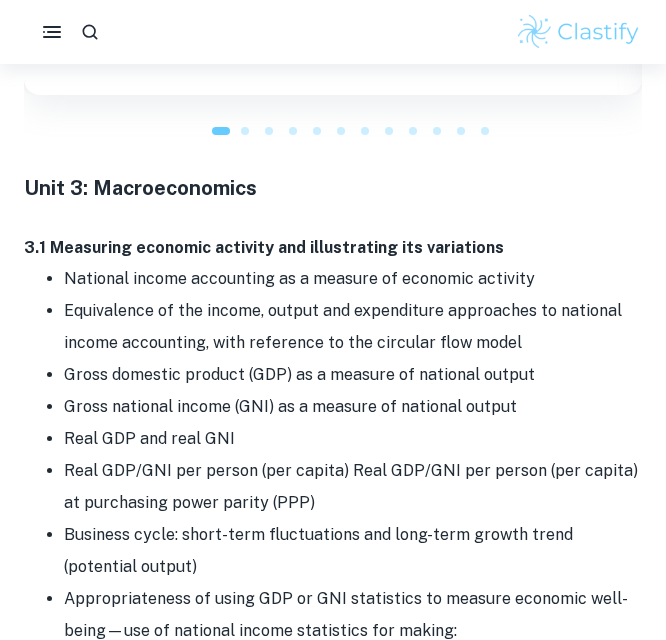 click on "Business cycle: short-term fluctuations and long-term growth trend (potential output)" at bounding box center (353, 551) 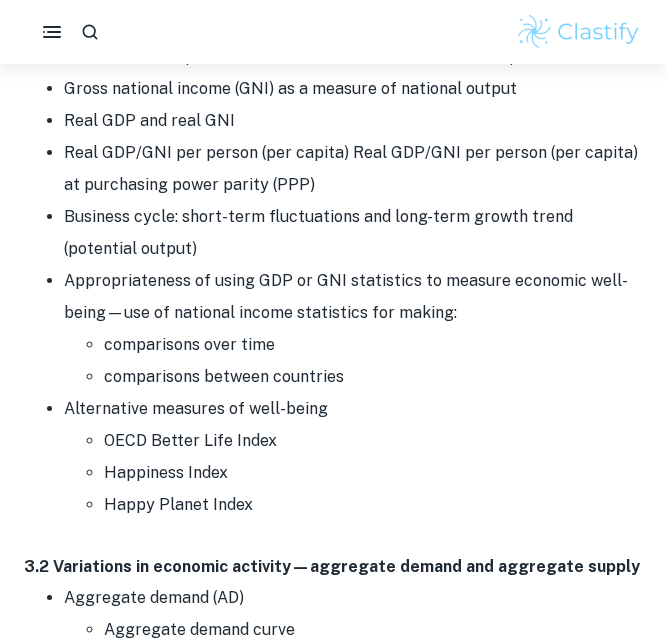 scroll, scrollTop: 9057, scrollLeft: 0, axis: vertical 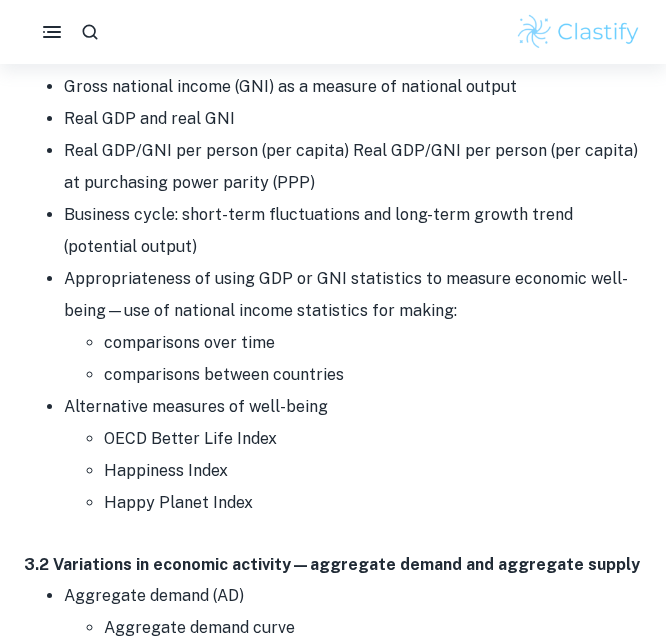 click on "3.2 Variations in economic activity—aggregate demand and aggregate supply" at bounding box center [332, 564] 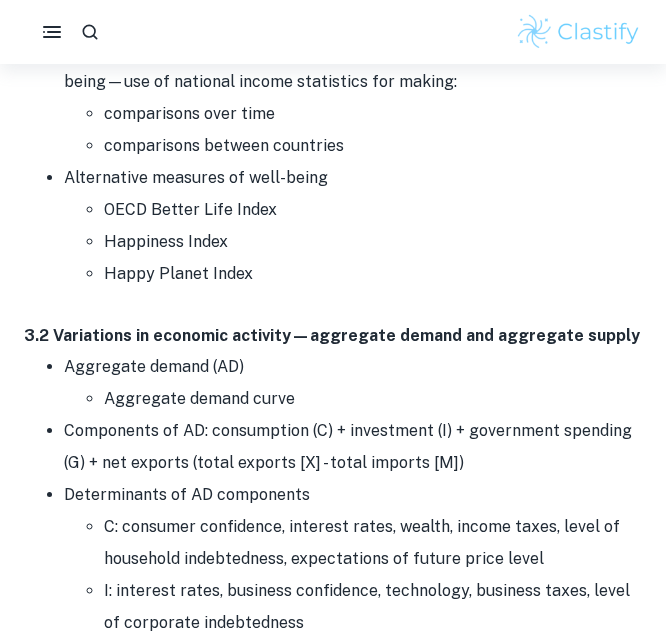 scroll, scrollTop: 9297, scrollLeft: 0, axis: vertical 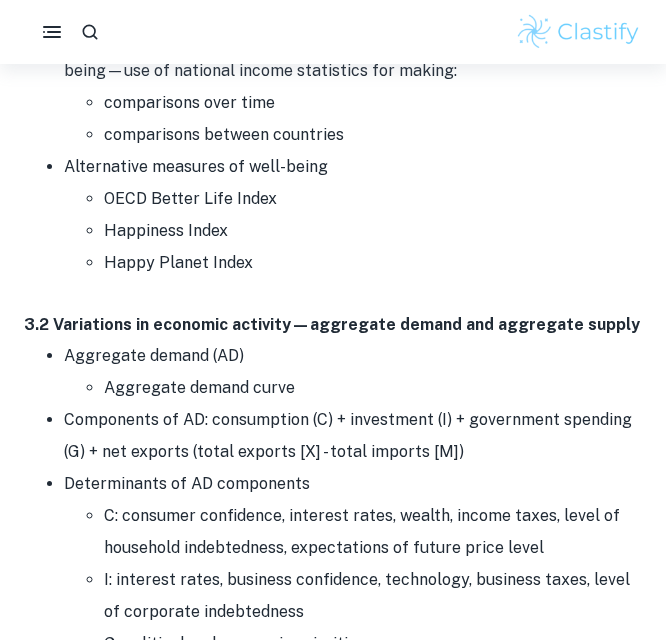 click on "C: consumer confidence, interest rates, wealth, income taxes, level of household indebtedness, expectations of future price level" at bounding box center [373, 532] 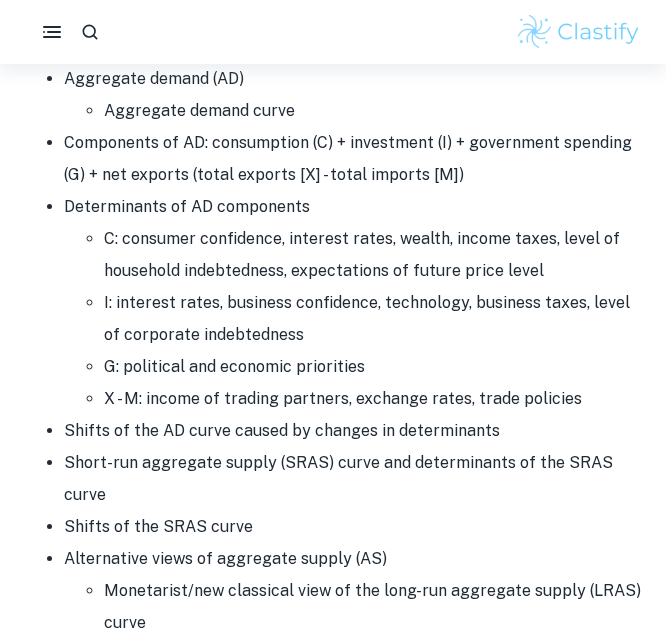 scroll, scrollTop: 9617, scrollLeft: 0, axis: vertical 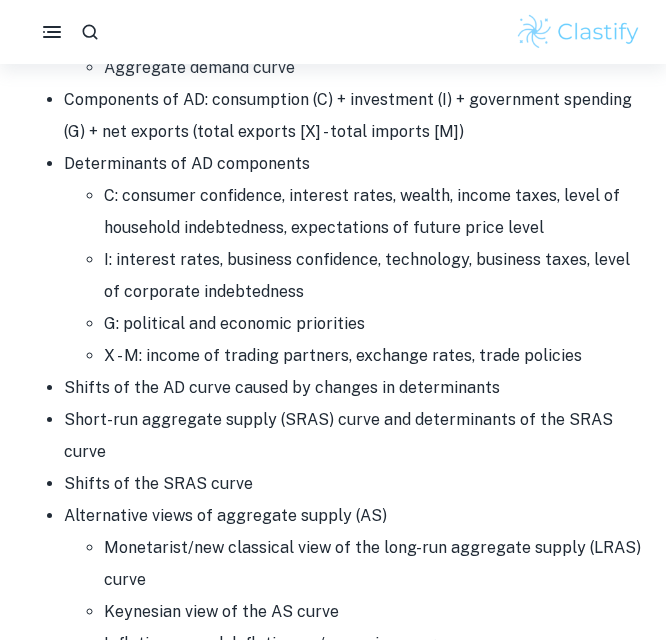 click on "Shifts of the SRAS curve" at bounding box center [353, 484] 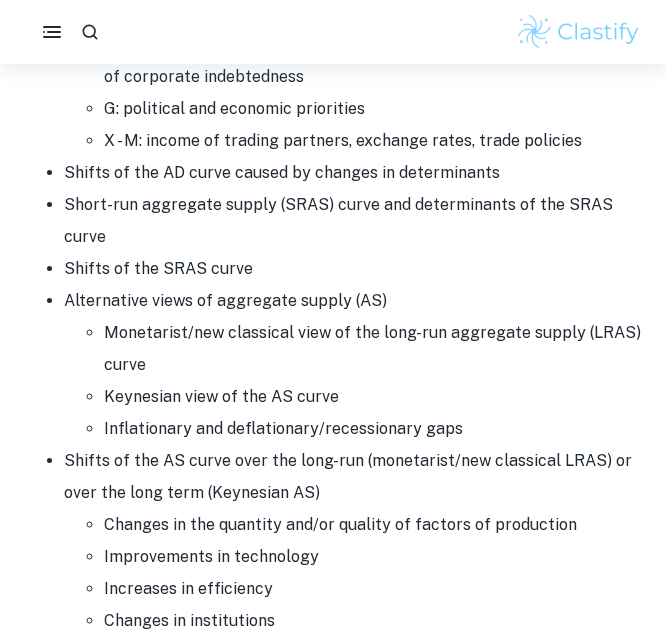 scroll, scrollTop: 9857, scrollLeft: 0, axis: vertical 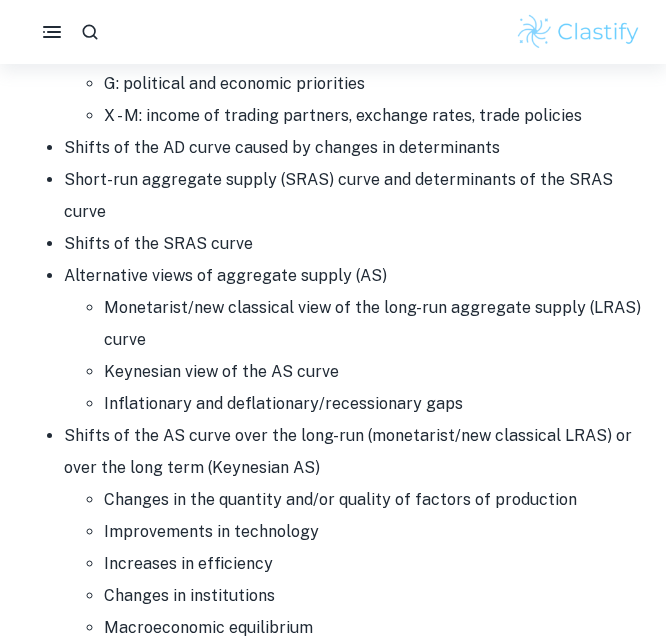 click on "Macroeconomic equilibrium" at bounding box center [373, 628] 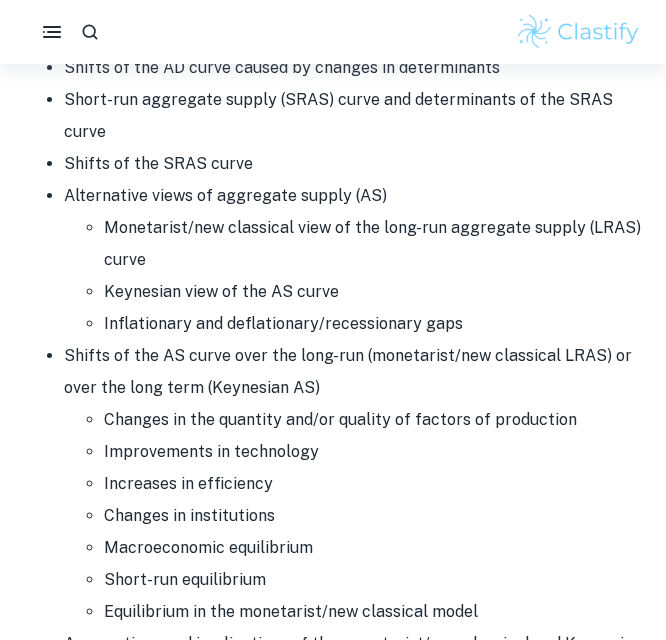 scroll, scrollTop: 9977, scrollLeft: 0, axis: vertical 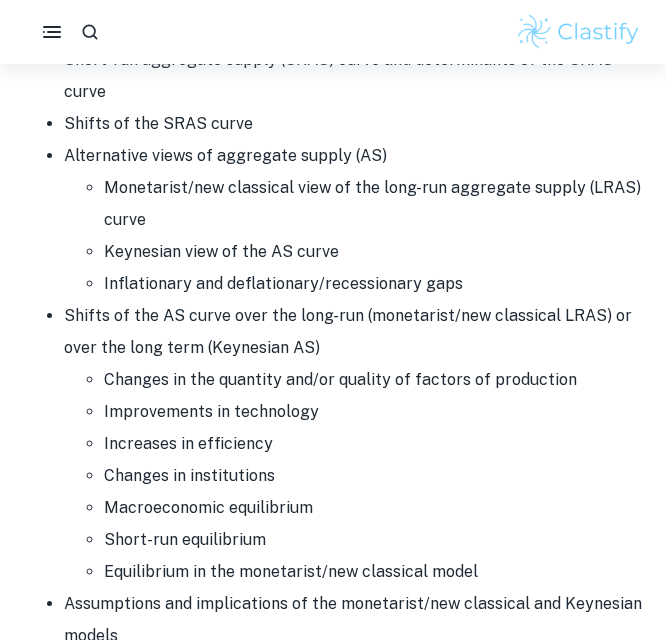 click on "Shifts of the AS curve over the long-run (monetarist/new classical LRAS) or over the long term (Keynesian AS) Changes in the quantity and/or quality of factors of production  Improvements in technology Increases in efficiency Changes in institutions Macroeconomic equilibrium Short-run equilibrium Equilibrium in the monetarist/new classical model" at bounding box center (353, 444) 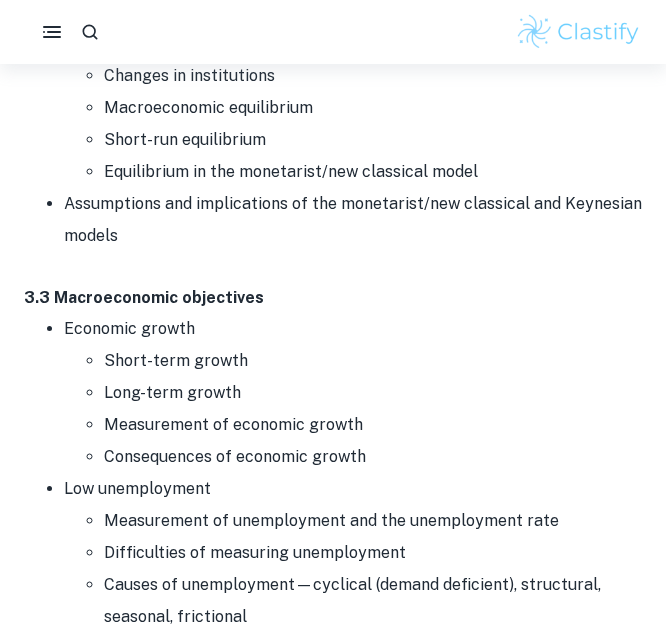 scroll, scrollTop: 10417, scrollLeft: 0, axis: vertical 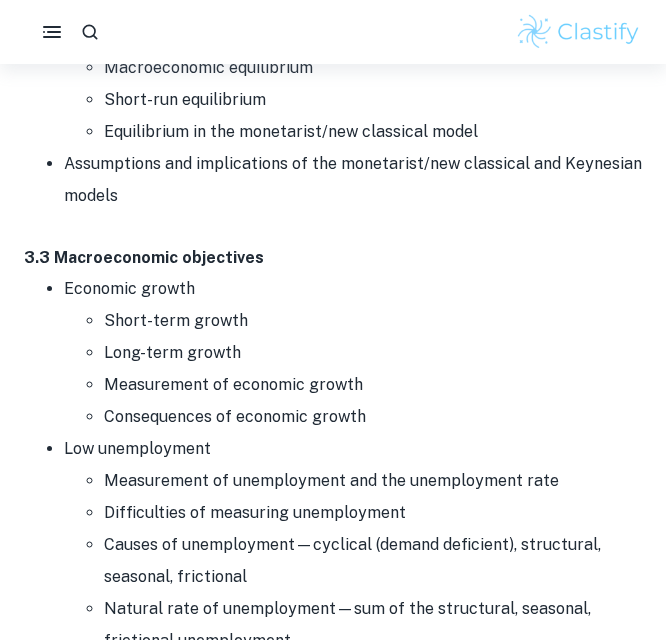 click on "Difficulties of measuring unemployment" at bounding box center [373, 513] 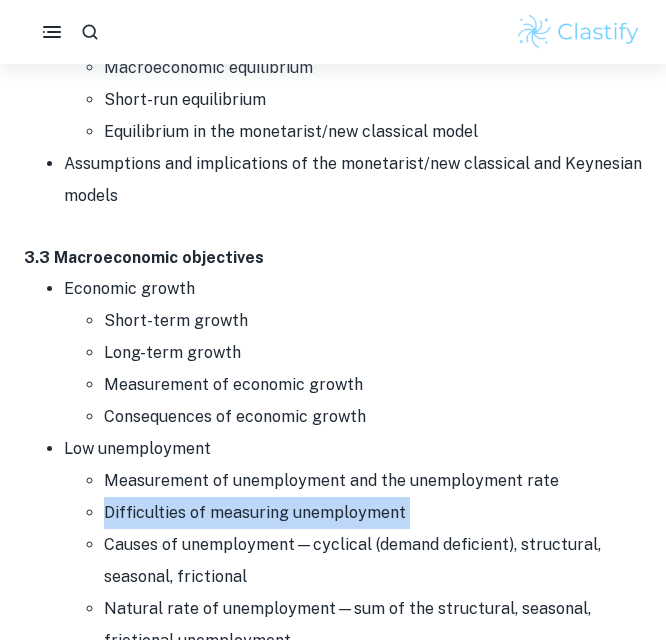 click on "Difficulties of measuring unemployment" at bounding box center [373, 513] 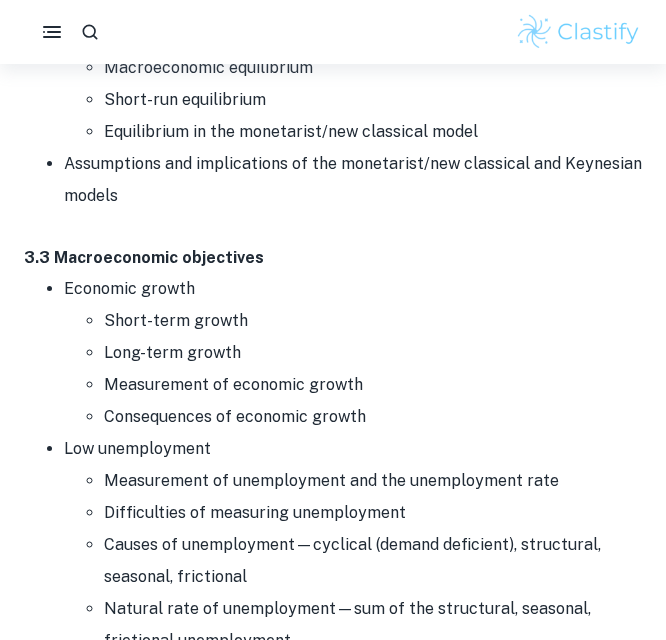 click on "Causes of unemployment—cyclical (demand deficient), structural, seasonal, frictional" at bounding box center (373, 561) 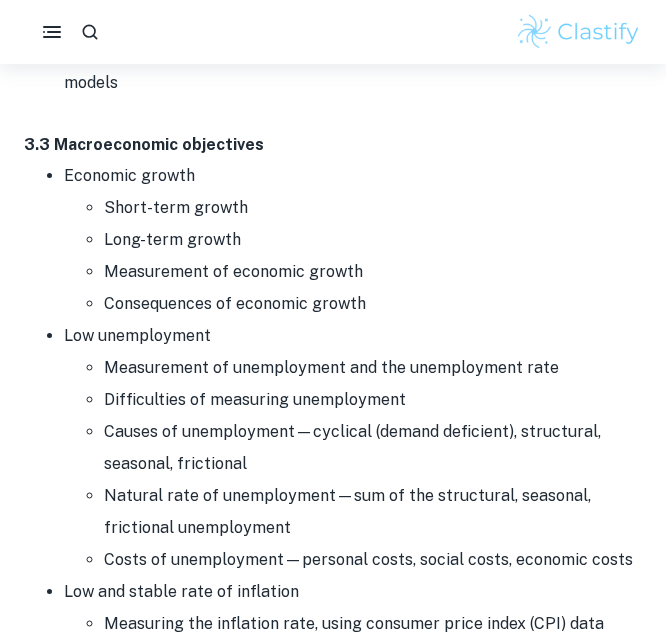 scroll, scrollTop: 10817, scrollLeft: 0, axis: vertical 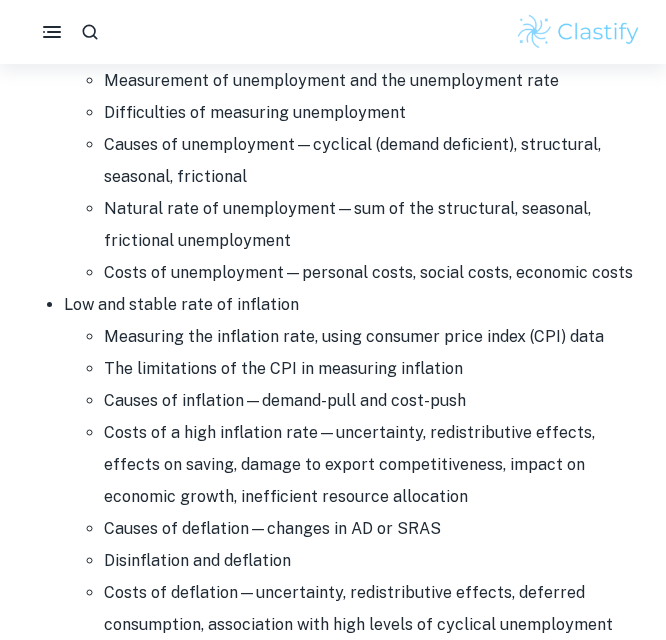 click on "Measuring the inflation rate, using consumer price index (CPI) data" at bounding box center [373, 337] 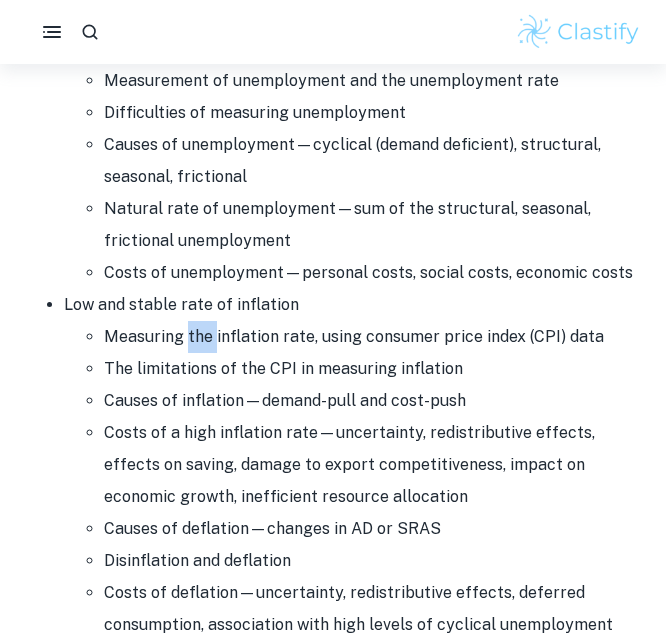 click on "Measuring the inflation rate, using consumer price index (CPI) data" at bounding box center (373, 337) 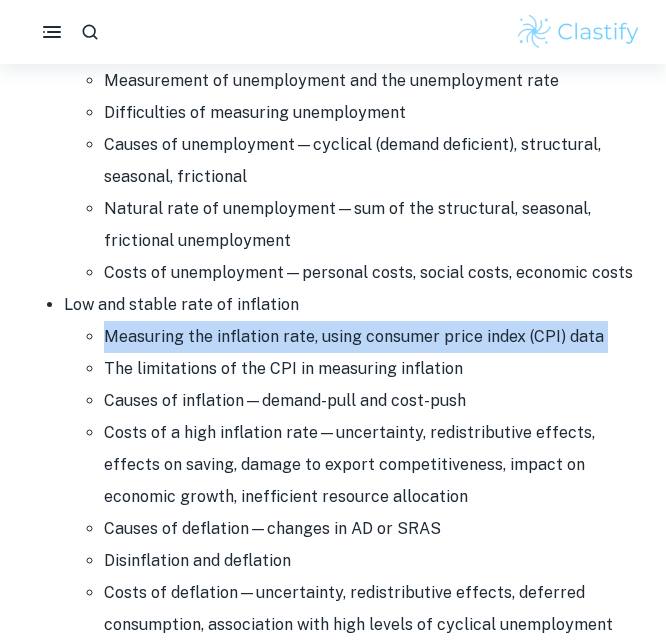 click on "Measuring the inflation rate, using consumer price index (CPI) data" at bounding box center [373, 337] 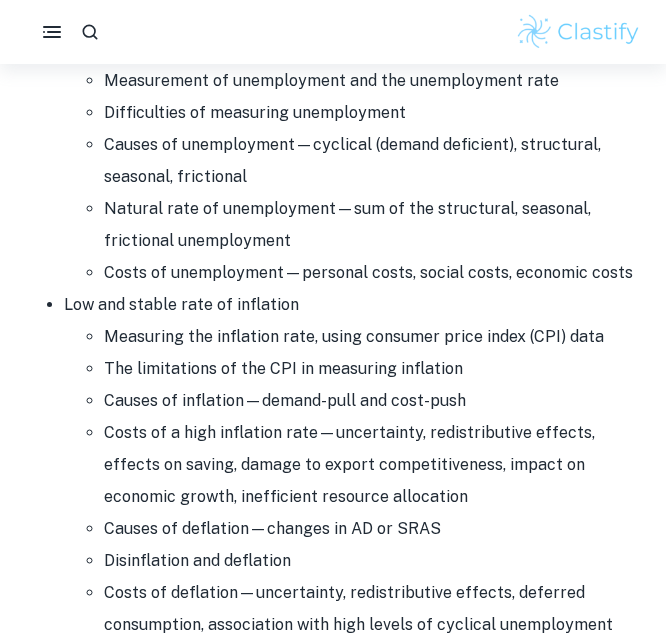 click on "The limitations of the CPI in measuring inflation" at bounding box center [373, 369] 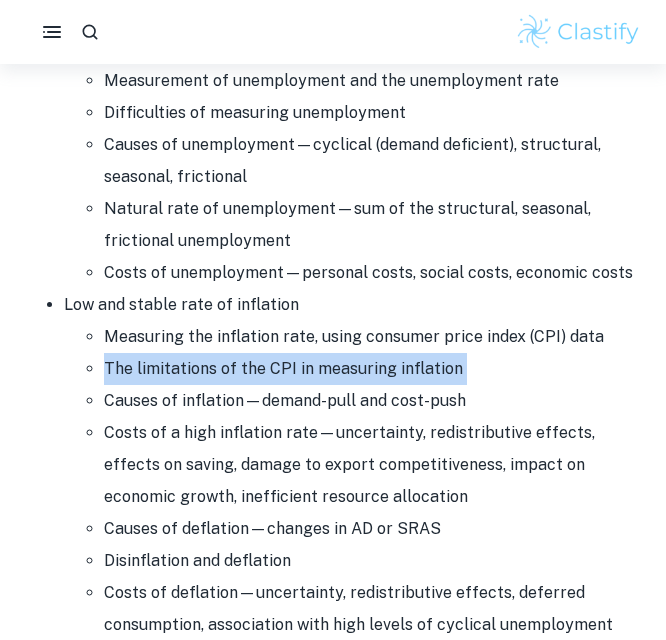 click on "The limitations of the CPI in measuring inflation" at bounding box center (373, 369) 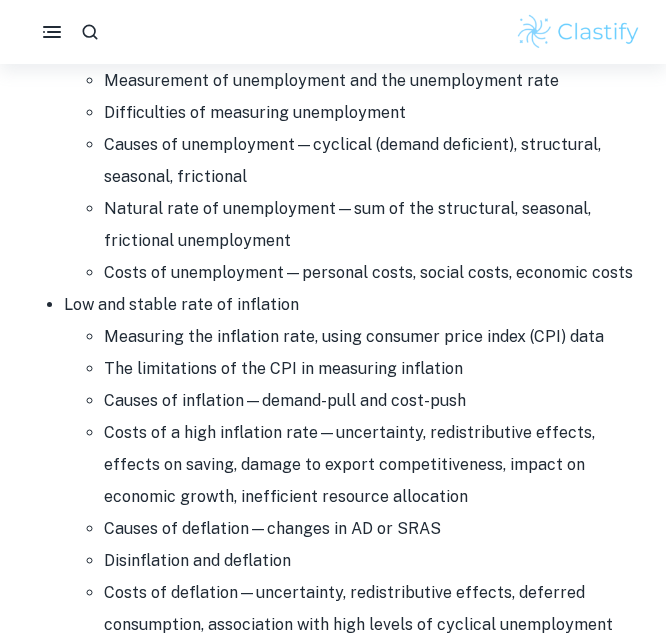 click on "Causes of inflation—demand-pull and cost-push" at bounding box center (373, 401) 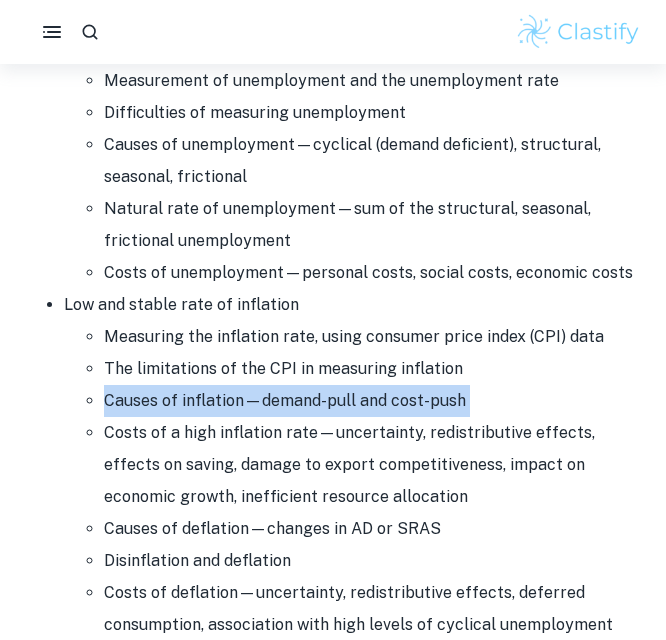 click on "Causes of inflation—demand-pull and cost-push" at bounding box center [373, 401] 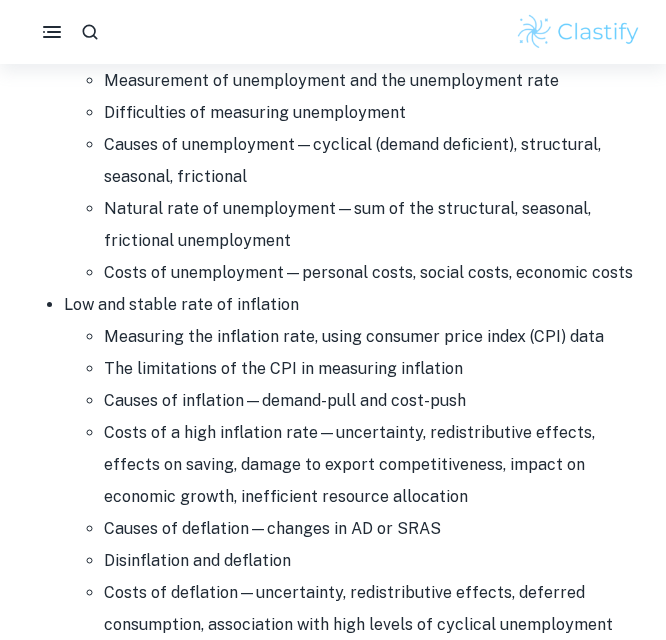 click on "Costs of a high inflation rate—uncertainty, redistributive effects, effects on saving, damage to export competitiveness, impact on economic growth, inefficient resource allocation" at bounding box center [373, 465] 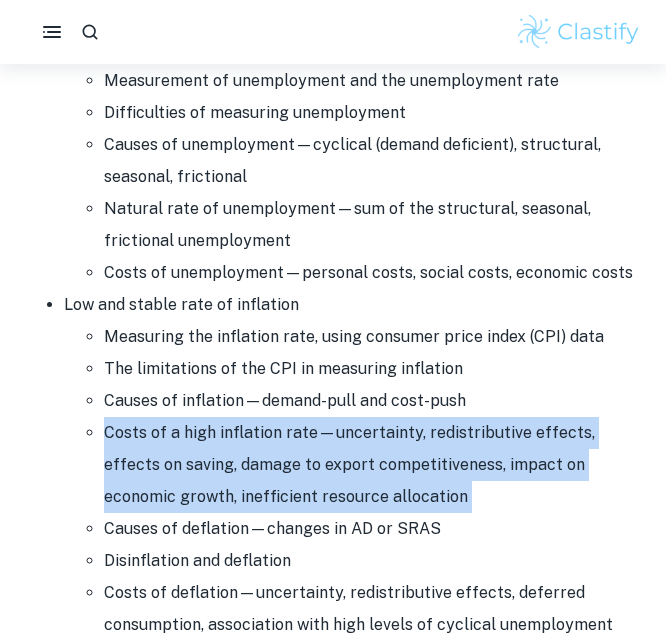 click on "Costs of a high inflation rate—uncertainty, redistributive effects, effects on saving, damage to export competitiveness, impact on economic growth, inefficient resource allocation" at bounding box center (373, 465) 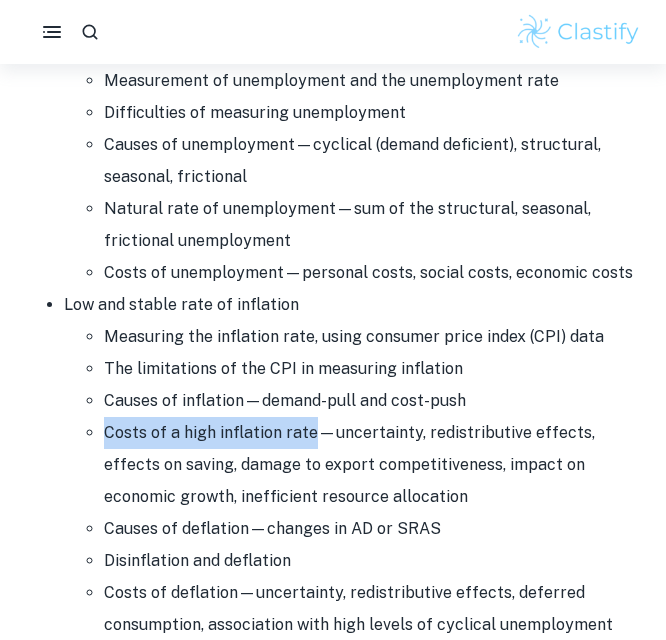 drag, startPoint x: 104, startPoint y: 304, endPoint x: 310, endPoint y: 305, distance: 206.00243 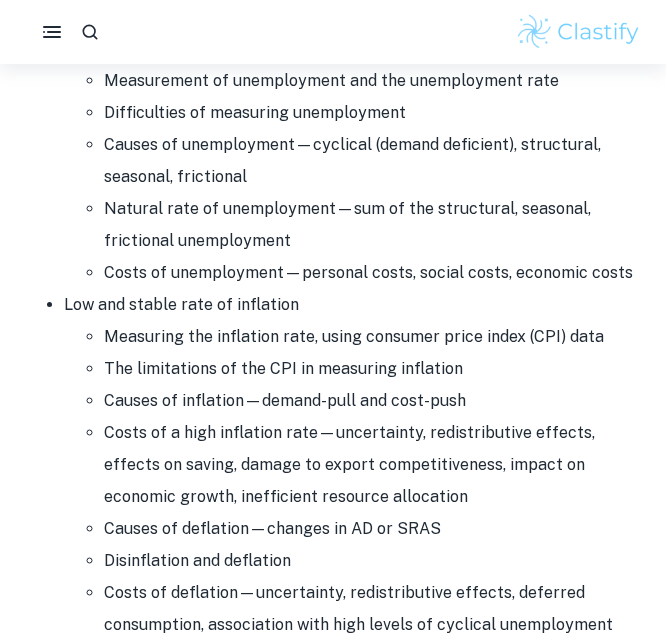 click on "Causes of deflation—changes in AD or SRAS" at bounding box center (373, 529) 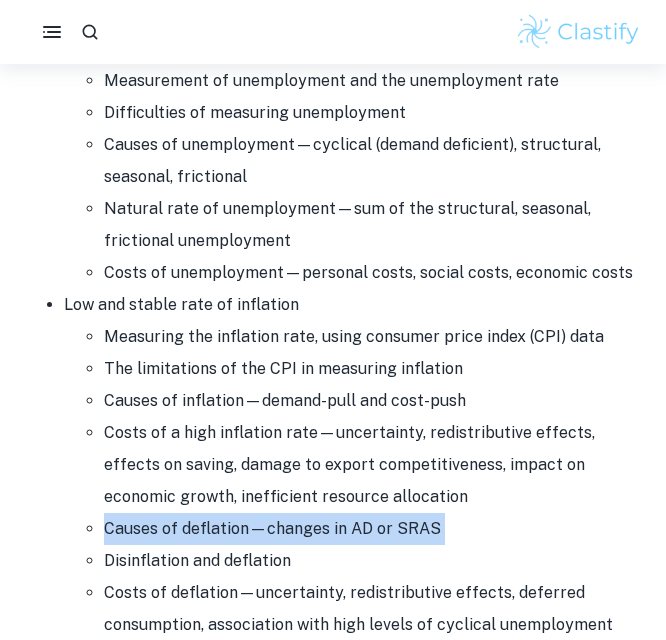 click on "Causes of deflation—changes in AD or SRAS" at bounding box center [373, 529] 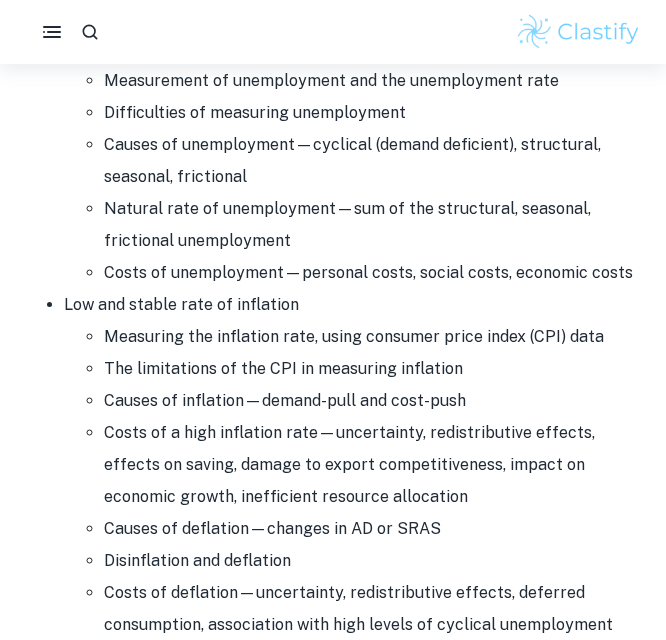 click on "Disinflation and deflation" at bounding box center (373, 561) 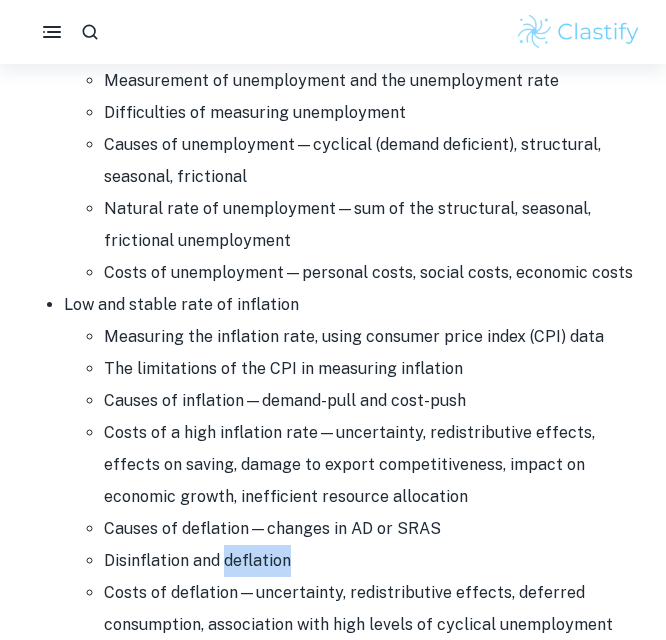 click on "Disinflation and deflation" at bounding box center (373, 561) 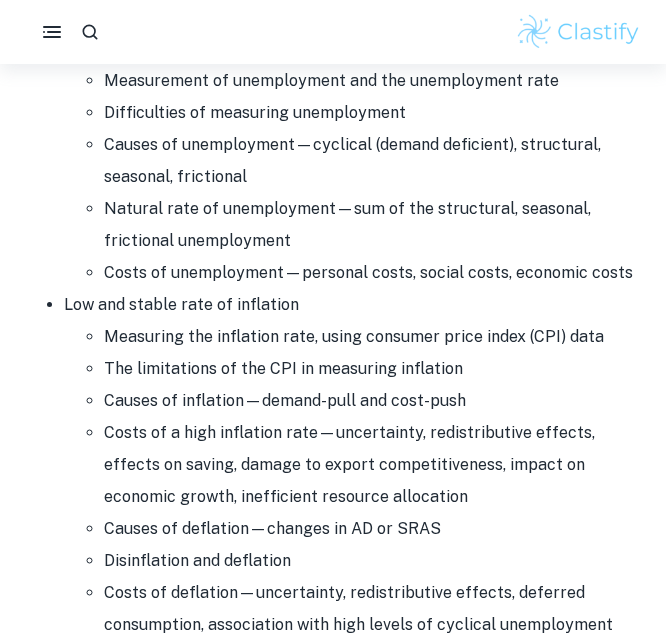 click on "Disinflation and deflation" at bounding box center [373, 561] 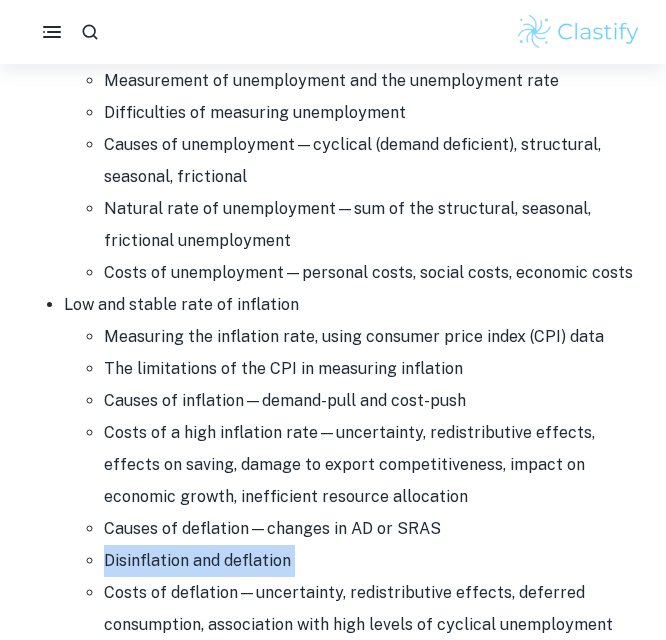 click on "Disinflation and deflation" at bounding box center [373, 561] 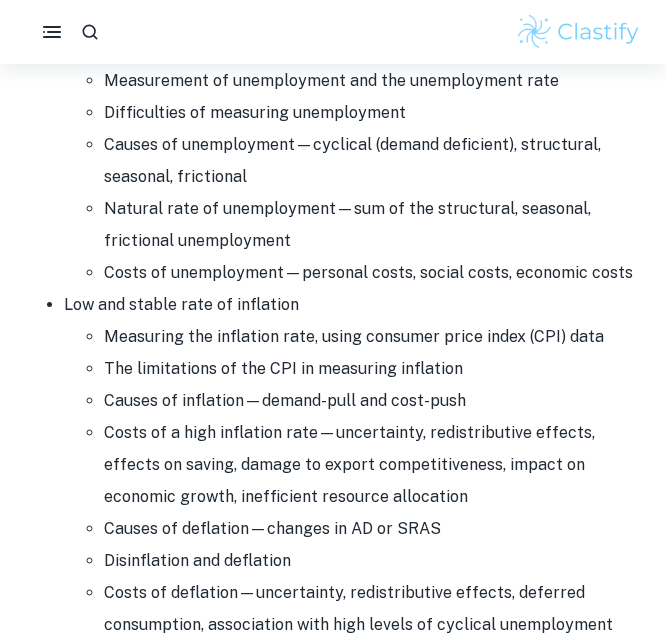 click on "Costs of deflation—uncertainty, redistributive effects, deferred consumption, association with high levels of cyclical unemployment and bankruptcies, increase in the real value of debt, inefficient resource allocation, policy ineffectiveness" at bounding box center (373, 641) 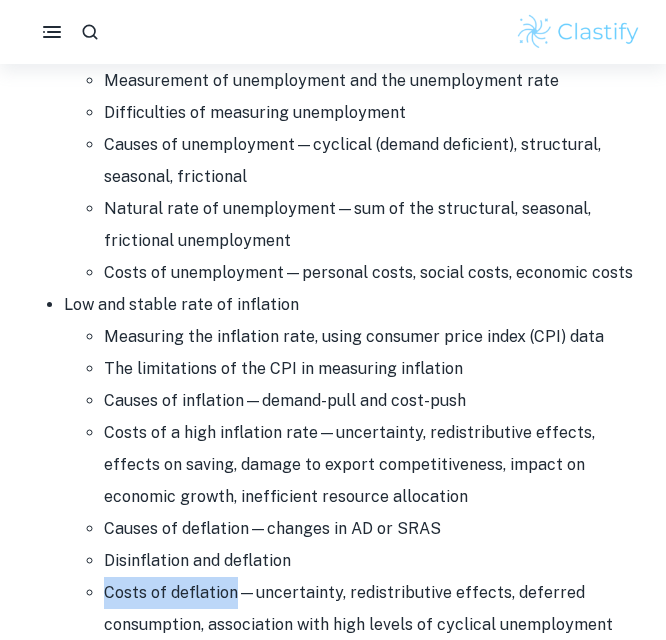 drag, startPoint x: 104, startPoint y: 468, endPoint x: 233, endPoint y: 481, distance: 129.65338 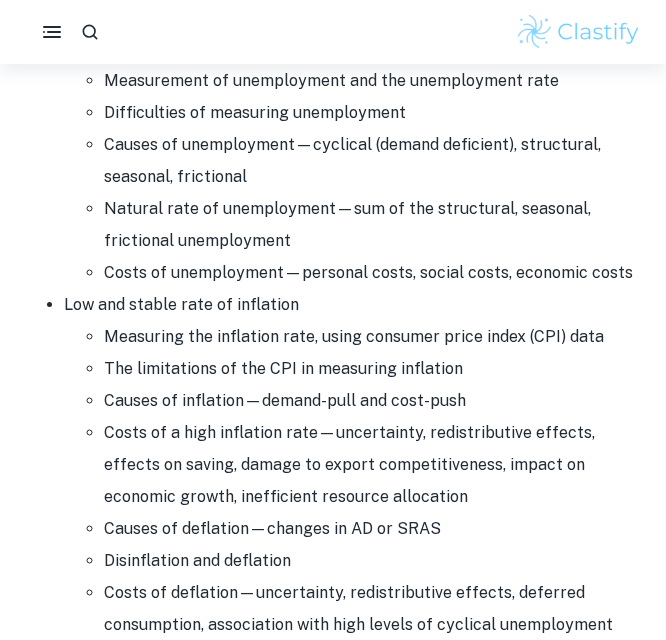click on "Causes of deflation—changes in AD or SRAS" at bounding box center [373, 529] 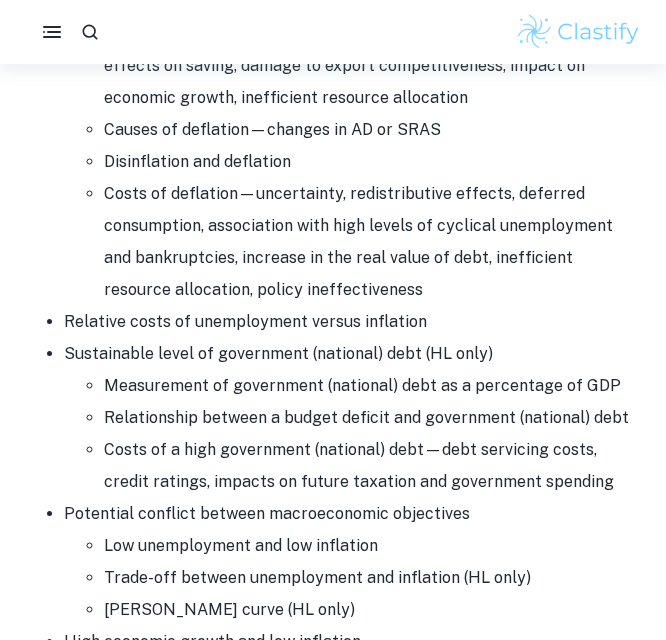 scroll, scrollTop: 11177, scrollLeft: 0, axis: vertical 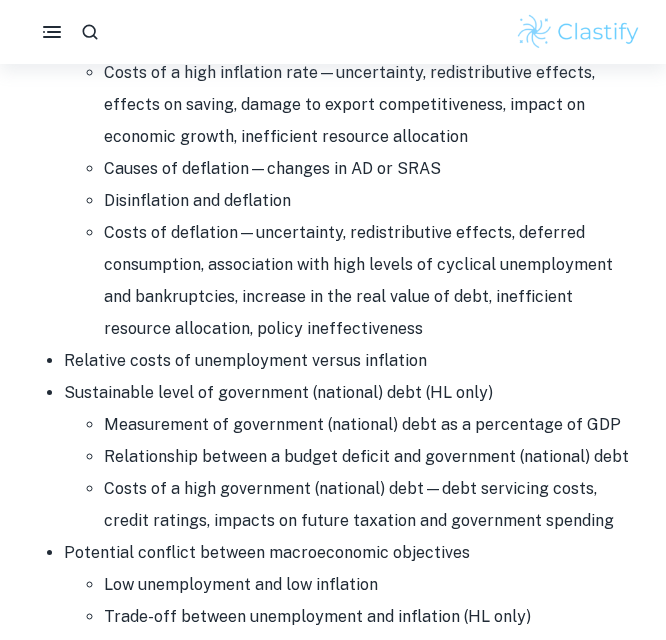 click on "Relative costs of unemployment versus inflation" at bounding box center [353, 361] 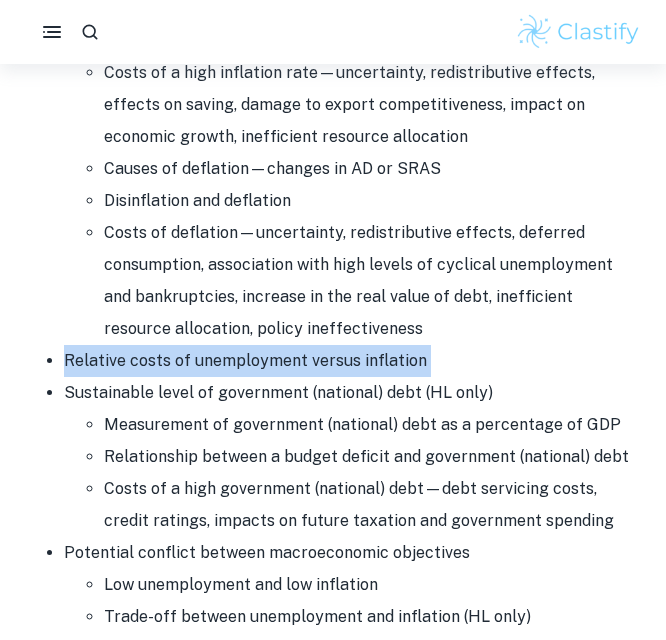 click on "Relative costs of unemployment versus inflation" at bounding box center [353, 361] 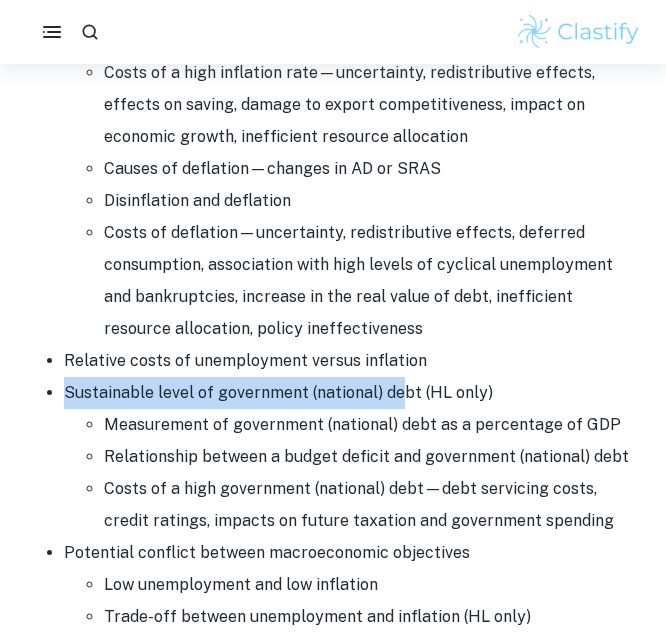 drag, startPoint x: 64, startPoint y: 264, endPoint x: 396, endPoint y: 264, distance: 332 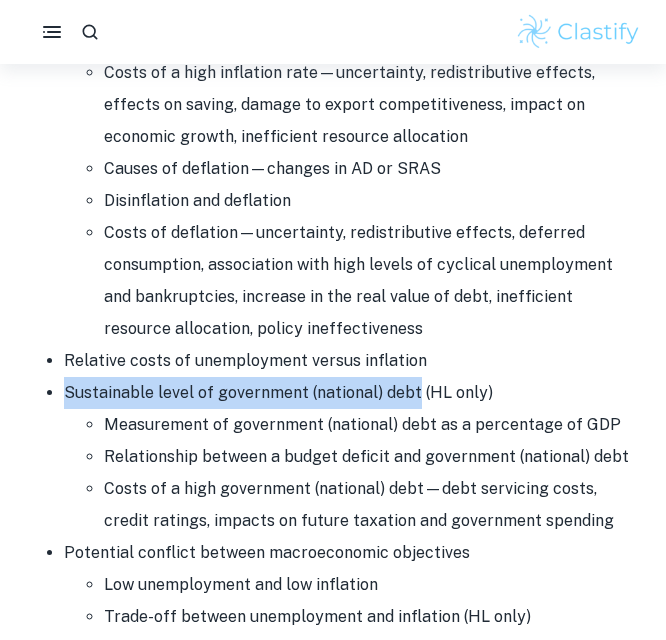 drag, startPoint x: 413, startPoint y: 262, endPoint x: 68, endPoint y: 258, distance: 345.0232 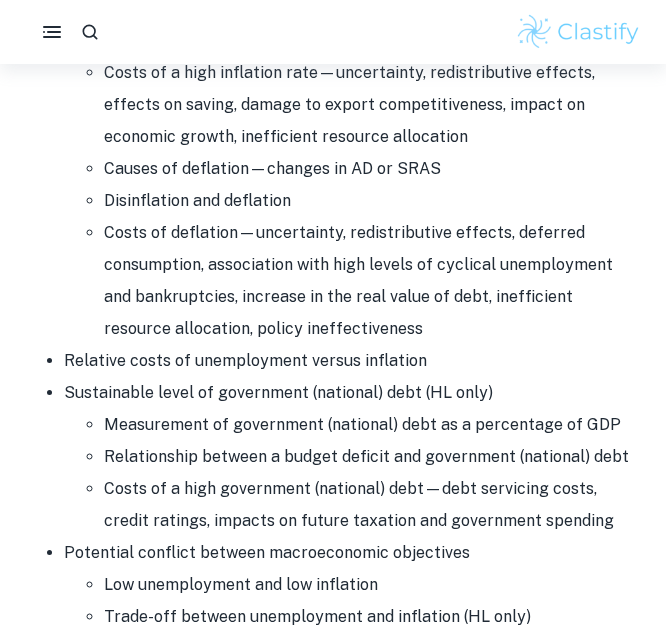 click on "Potential conflict between macroeconomic objectives  Low unemployment and low inflation  Trade-off between unemployment and inflation (HL only) [PERSON_NAME] curve (HL only)" at bounding box center (353, 601) 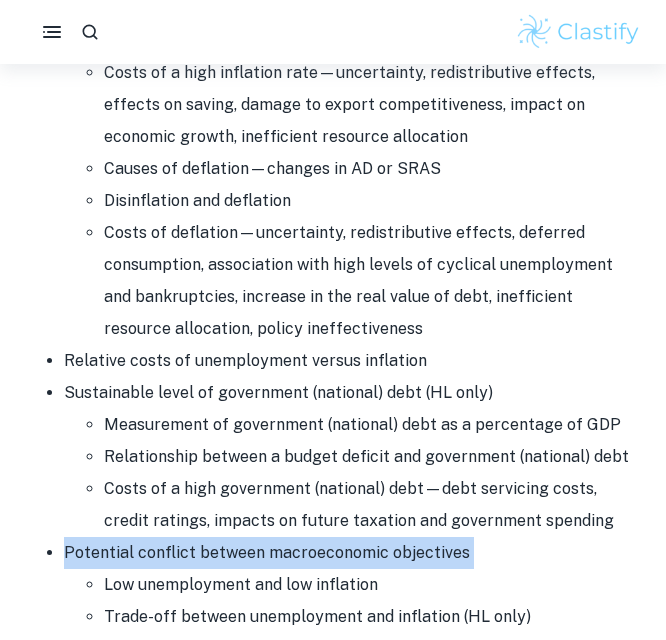 click on "Potential conflict between macroeconomic objectives  Low unemployment and low inflation  Trade-off between unemployment and inflation (HL only) [PERSON_NAME] curve (HL only)" at bounding box center (353, 601) 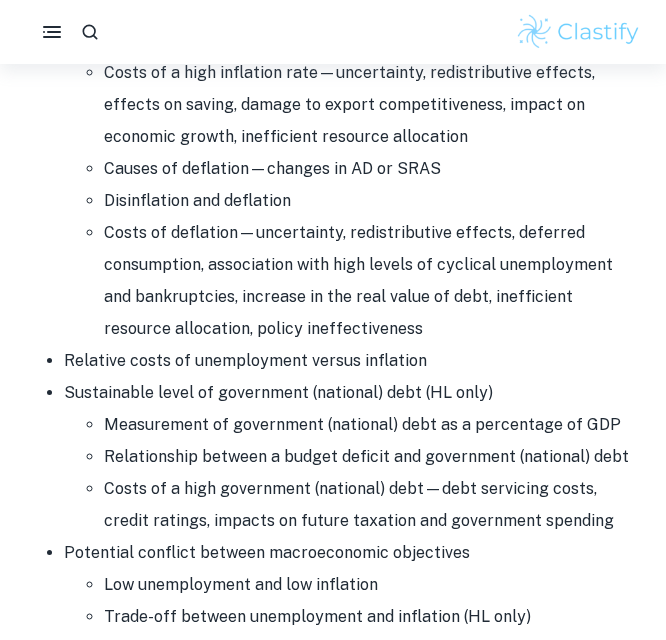 click on "Low unemployment and low inflation  Trade-off between unemployment and inflation (HL only) [PERSON_NAME] curve (HL only)" at bounding box center (353, 617) 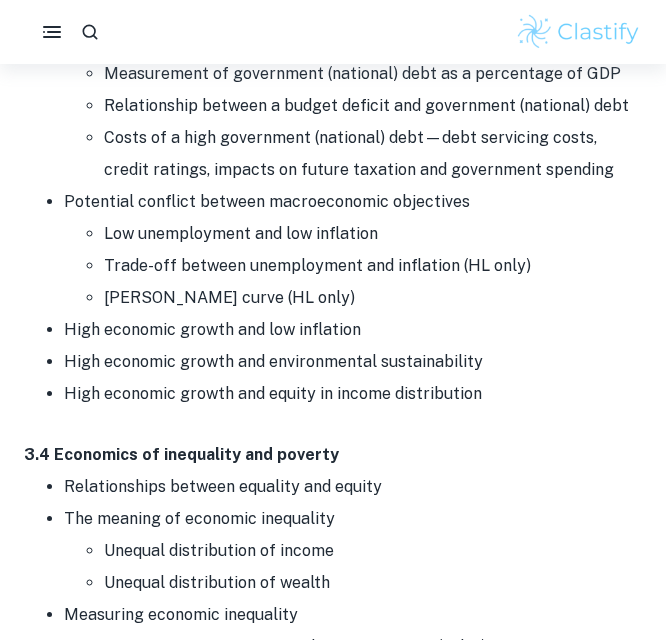 scroll, scrollTop: 11577, scrollLeft: 0, axis: vertical 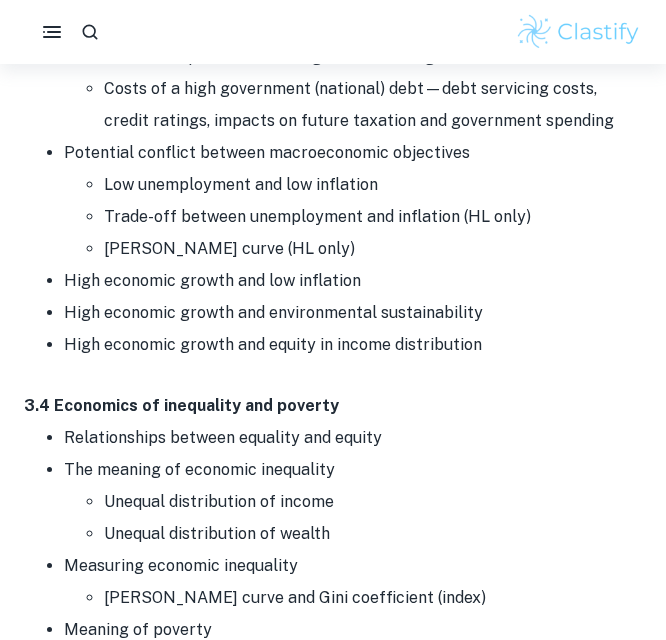click on "High economic growth and low inflation" at bounding box center (353, 281) 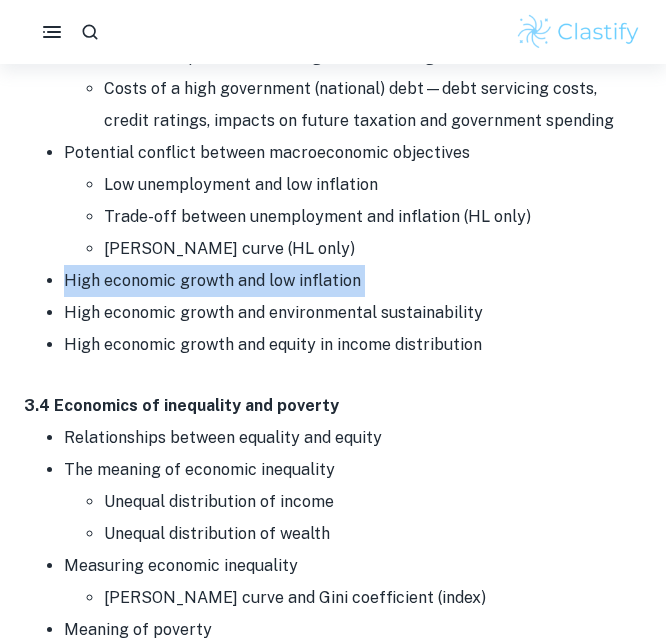 click on "High economic growth and low inflation" at bounding box center [353, 281] 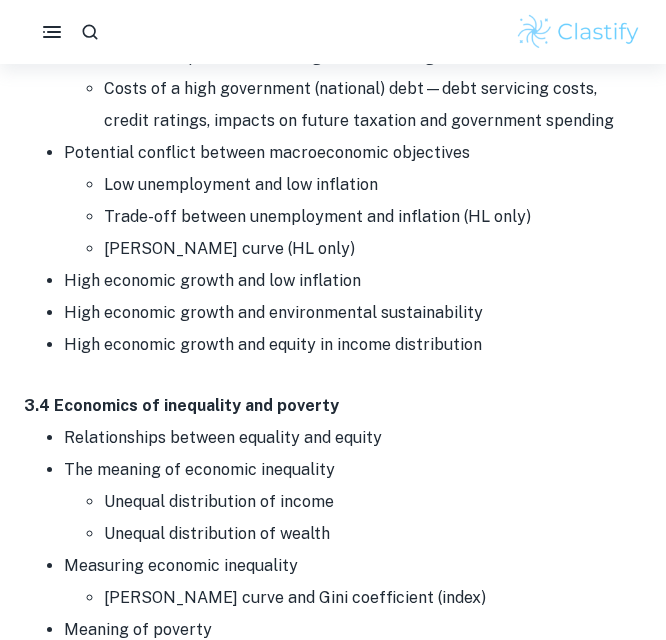 click on "High economic growth and environmental sustainability" at bounding box center (353, 313) 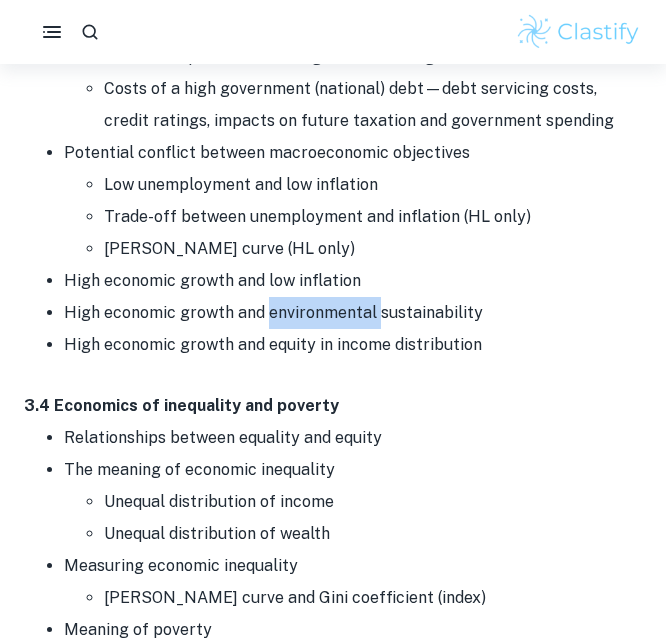 click on "High economic growth and environmental sustainability" at bounding box center [353, 313] 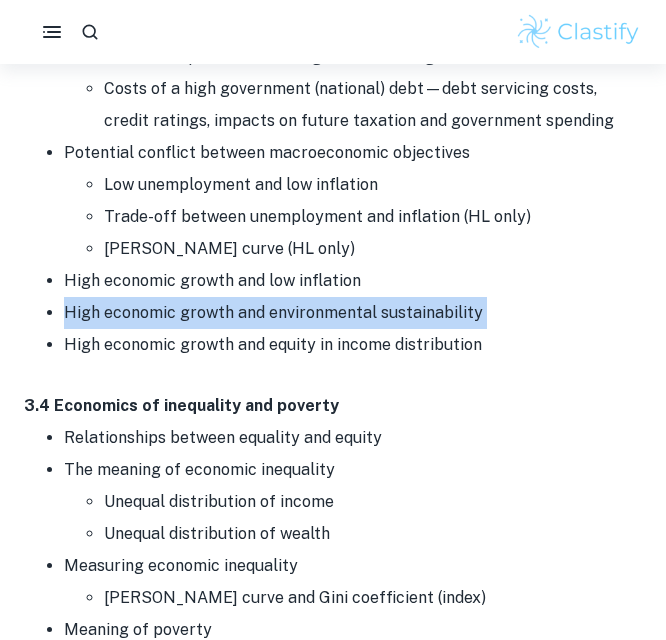 click on "High economic growth and environmental sustainability" at bounding box center [353, 313] 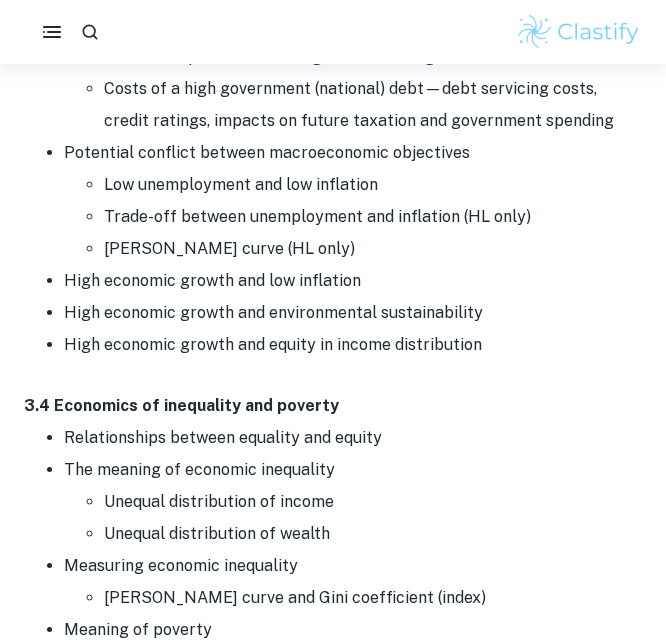 click on "High economic growth and equity in income distribution" at bounding box center [353, 345] 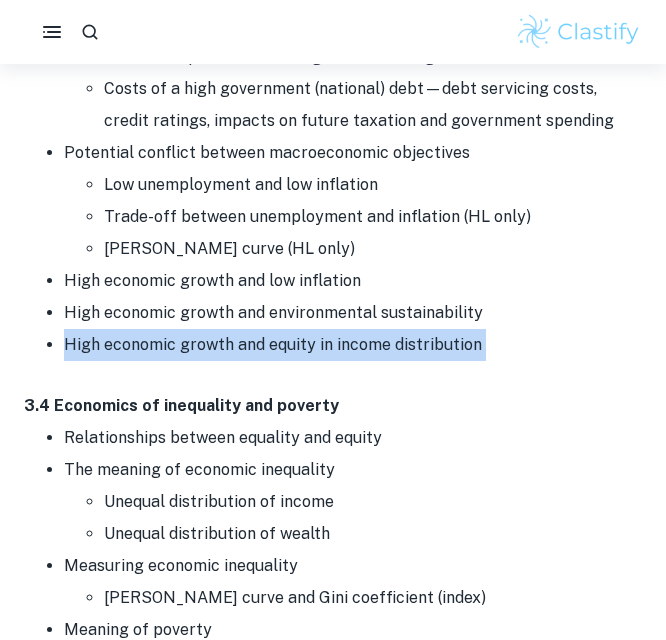 click on "High economic growth and equity in income distribution" at bounding box center [353, 345] 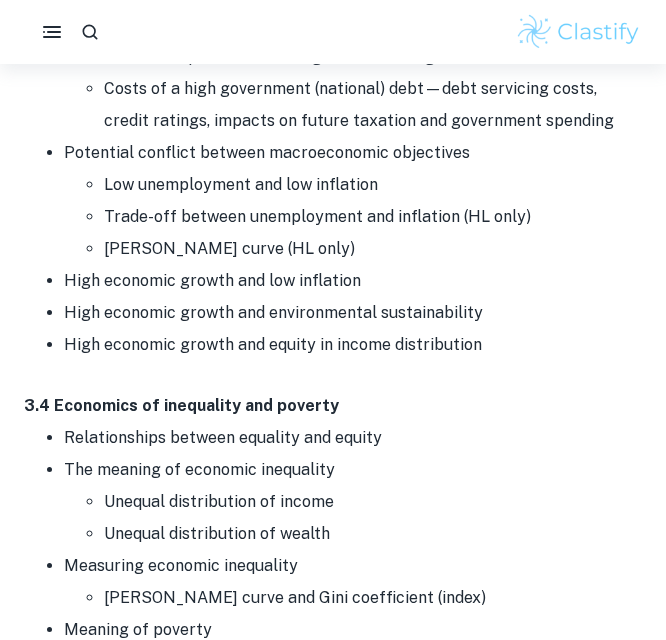 click on "Relationships between equality and equity" at bounding box center (353, 438) 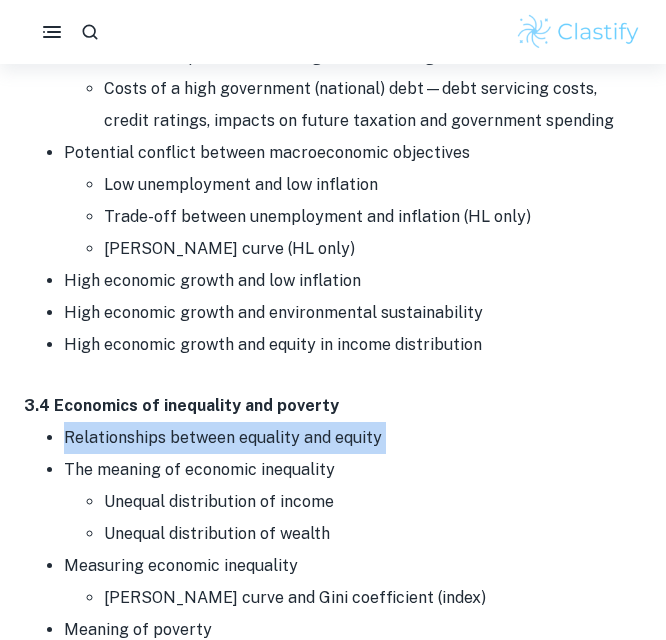 click on "Relationships between equality and equity" at bounding box center (353, 438) 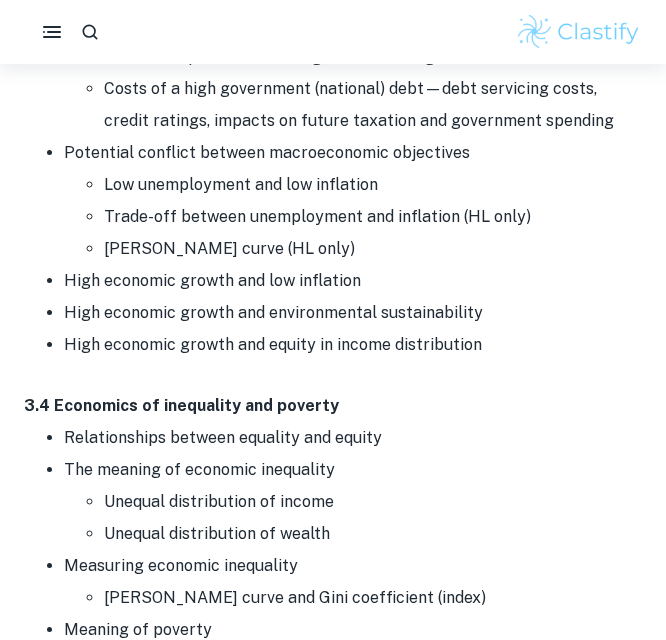 click on "The meaning of economic inequality  Unequal distribution of income  Unequal distribution of wealth" at bounding box center [353, 502] 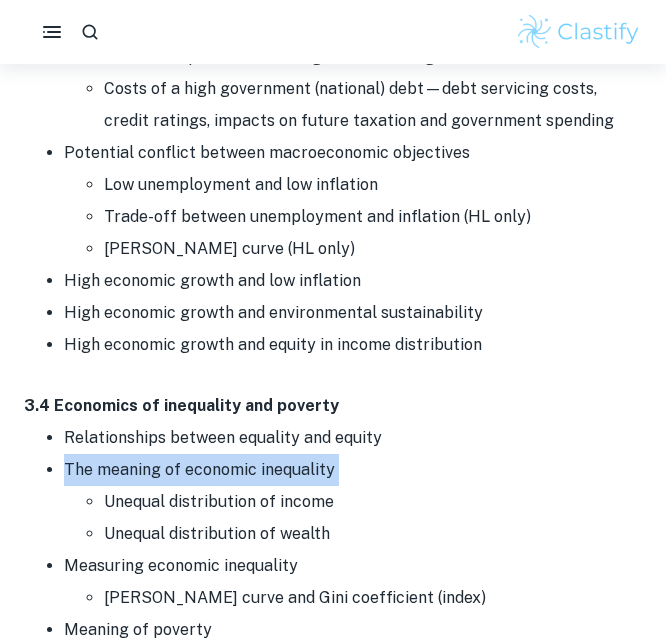 click on "The meaning of economic inequality  Unequal distribution of income  Unequal distribution of wealth" at bounding box center [353, 502] 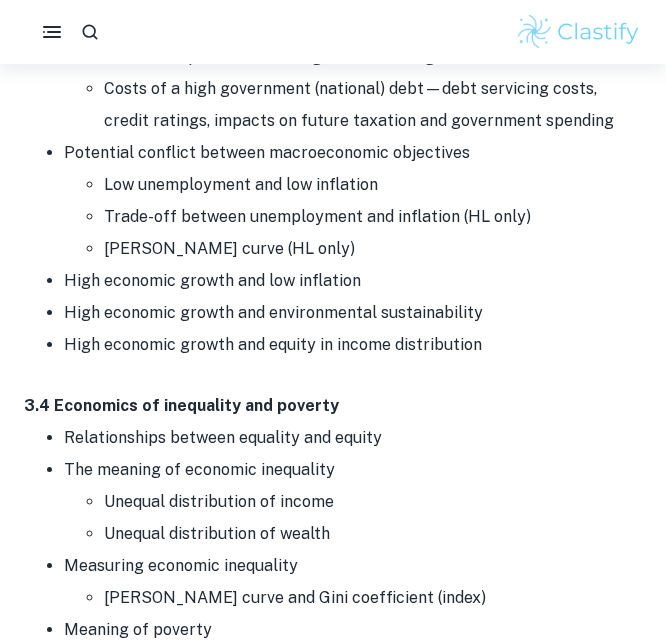 click on "Measuring economic inequality [PERSON_NAME] curve and Gini coefficient (index)" at bounding box center (353, 582) 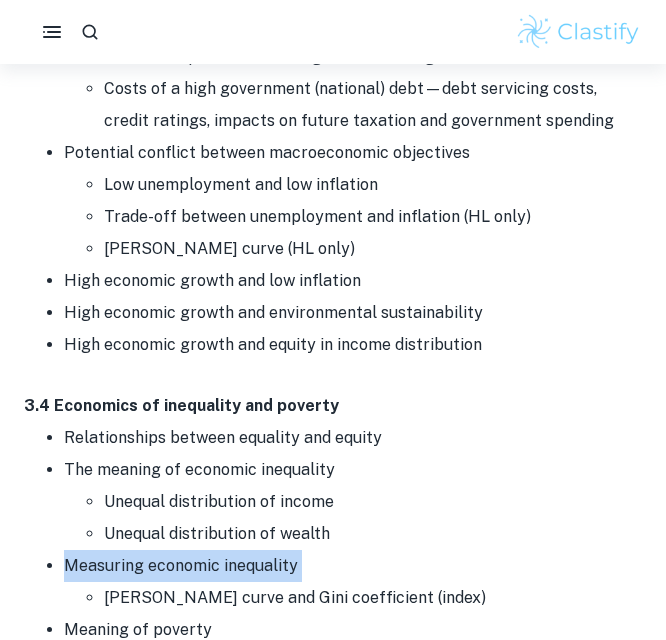 click on "Measuring economic inequality [PERSON_NAME] curve and Gini coefficient (index)" at bounding box center (353, 582) 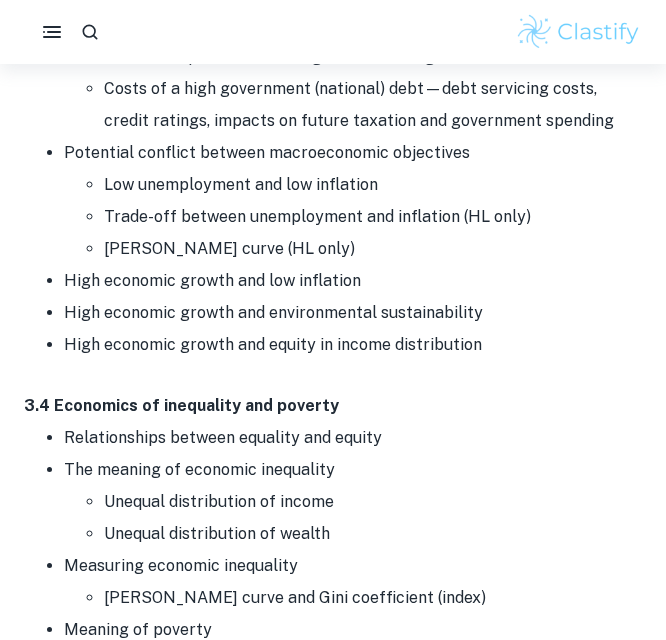 click on "[PERSON_NAME] curve and Gini coefficient (index)" at bounding box center [373, 598] 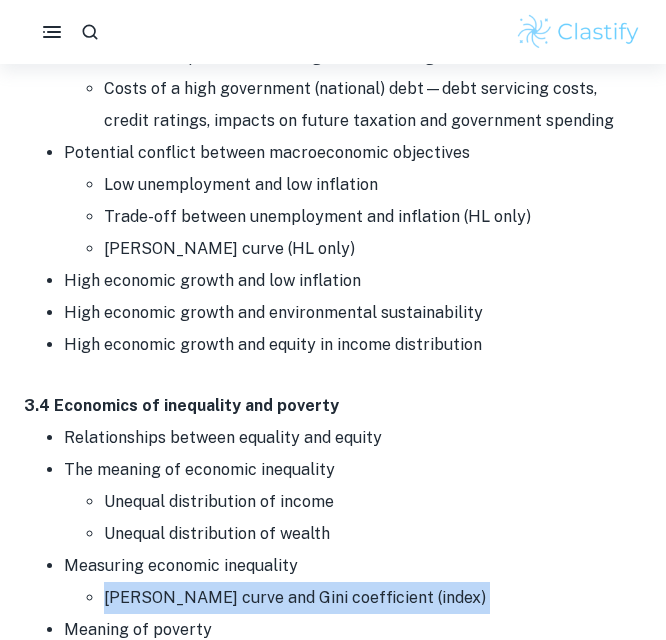 click on "[PERSON_NAME] curve and Gini coefficient (index)" at bounding box center (373, 598) 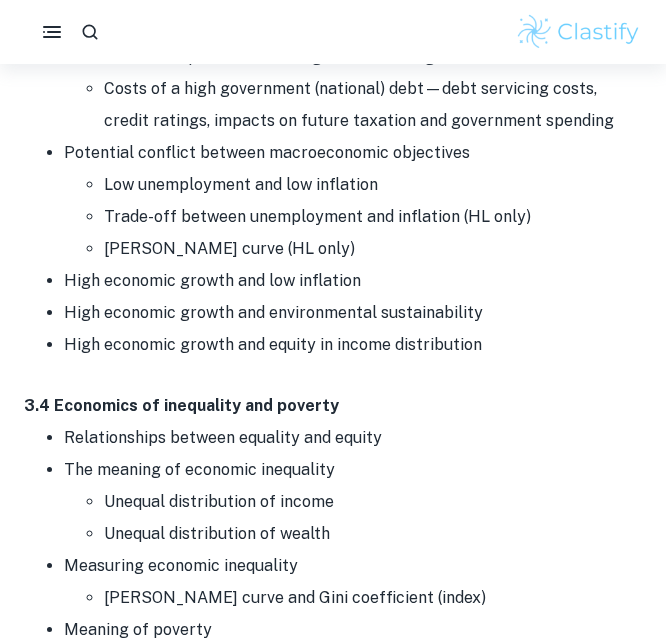 click on "Meaning of poverty Difference between absolute and relative poverty" at bounding box center (353, 646) 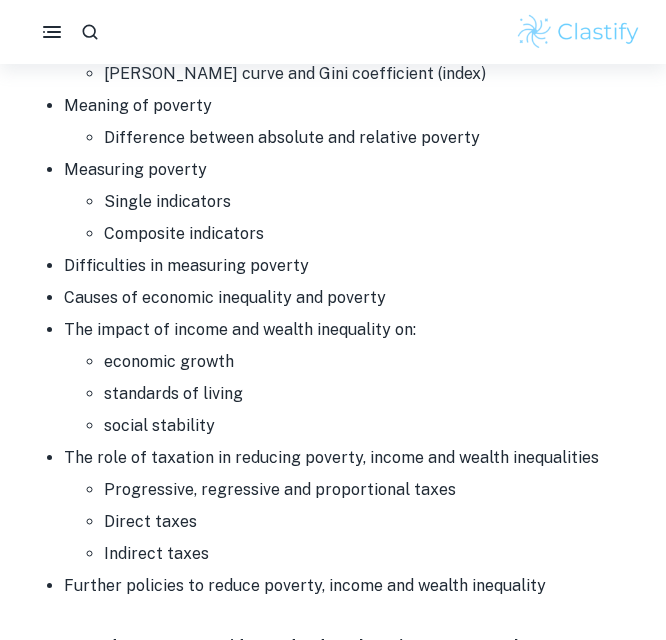 scroll, scrollTop: 12137, scrollLeft: 0, axis: vertical 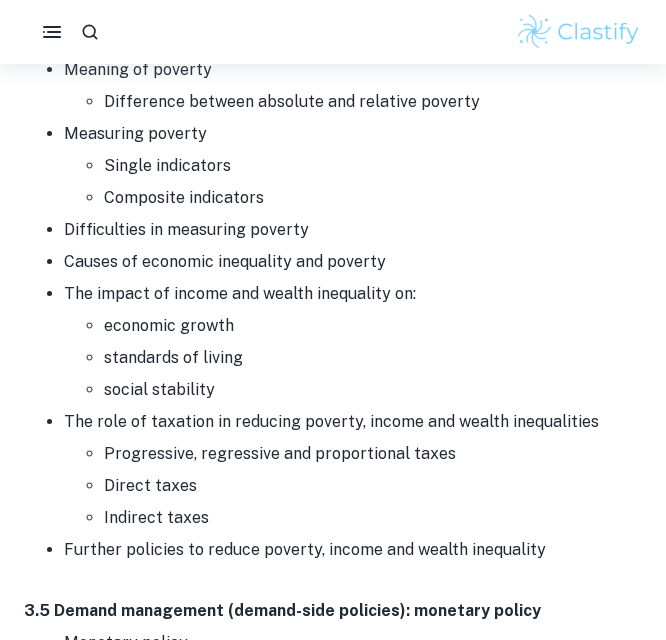 click on "Difficulties in measuring poverty" at bounding box center (353, 230) 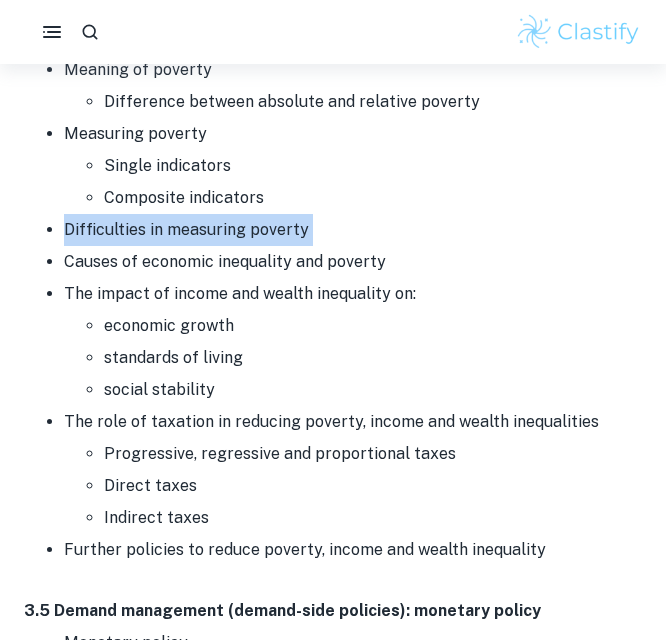 click on "Difficulties in measuring poverty" at bounding box center [353, 230] 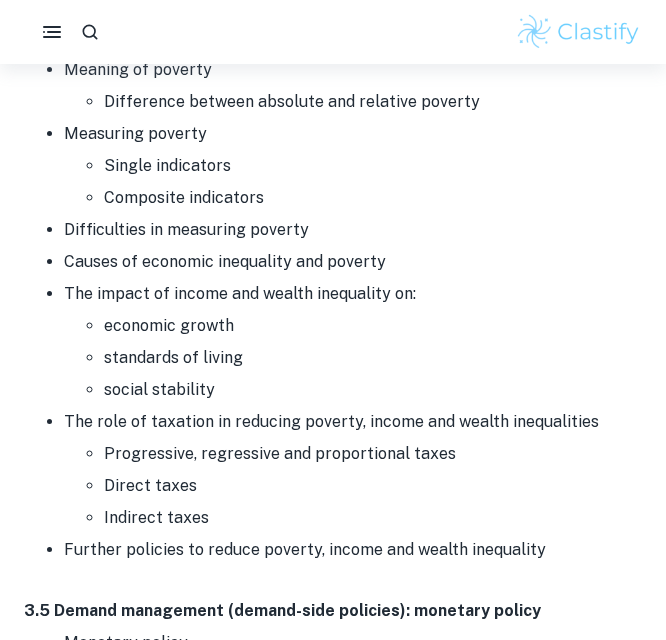 click on "Causes of economic inequality and poverty" at bounding box center [353, 262] 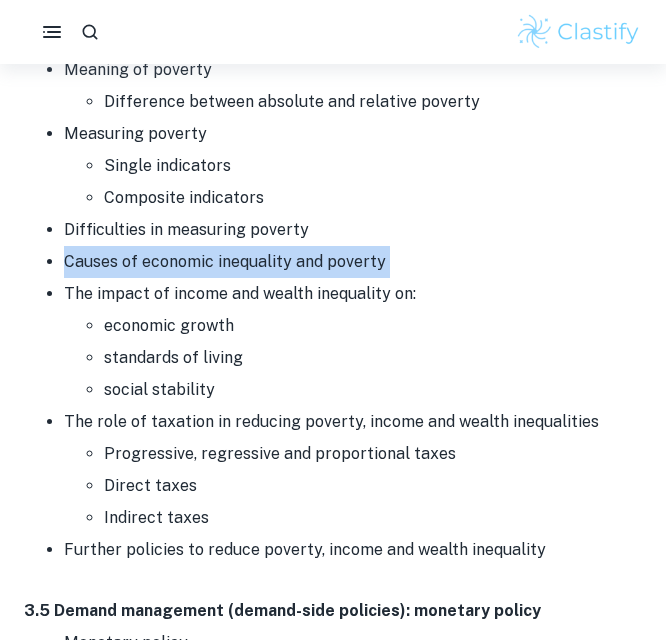 click on "Causes of economic inequality and poverty" at bounding box center (353, 262) 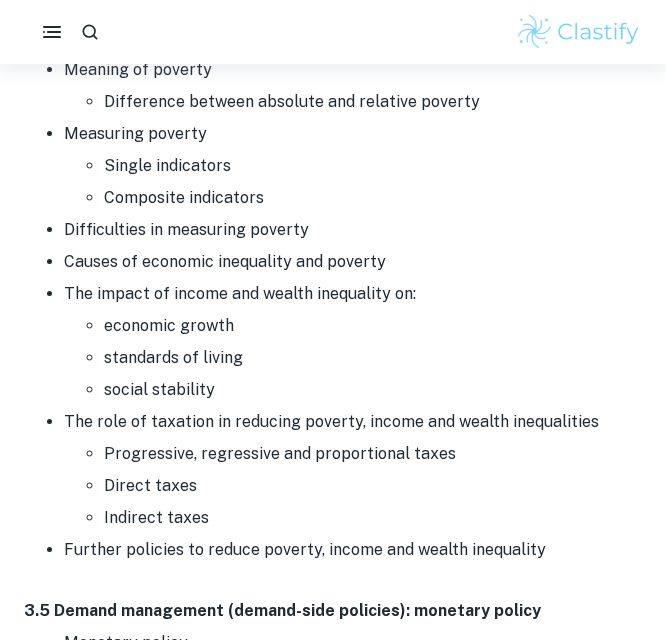click on "The impact of income and wealth inequality on: economic growth standards of living social stability" at bounding box center (353, 342) 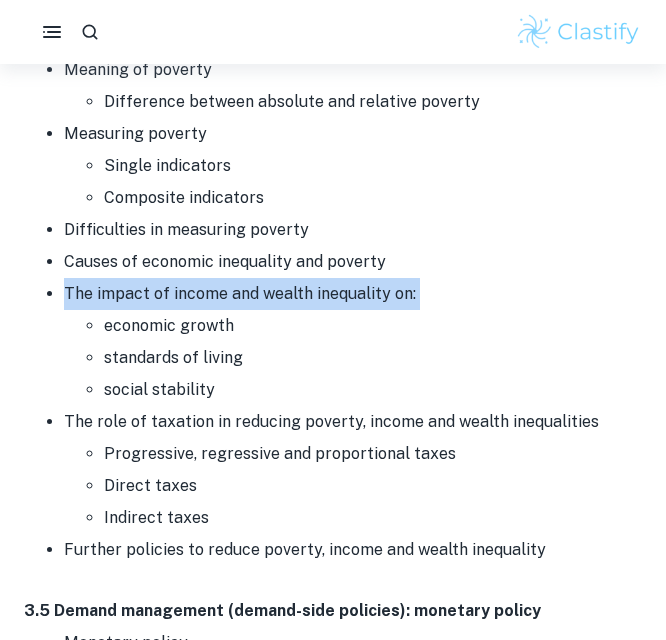 click on "The impact of income and wealth inequality on: economic growth standards of living social stability" at bounding box center [353, 342] 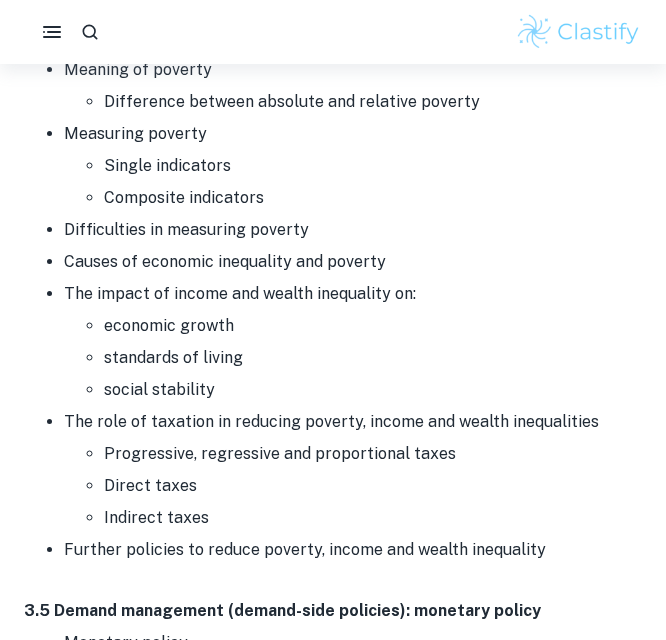 click on "The role of taxation in reducing poverty, income and wealth inequalities Progressive, regressive and proportional taxes Direct taxes Indirect taxes" at bounding box center [353, 470] 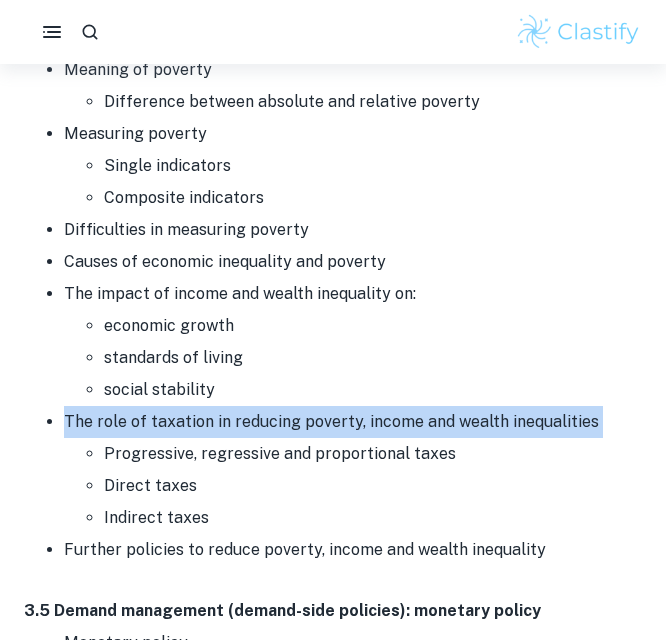 click on "The role of taxation in reducing poverty, income and wealth inequalities Progressive, regressive and proportional taxes Direct taxes Indirect taxes" at bounding box center [353, 470] 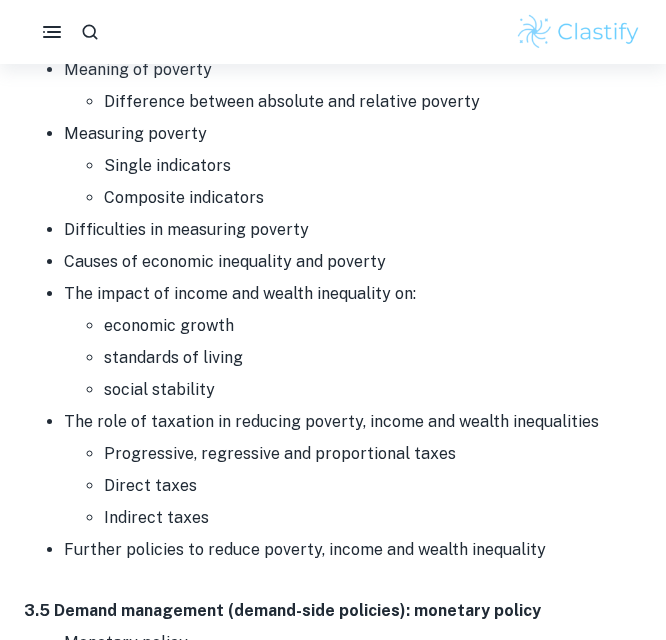 click on "Progressive, regressive and proportional taxes" at bounding box center (373, 454) 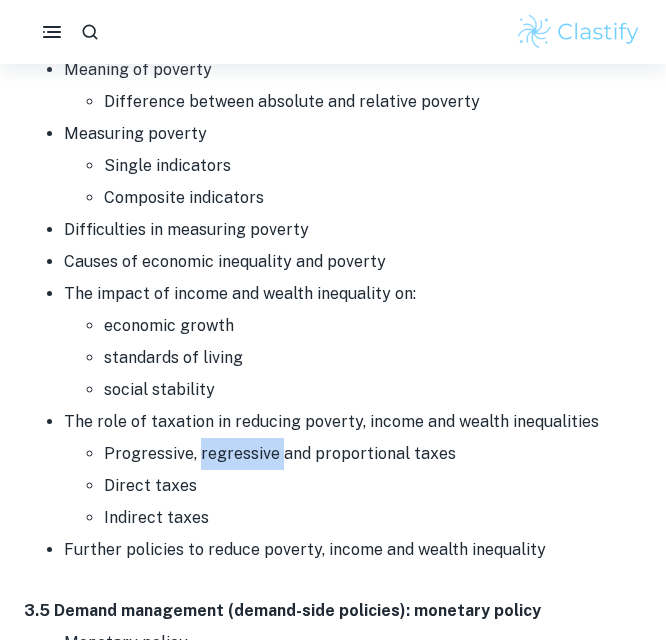 click on "Progressive, regressive and proportional taxes" at bounding box center (373, 454) 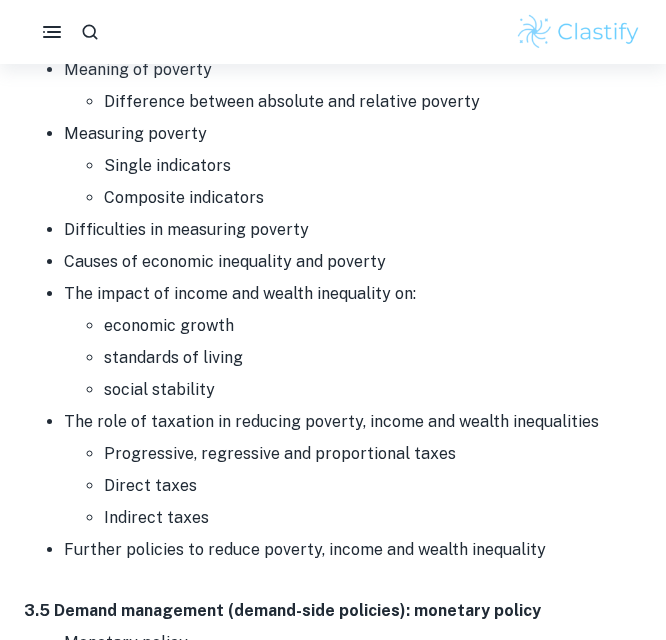 click on "Progressive, regressive and proportional taxes" at bounding box center [373, 454] 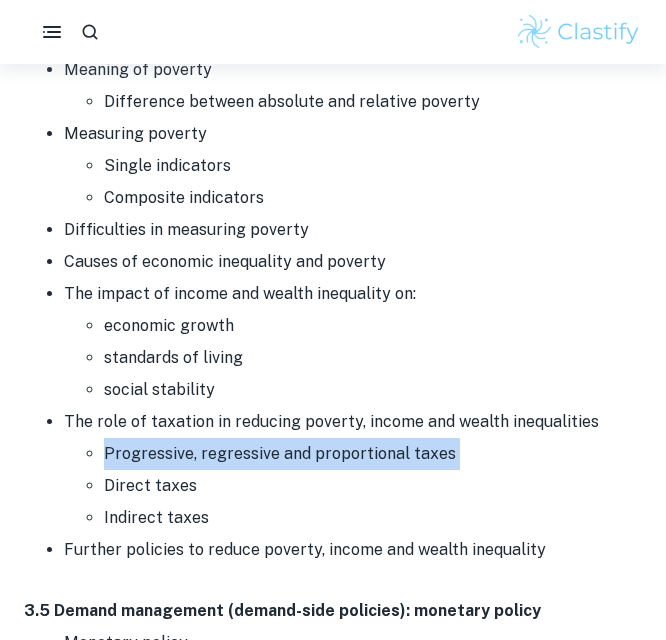 click on "Progressive, regressive and proportional taxes" at bounding box center (373, 454) 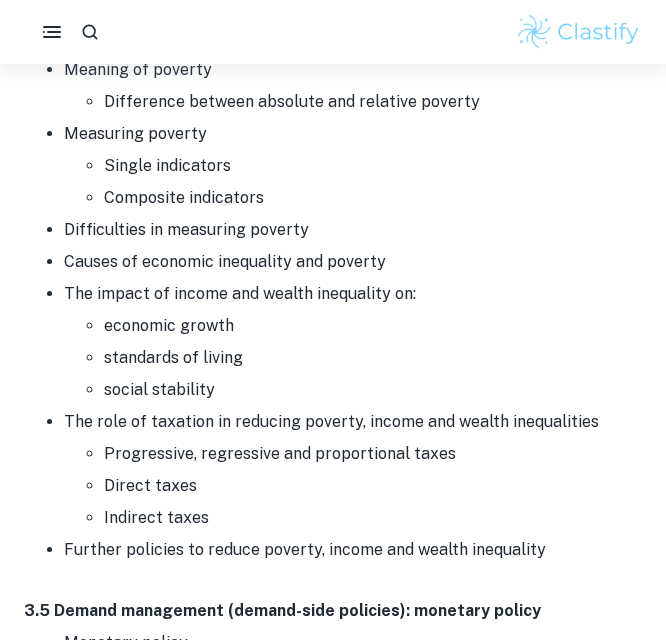 click on "Direct taxes" at bounding box center (373, 486) 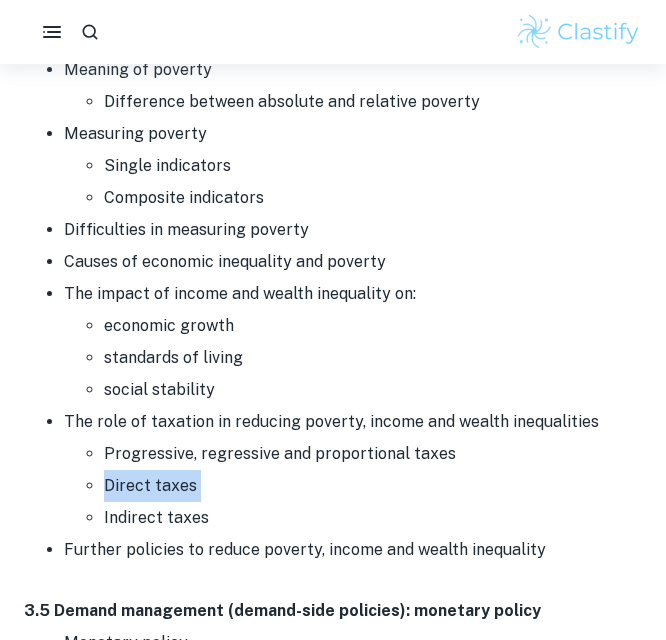 click on "Direct taxes" at bounding box center (373, 486) 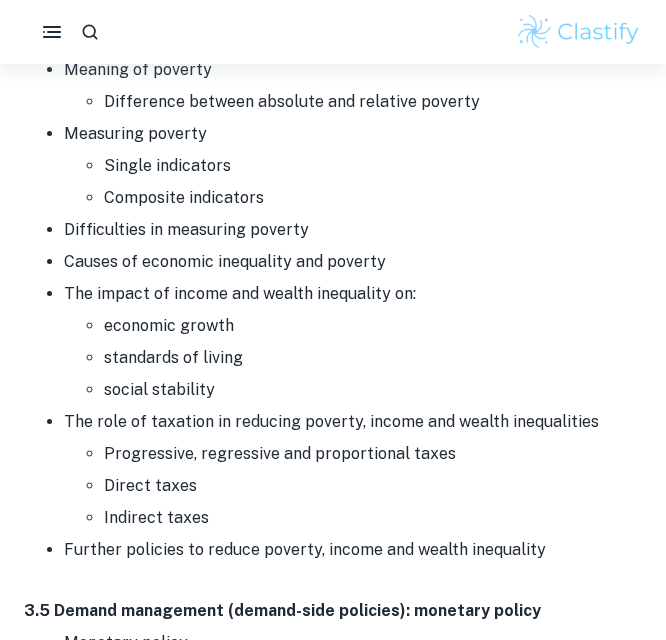 click on "Indirect taxes" at bounding box center [373, 518] 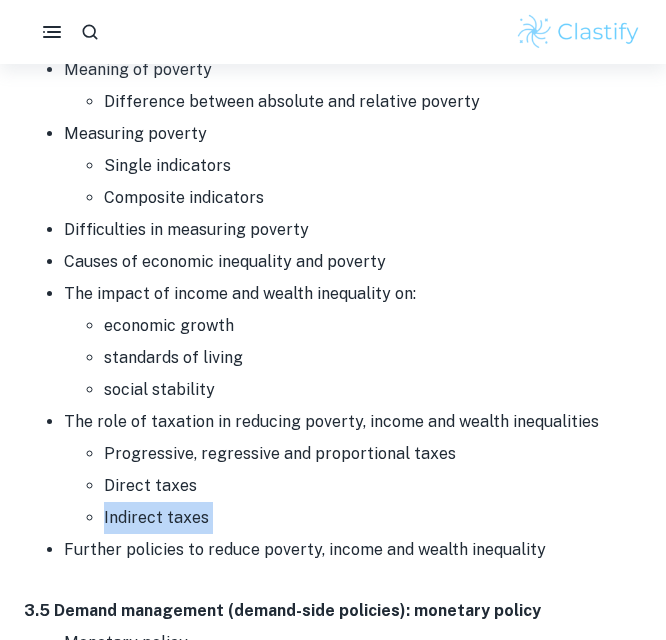 click on "Indirect taxes" at bounding box center [373, 518] 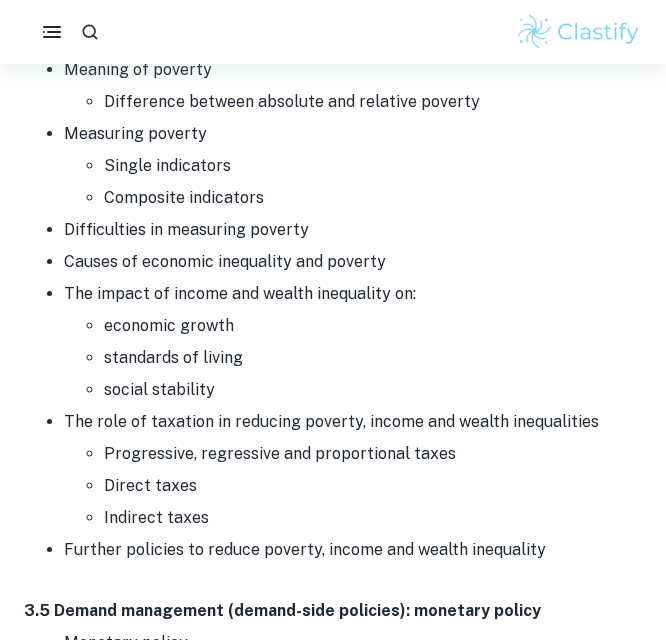 click on "Further policies to reduce poverty, income and wealth inequality" at bounding box center (353, 550) 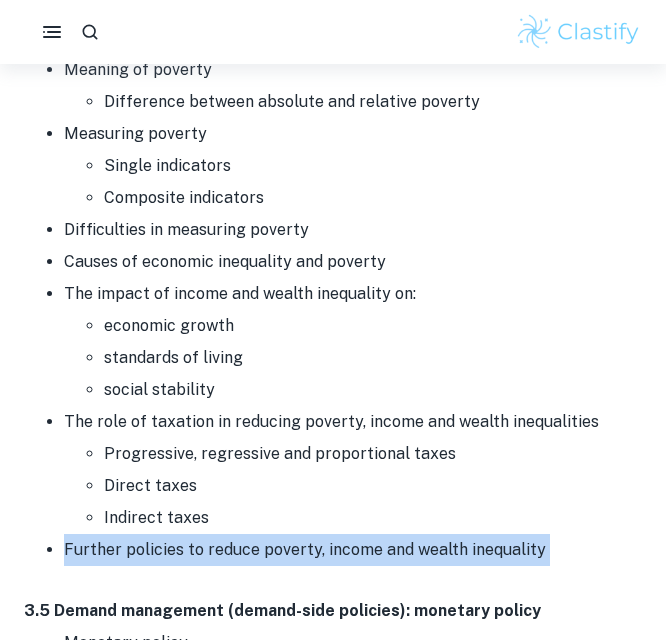 click on "Further policies to reduce poverty, income and wealth inequality" at bounding box center [353, 550] 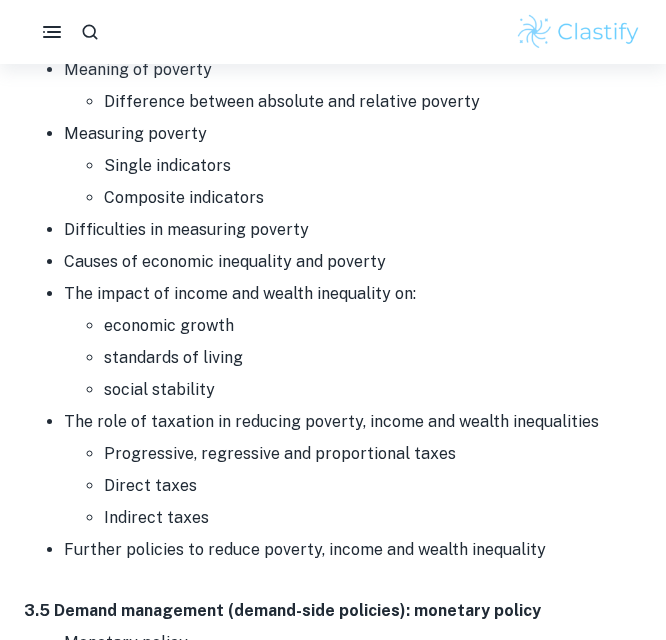 click on "3.5 Demand management (demand-side policies): monetary policy" at bounding box center [333, 611] 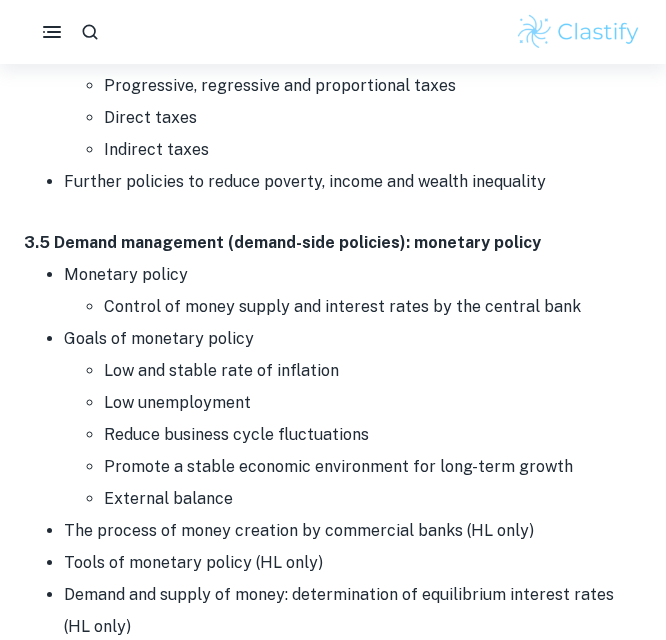 scroll, scrollTop: 12537, scrollLeft: 0, axis: vertical 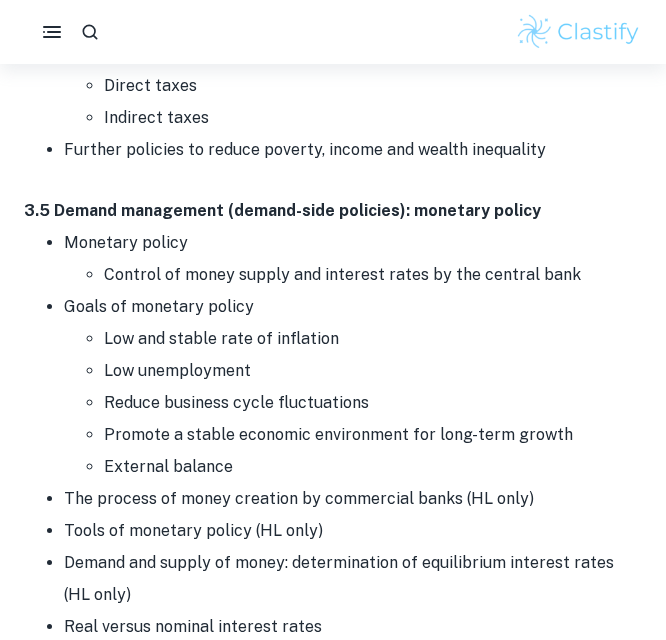click on "Monetary policy Control of money supply and interest rates by the central bank" at bounding box center (353, 259) 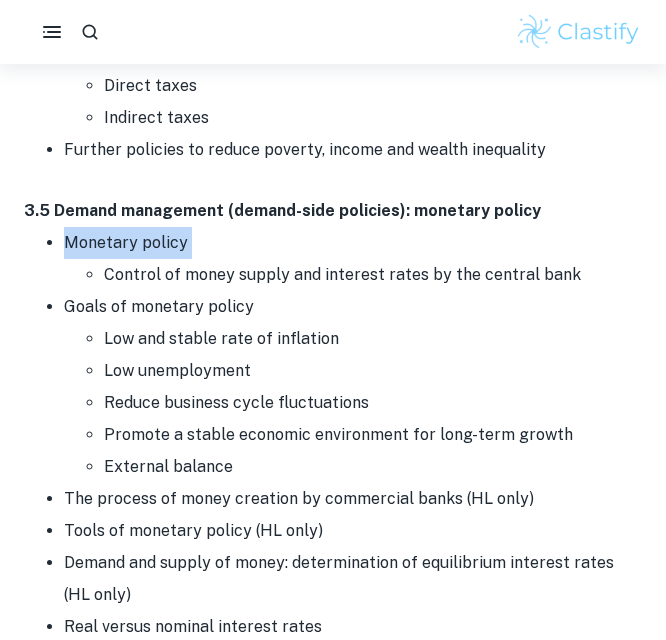 click on "Monetary policy Control of money supply and interest rates by the central bank" at bounding box center [353, 259] 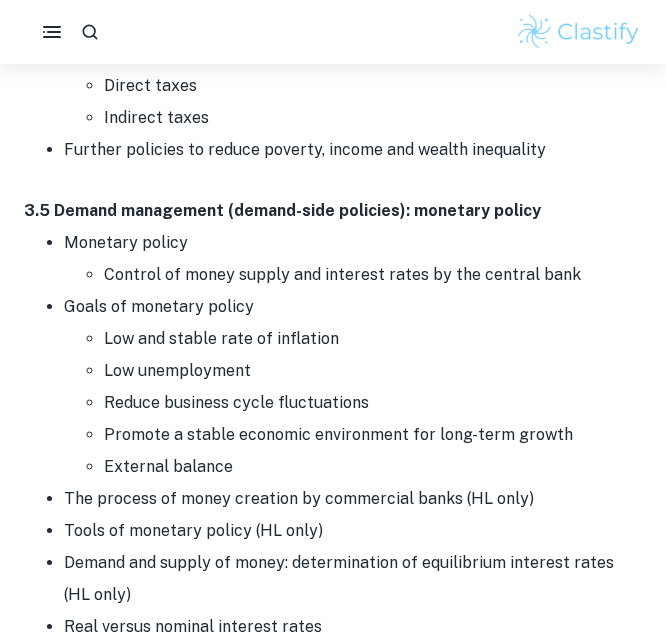 click on "Goals of monetary policy Low and stable rate of inflation Low unemployment Reduce business cycle fluctuations Promote a stable economic environment for long-term growth External balance" at bounding box center [353, 387] 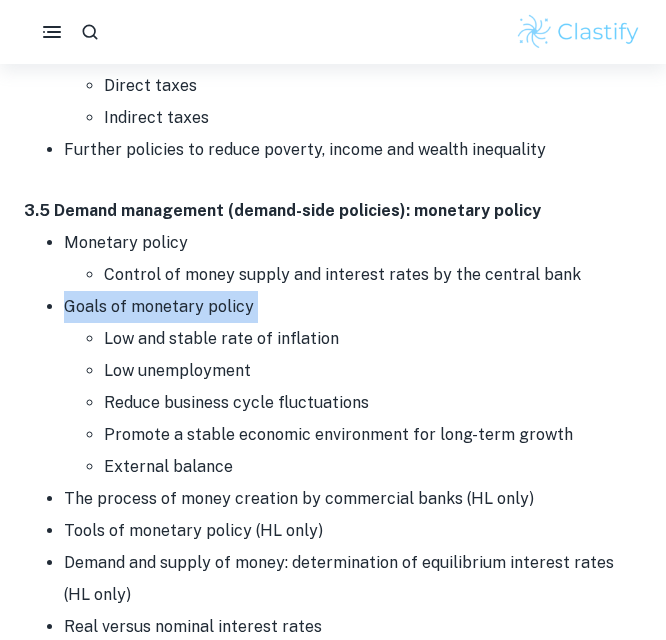 click on "Goals of monetary policy Low and stable rate of inflation Low unemployment Reduce business cycle fluctuations Promote a stable economic environment for long-term growth External balance" at bounding box center [353, 387] 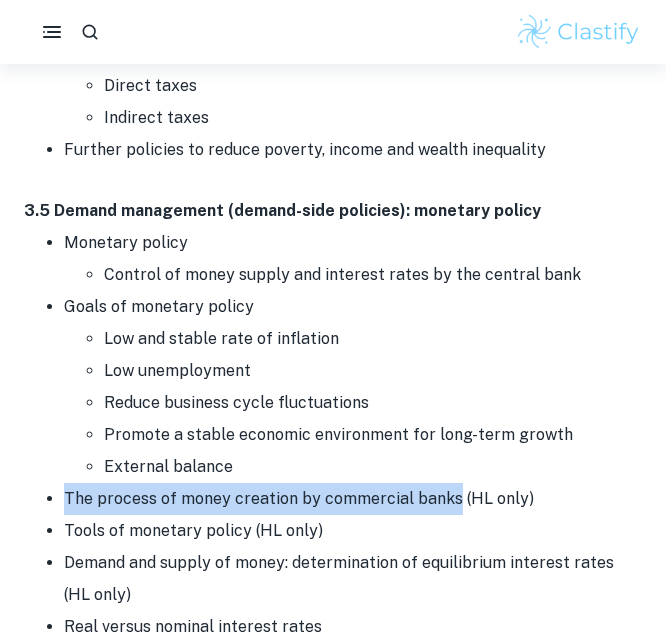 drag, startPoint x: 64, startPoint y: 369, endPoint x: 451, endPoint y: 369, distance: 387 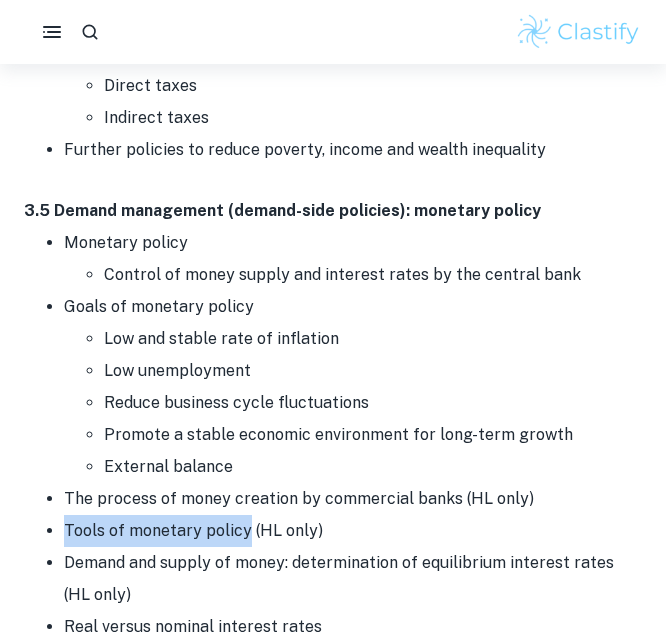 drag, startPoint x: 67, startPoint y: 402, endPoint x: 243, endPoint y: 403, distance: 176.00284 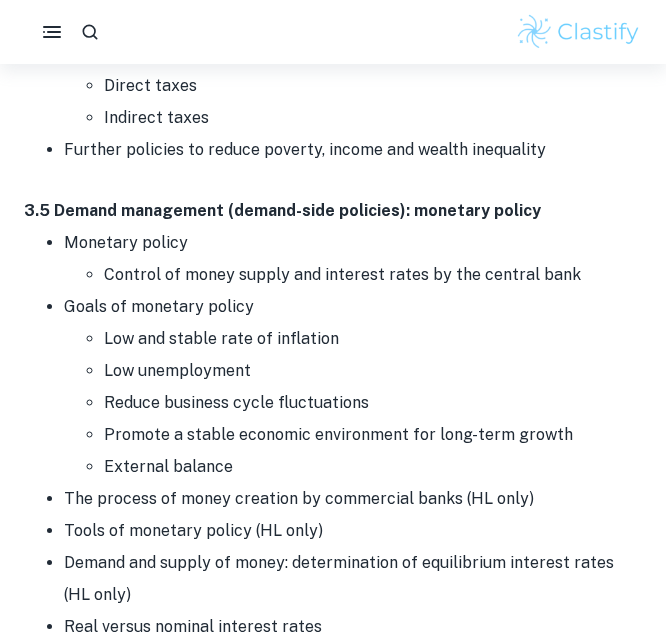 click on "Demand and supply of money: determination of equilibrium interest rates (HL only)" at bounding box center [353, 579] 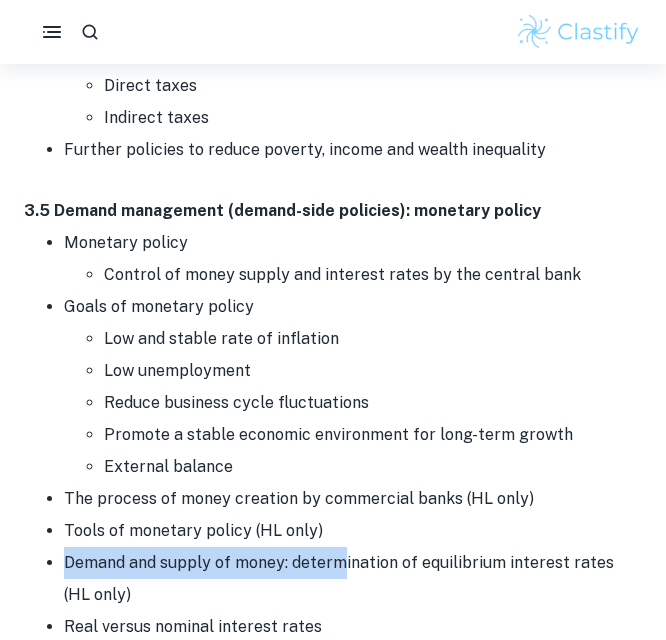 drag, startPoint x: 62, startPoint y: 432, endPoint x: 340, endPoint y: 434, distance: 278.0072 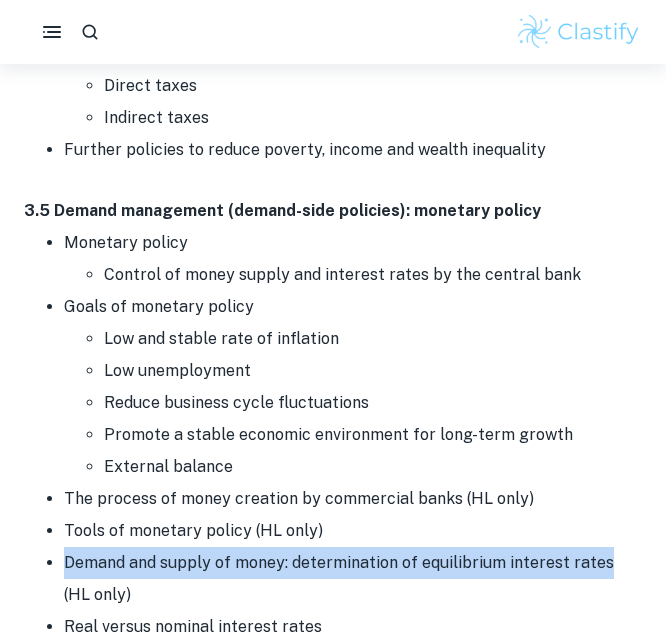drag, startPoint x: 602, startPoint y: 432, endPoint x: 68, endPoint y: 433, distance: 534.0009 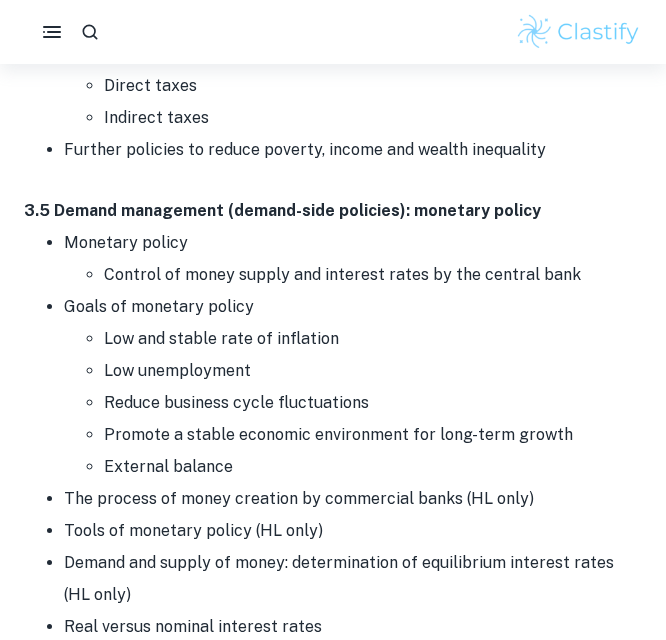click on "Real versus nominal interest rates" at bounding box center [353, 627] 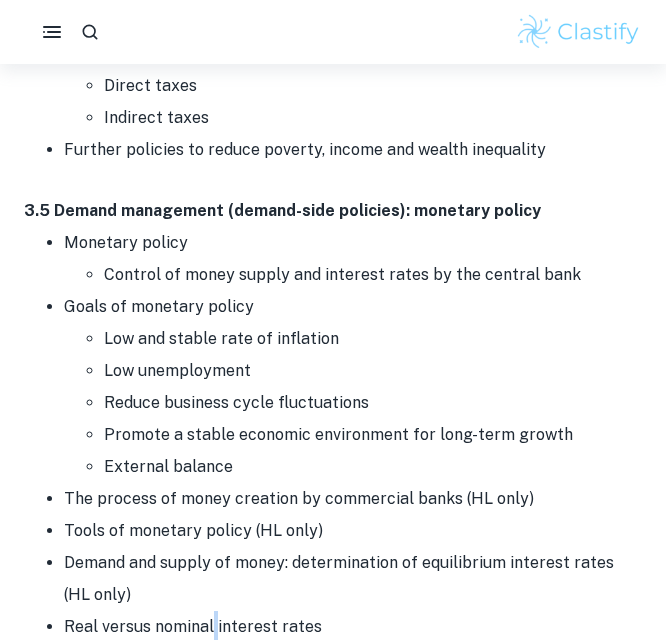 click on "Real versus nominal interest rates" at bounding box center [353, 627] 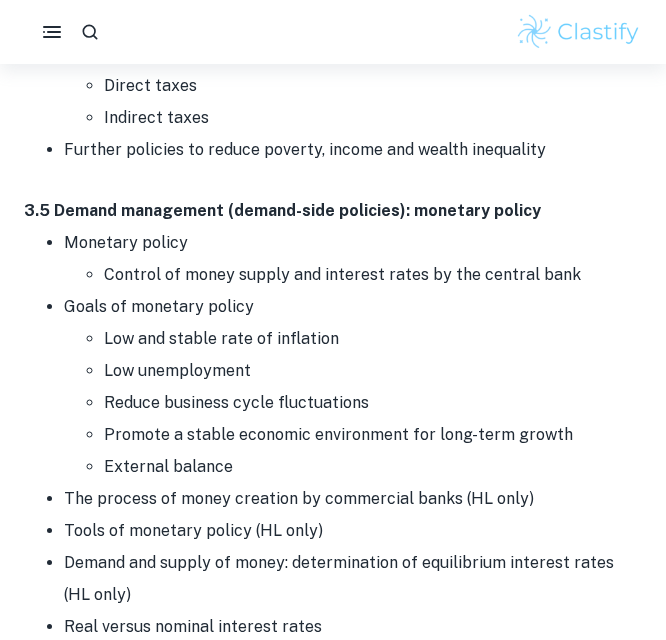 click on "Real versus nominal interest rates" at bounding box center [353, 627] 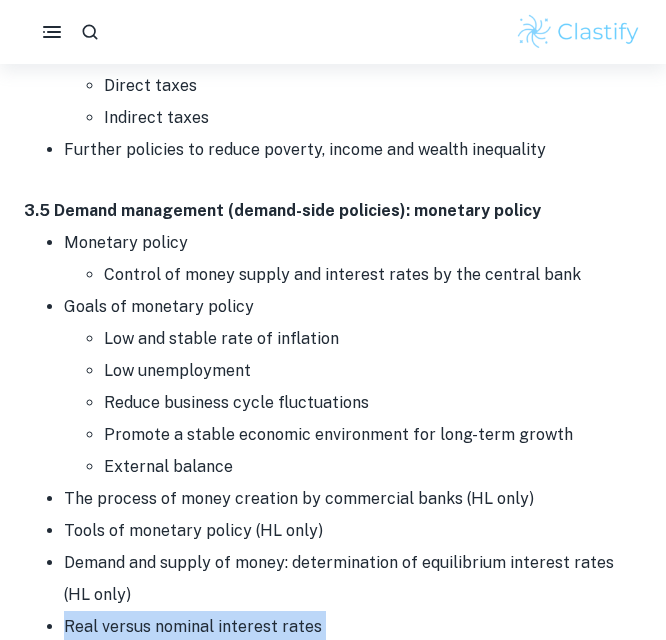click on "Real versus nominal interest rates" at bounding box center (353, 627) 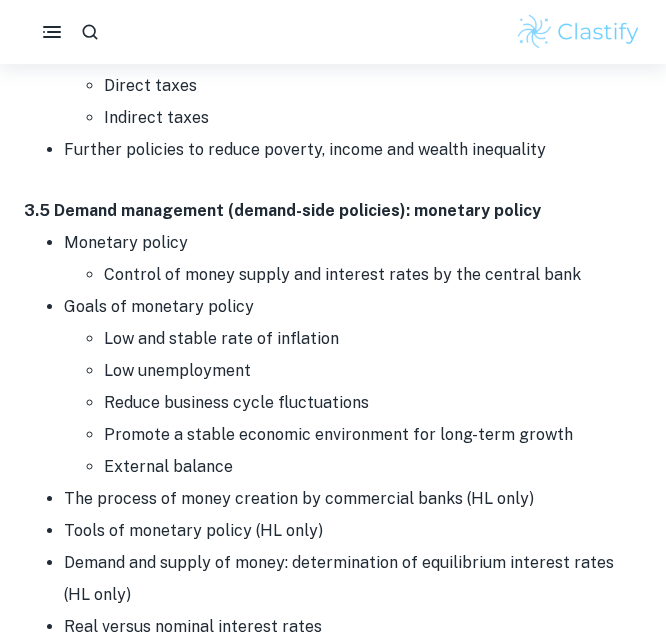 click on "Expansionary and contractionary monetary policies to close deflationary/recessionary and inflationary gaps" at bounding box center (353, 675) 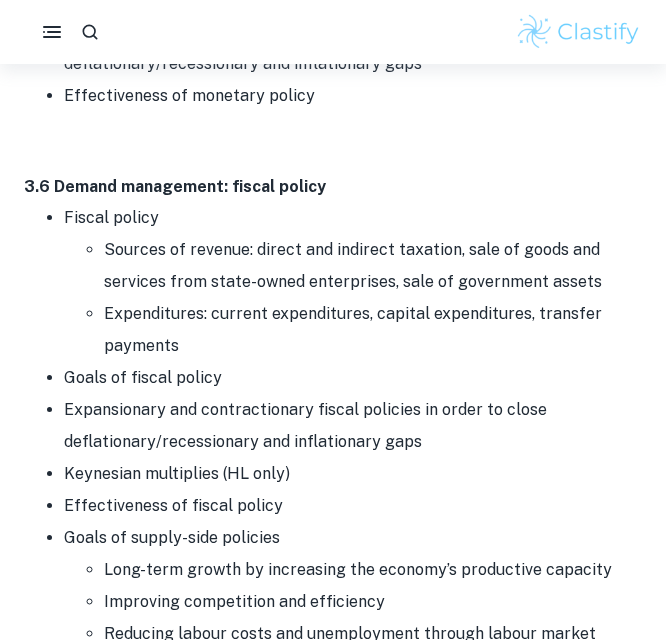 scroll, scrollTop: 13137, scrollLeft: 0, axis: vertical 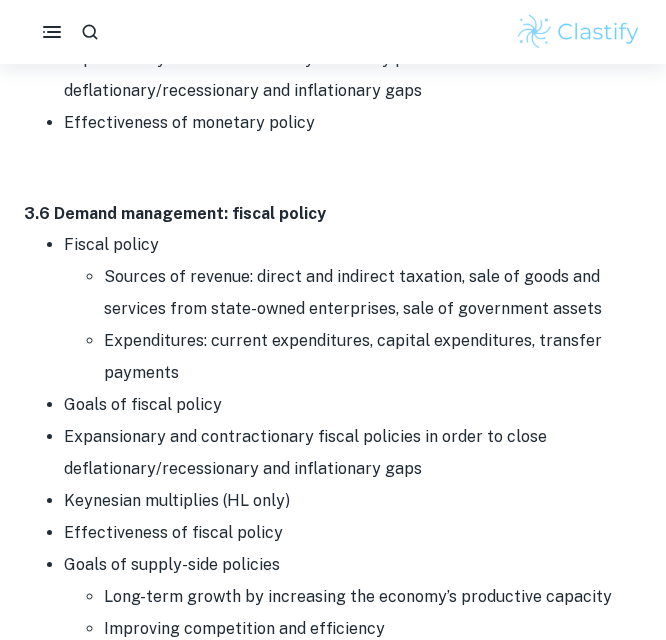 click on "Fiscal policy Sources of revenue: direct and indirect taxation, sale of goods and services from state-owned enterprises, sale of government assets Expenditures: current expenditures, capital expenditures, transfer payments" at bounding box center [353, 309] 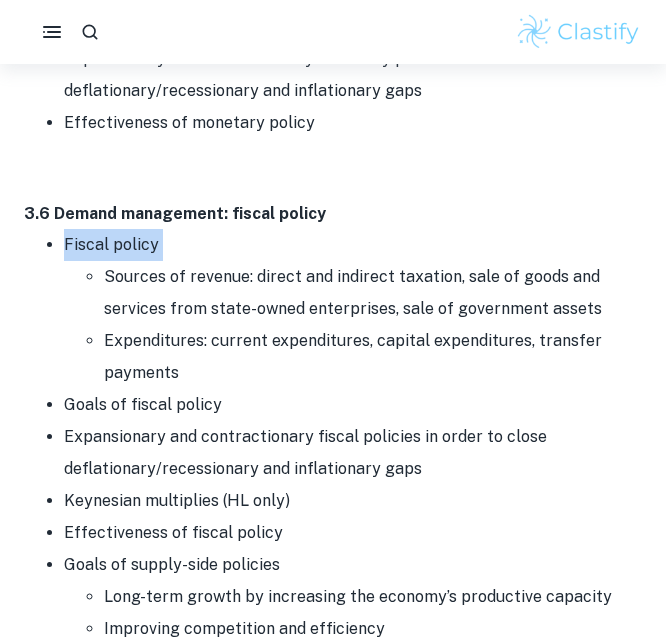 click on "Fiscal policy Sources of revenue: direct and indirect taxation, sale of goods and services from state-owned enterprises, sale of government assets Expenditures: current expenditures, capital expenditures, transfer payments" at bounding box center [353, 309] 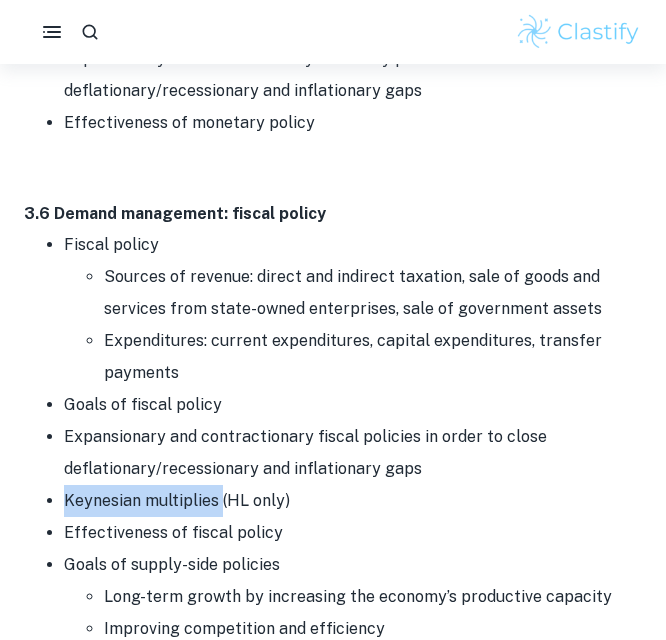 drag, startPoint x: 63, startPoint y: 371, endPoint x: 222, endPoint y: 367, distance: 159.05031 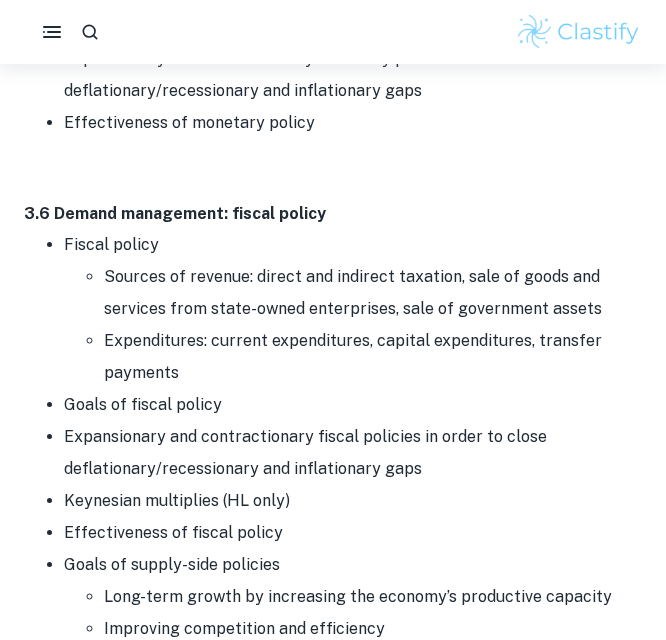 click on "Effectiveness of fiscal policy" at bounding box center (353, 533) 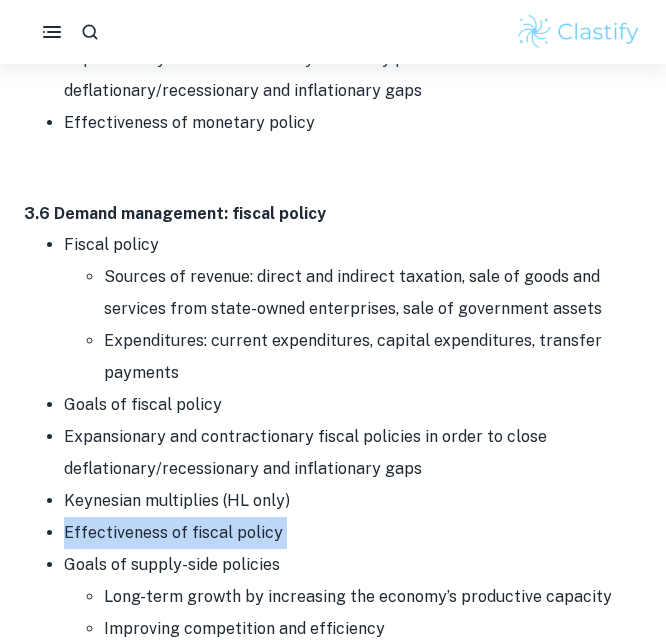 click on "Effectiveness of fiscal policy" at bounding box center [353, 533] 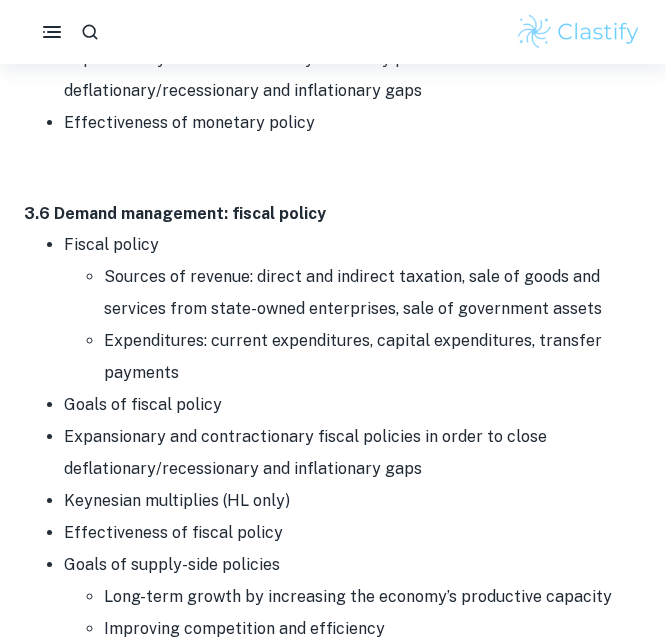 click on "Goals of supply-side policies Long-term growth by increasing the economy’s productive capacity Improving competition and efficiency Reducing labour costs and unemployment through labour market flexibility Reducing inflation to improve international competitiveness Increasing firms’ incentives to invest in innovation by reducing costs" at bounding box center [353, 661] 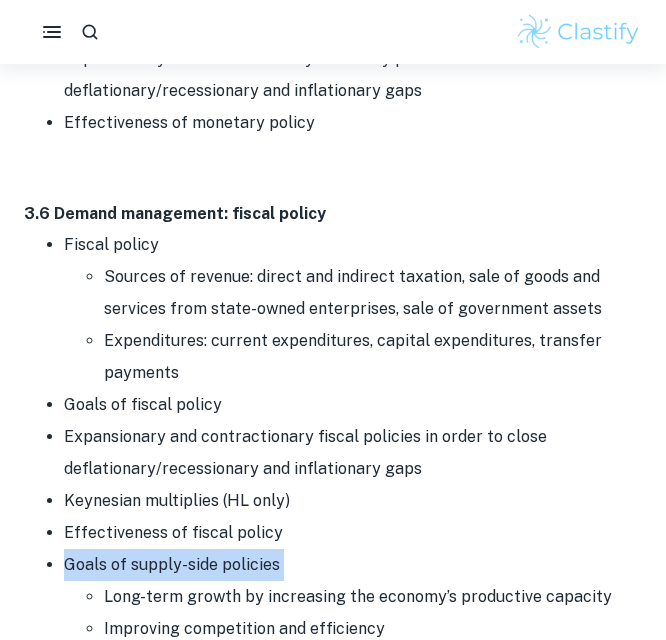 click on "Goals of supply-side policies Long-term growth by increasing the economy’s productive capacity Improving competition and efficiency Reducing labour costs and unemployment through labour market flexibility Reducing inflation to improve international competitiveness Increasing firms’ incentives to invest in innovation by reducing costs" at bounding box center (353, 661) 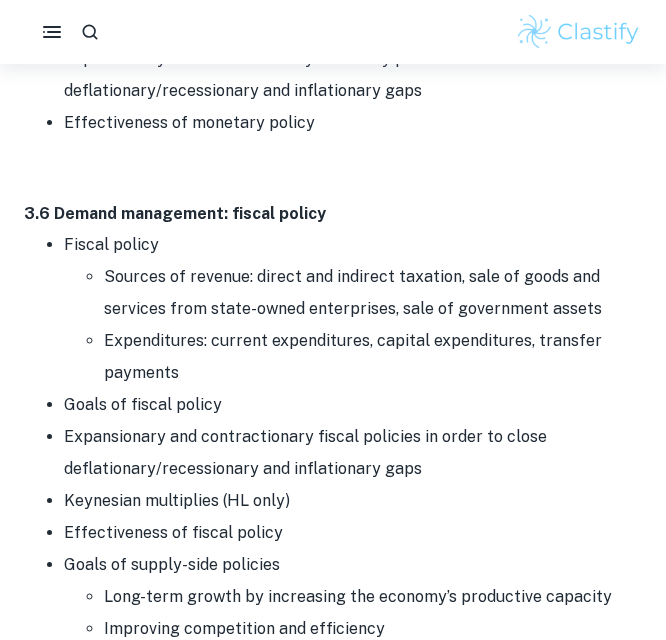 click on "Effectiveness of fiscal policy" at bounding box center [353, 533] 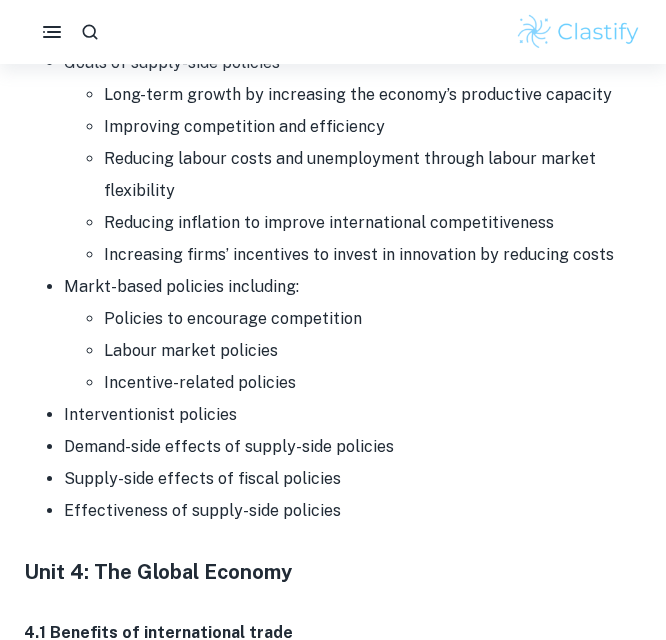 scroll, scrollTop: 13657, scrollLeft: 0, axis: vertical 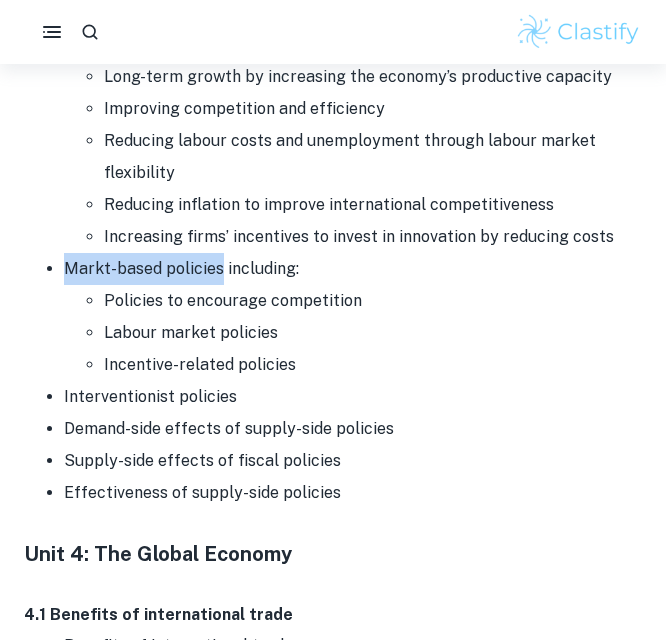 drag, startPoint x: 66, startPoint y: 141, endPoint x: 219, endPoint y: 147, distance: 153.1176 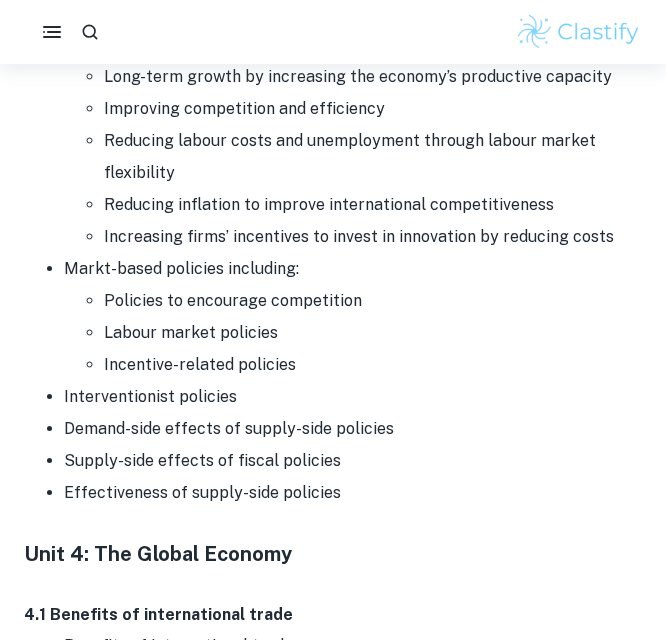 click on "Unit 4: The Global Economy" at bounding box center [333, 554] 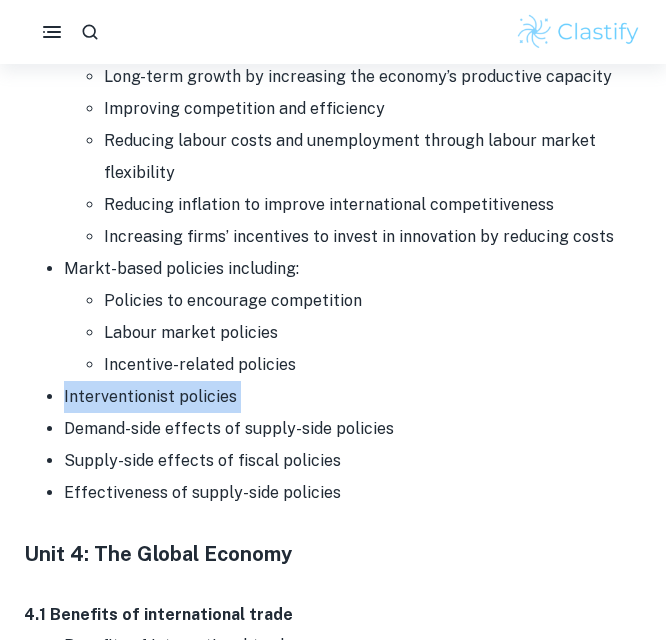 click on "Interventionist policies" at bounding box center (353, 397) 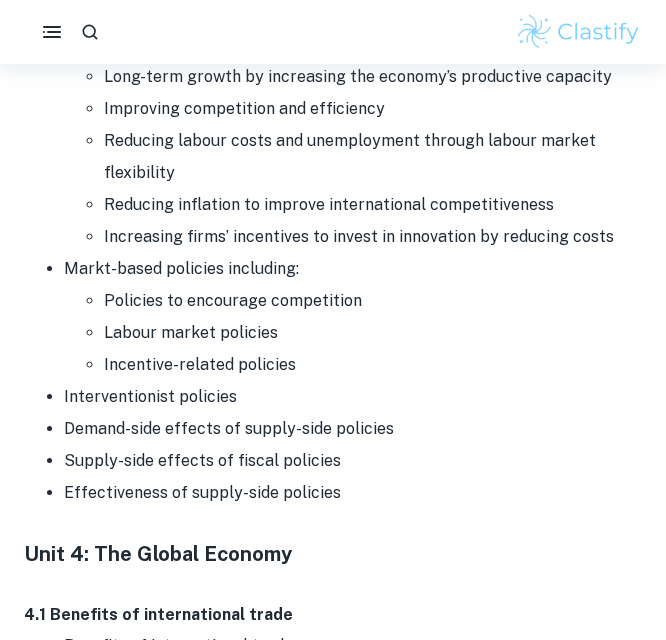 click on "Demand-side effects of supply-side policies" at bounding box center (353, 429) 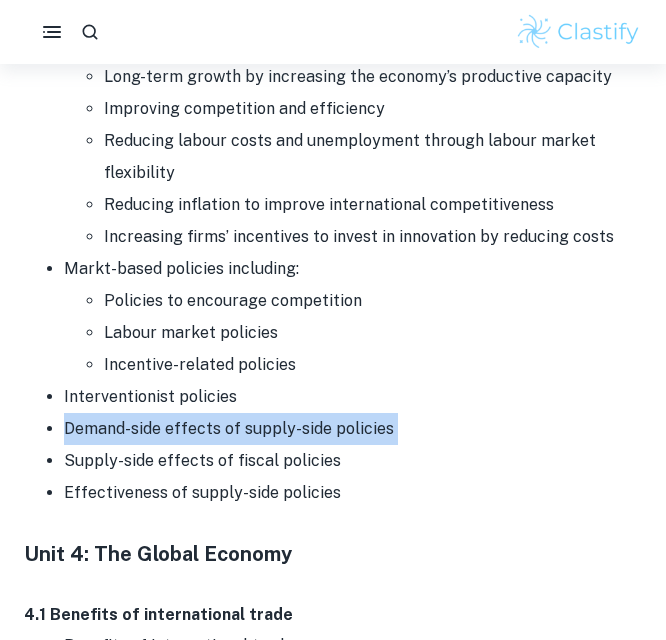 click on "Demand-side effects of supply-side policies" at bounding box center [353, 429] 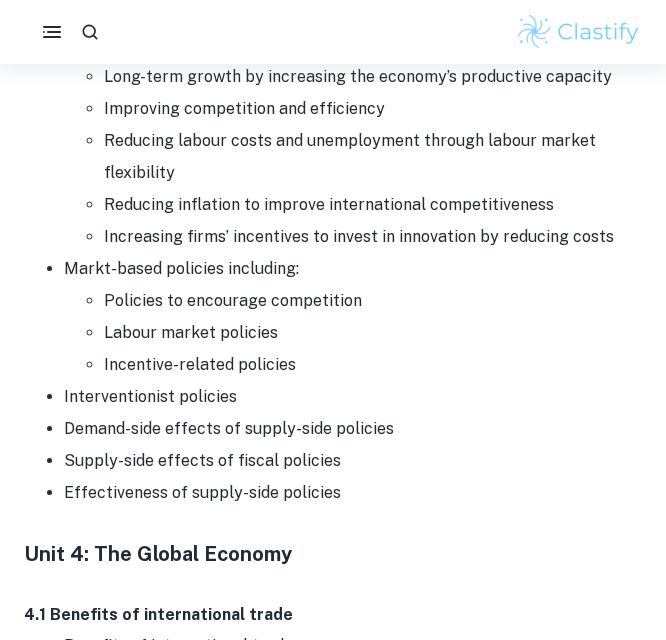 click on "Supply-side effects of fiscal policies" at bounding box center (353, 461) 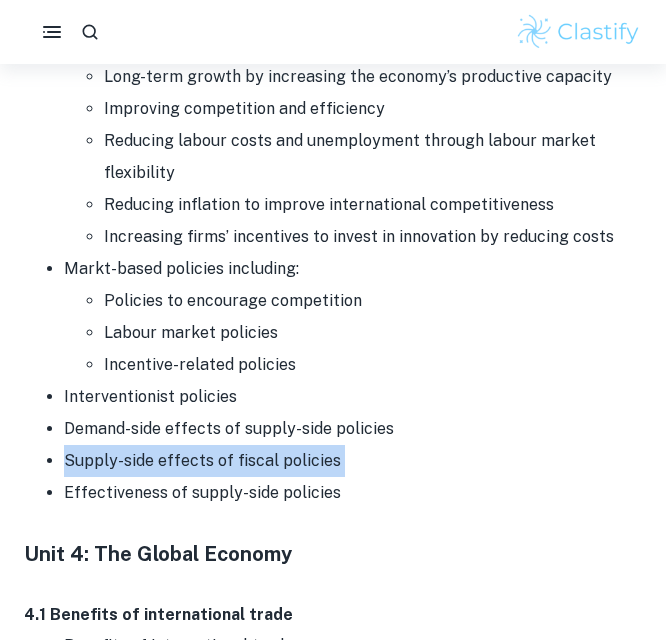 click on "Supply-side effects of fiscal policies" at bounding box center (353, 461) 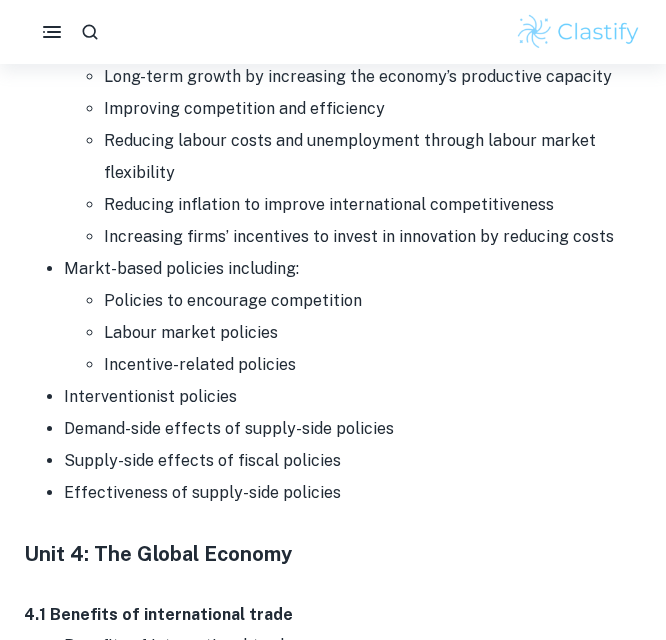 click on "Effectiveness of supply-side policies" at bounding box center [353, 493] 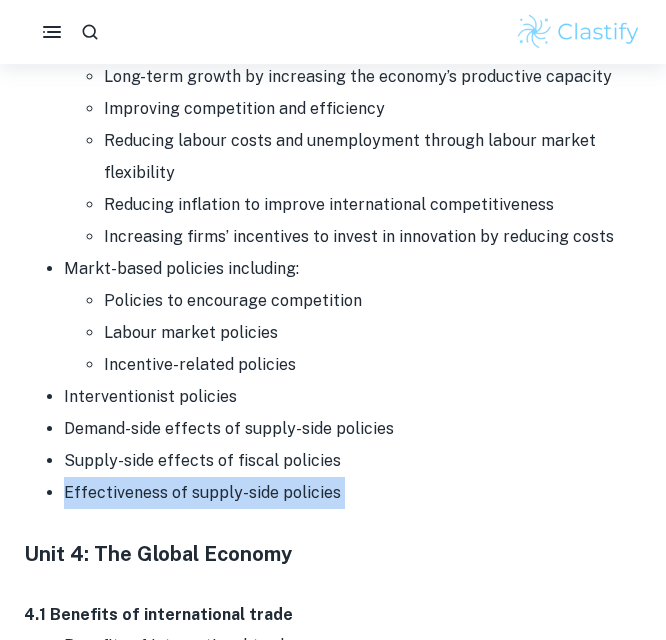 click on "Effectiveness of supply-side policies" at bounding box center (353, 493) 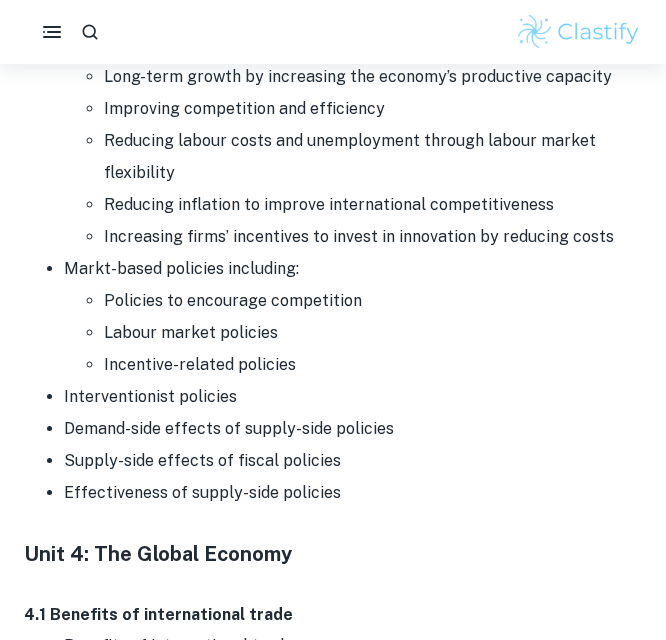 click on "Unit 4: The Global Economy" at bounding box center [333, 554] 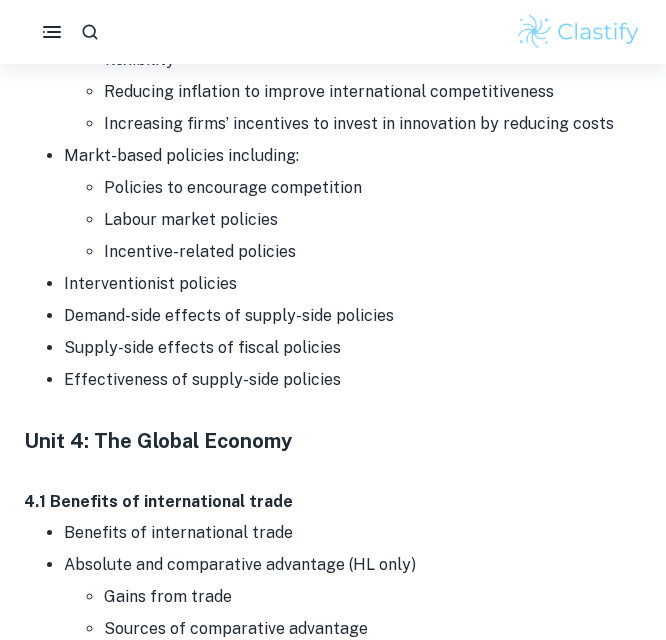 scroll, scrollTop: 13937, scrollLeft: 0, axis: vertical 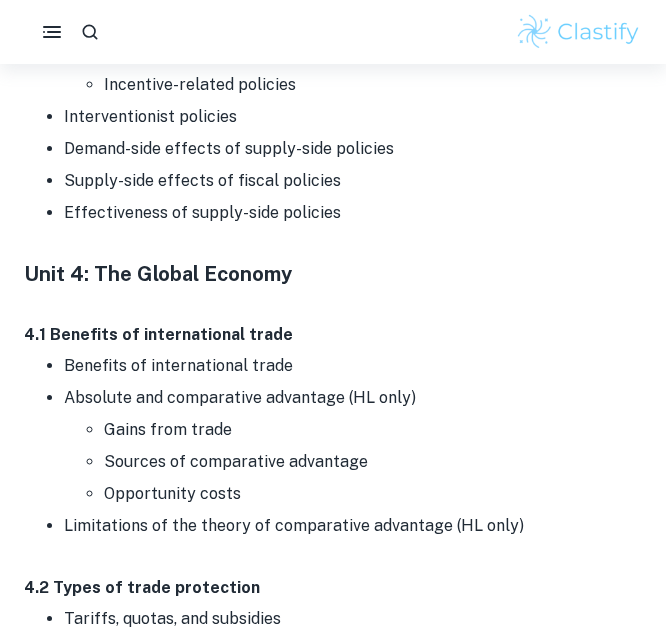 click on "Benefits of international trade" at bounding box center [353, 366] 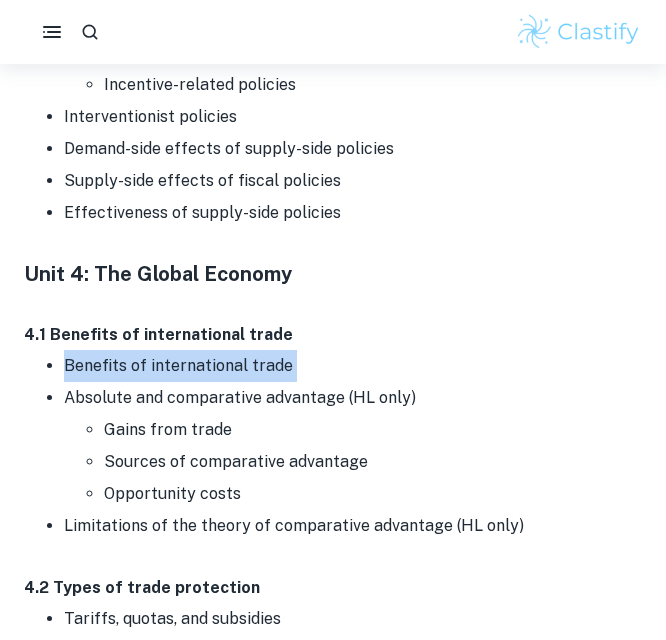 click on "Benefits of international trade" at bounding box center (353, 366) 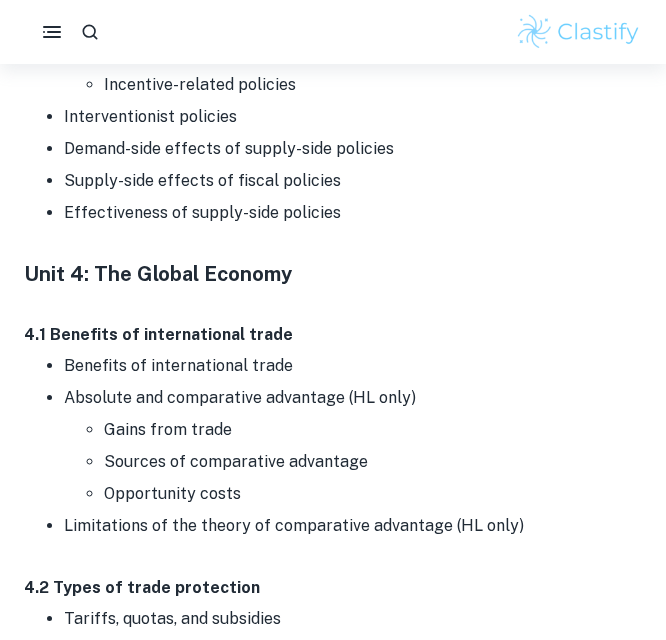 click on "Absolute and comparative advantage (HL only)  Gains from trade Sources of comparative advantage Opportunity costs" at bounding box center [353, 446] 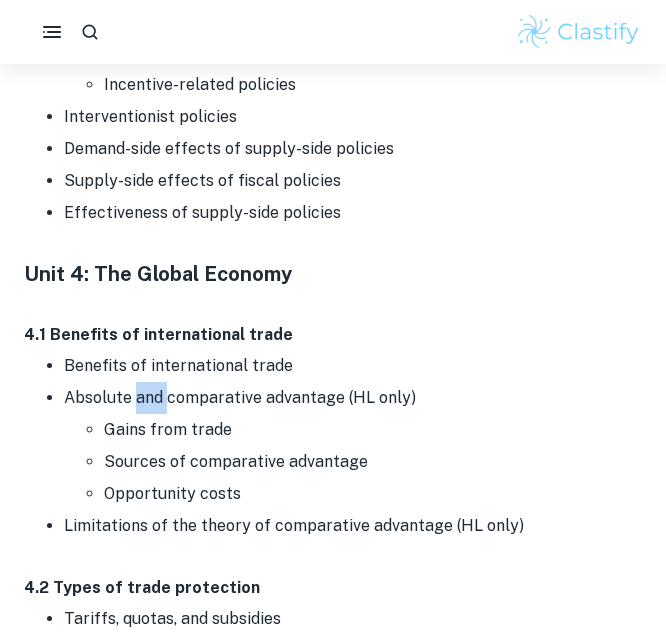click on "Absolute and comparative advantage (HL only)  Gains from trade Sources of comparative advantage Opportunity costs" at bounding box center (353, 446) 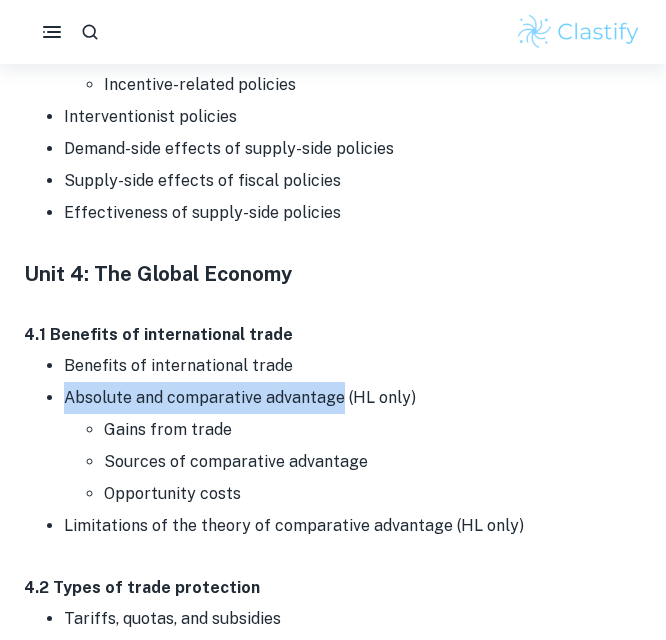 drag, startPoint x: 67, startPoint y: 272, endPoint x: 335, endPoint y: 272, distance: 268 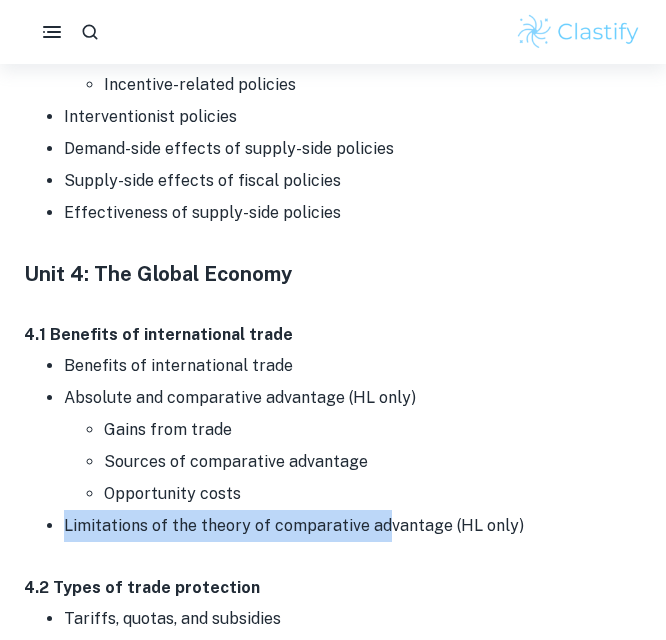 drag, startPoint x: 65, startPoint y: 400, endPoint x: 379, endPoint y: 401, distance: 314.0016 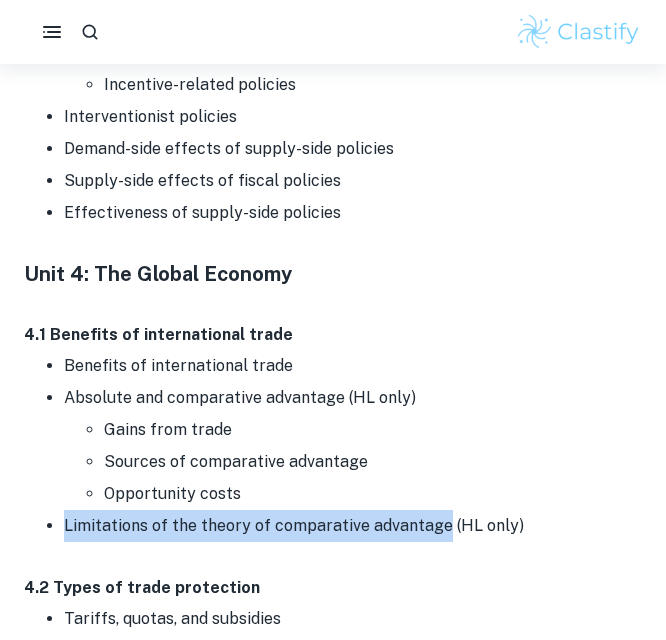 drag, startPoint x: 442, startPoint y: 398, endPoint x: 49, endPoint y: 409, distance: 393.1539 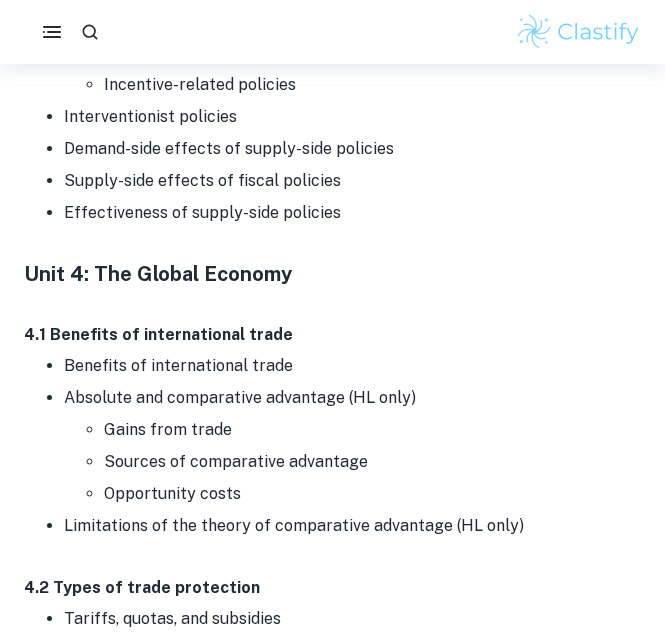 click on "Tariffs, quotas, and subsidies  Effects on markets and stakeholders" at bounding box center [353, 635] 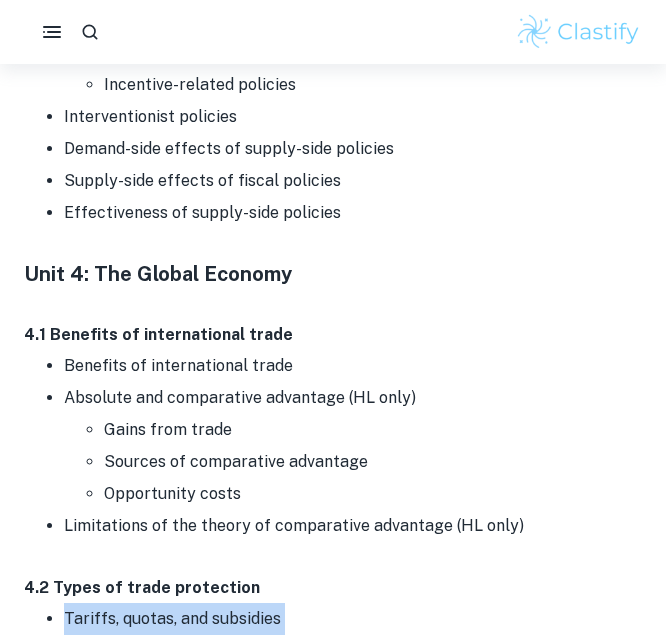 click on "Tariffs, quotas, and subsidies  Effects on markets and stakeholders" at bounding box center [353, 635] 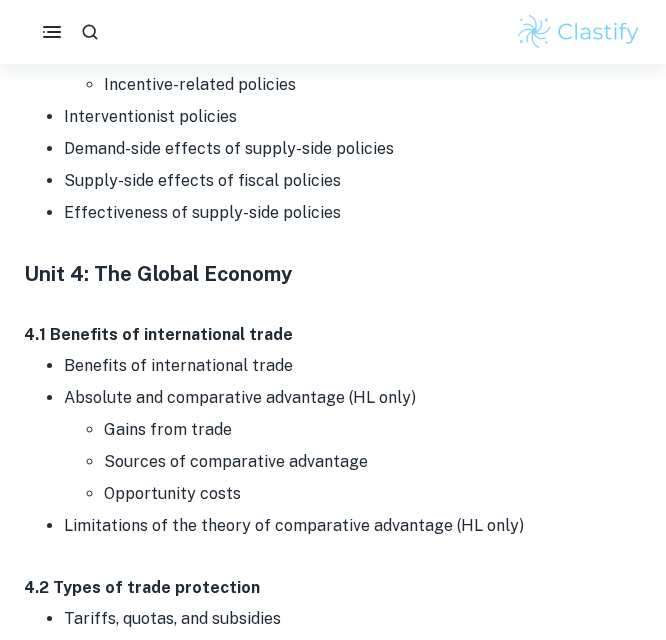 click on "Administrative barriers" at bounding box center [353, 683] 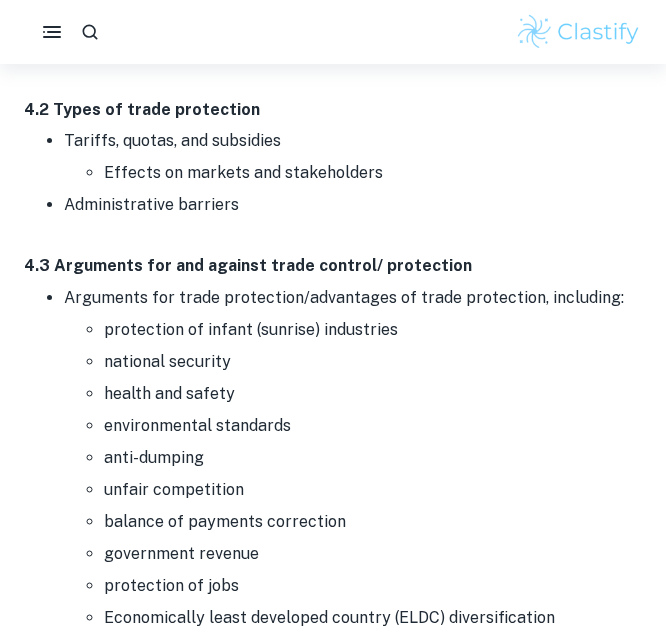 scroll, scrollTop: 14417, scrollLeft: 0, axis: vertical 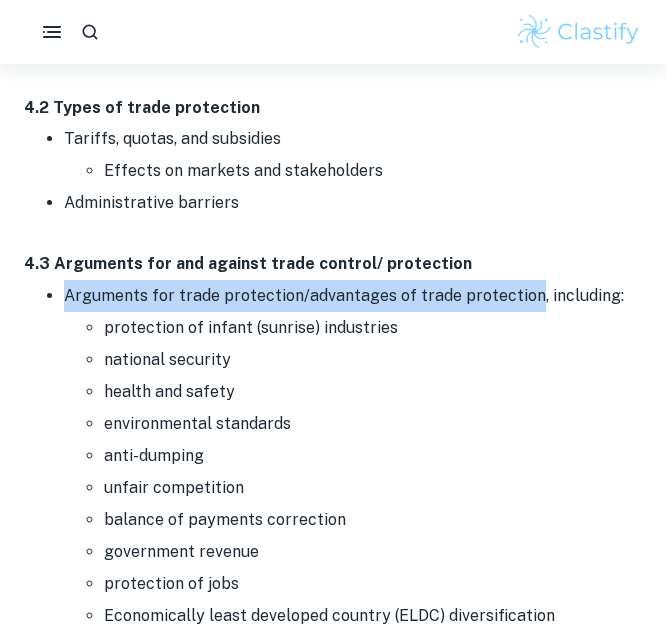 drag, startPoint x: 69, startPoint y: 169, endPoint x: 528, endPoint y: 171, distance: 459.00436 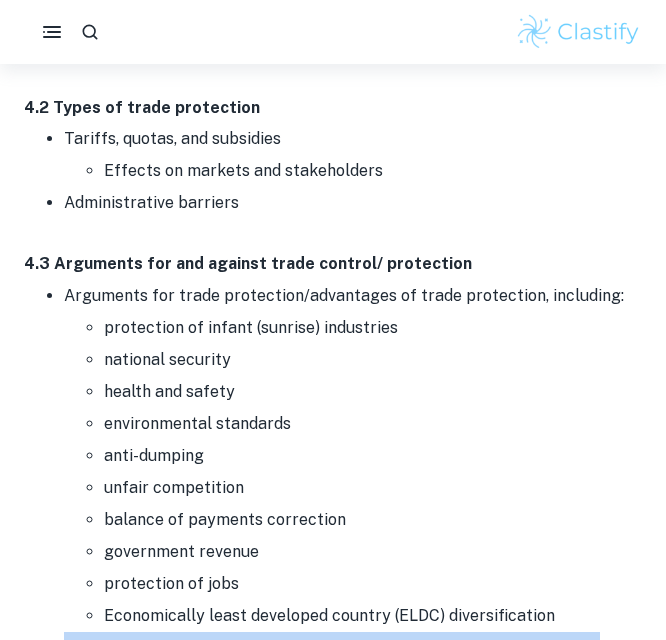 drag, startPoint x: 67, startPoint y: 518, endPoint x: 582, endPoint y: 514, distance: 515.01556 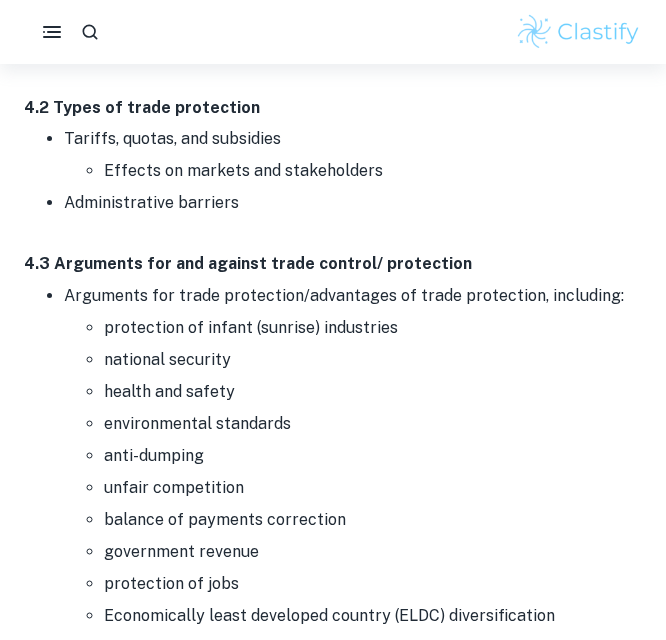click on "government revenue" at bounding box center (373, 552) 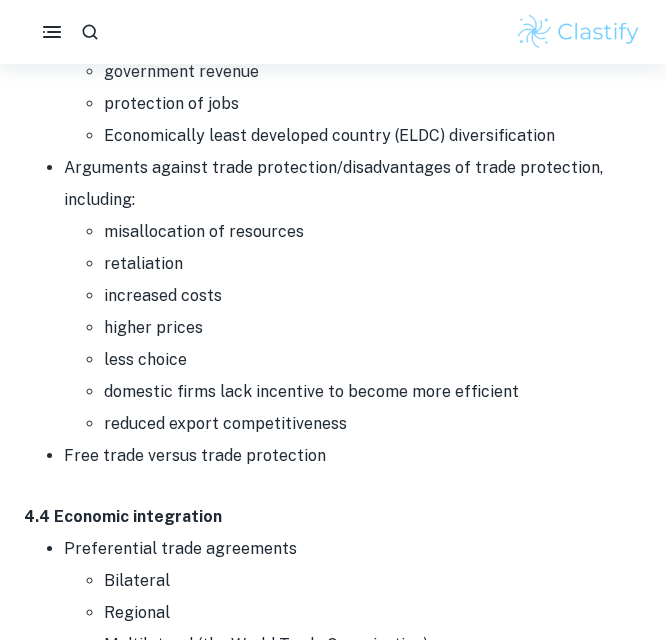 scroll, scrollTop: 14937, scrollLeft: 0, axis: vertical 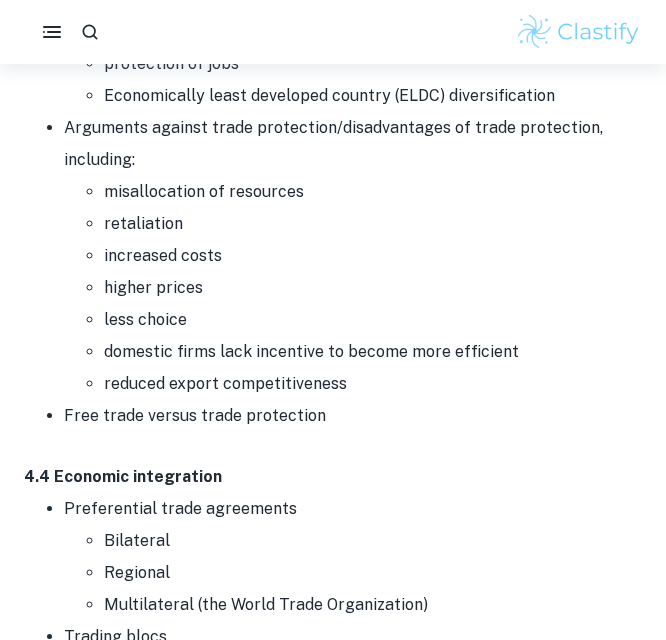 click on "Free trade versus trade protection" at bounding box center [353, 416] 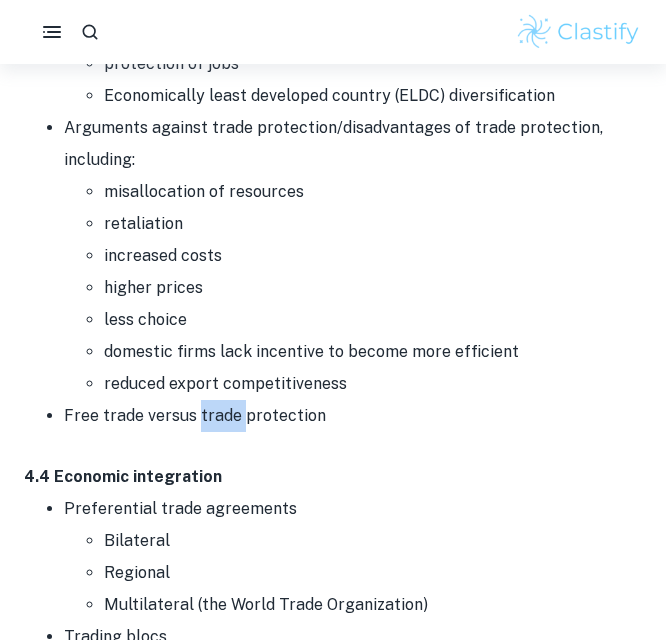 click on "Free trade versus trade protection" at bounding box center (353, 416) 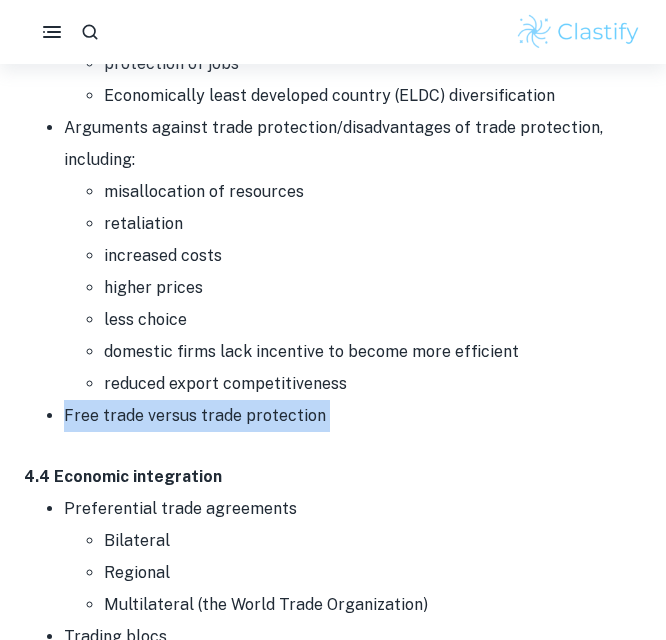 click on "Free trade versus trade protection" at bounding box center (353, 416) 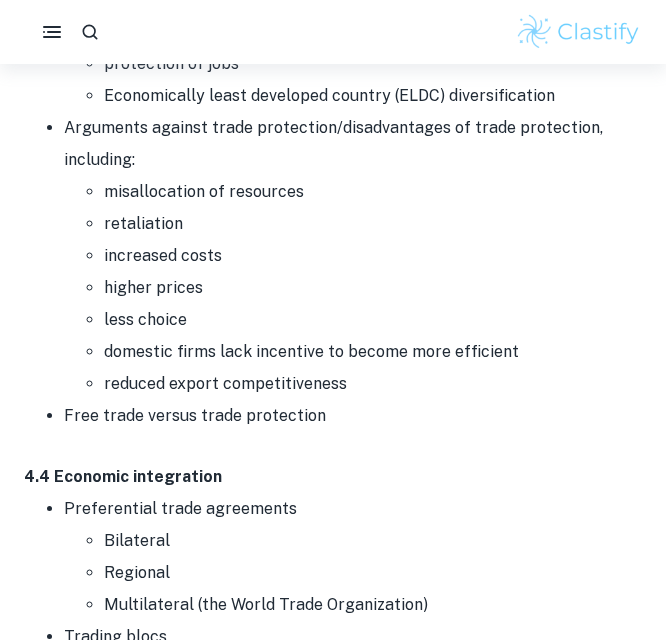 click on "Preferential trade agreements Bilateral Regional Multilateral (the World Trade Organization)" at bounding box center (353, 557) 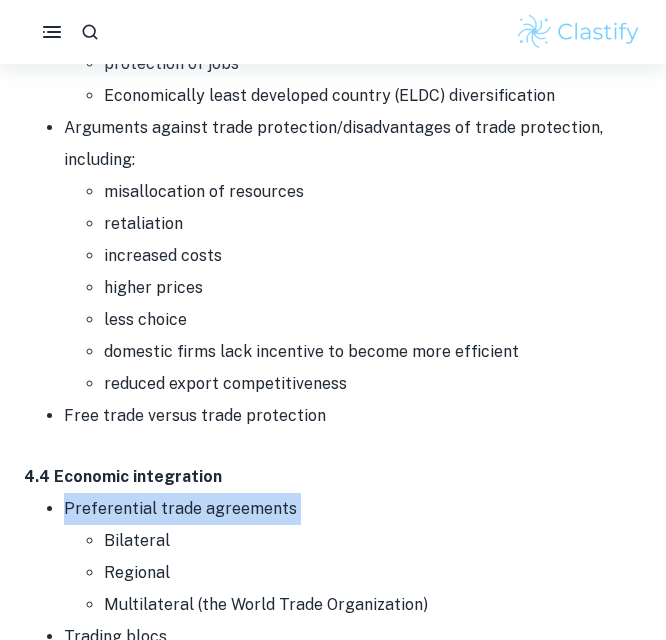 click on "Preferential trade agreements Bilateral Regional Multilateral (the World Trade Organization)" at bounding box center (353, 557) 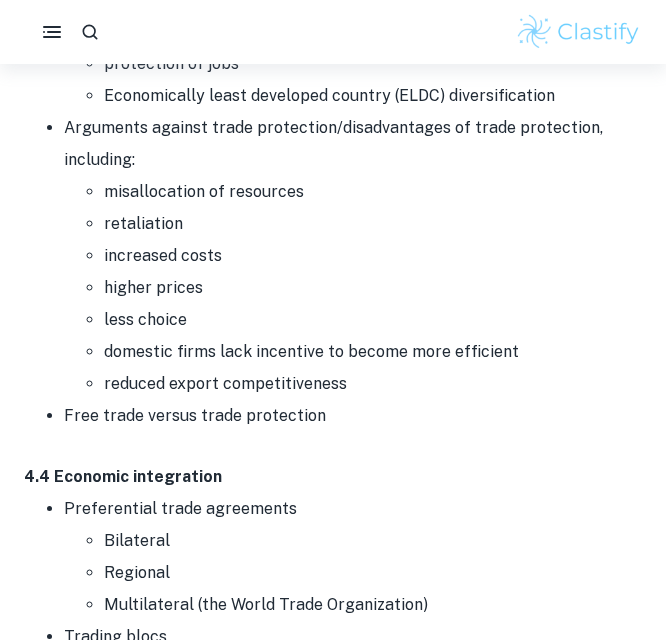 click on "Trading blocs Free trade areas/agreements Customs unions Common markets" at bounding box center [353, 685] 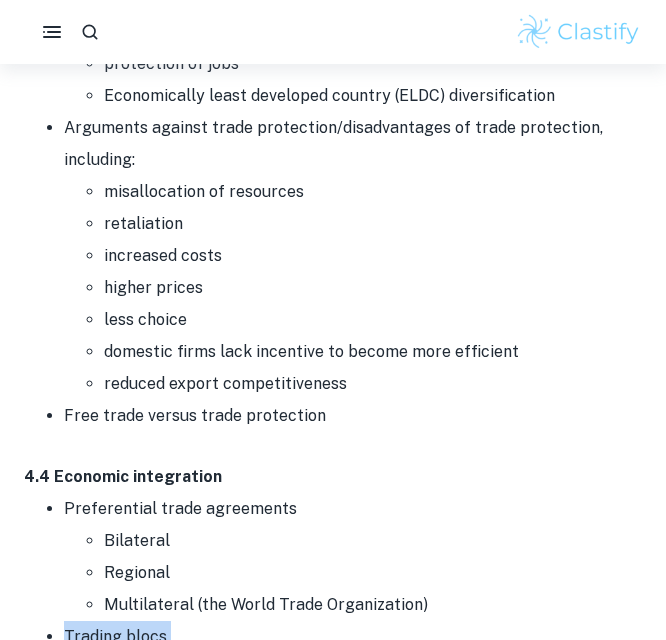 click on "Trading blocs Free trade areas/agreements Customs unions Common markets" at bounding box center [353, 685] 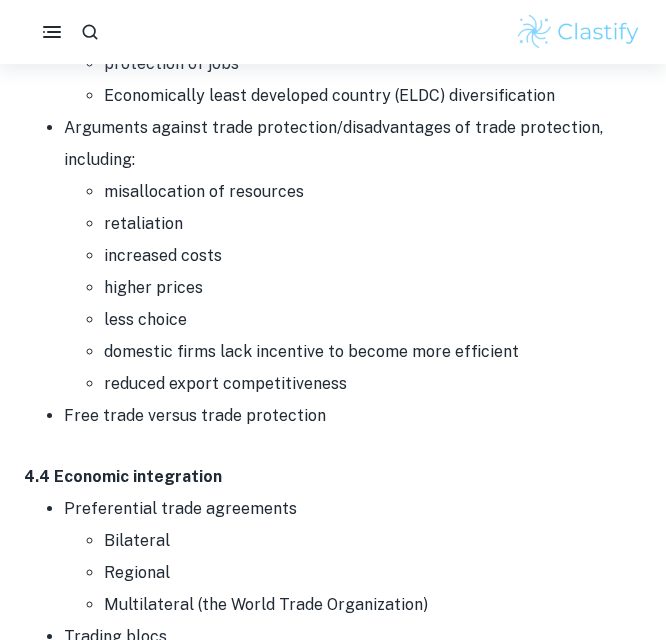 click on "Multilateral (the World Trade Organization)" at bounding box center [373, 605] 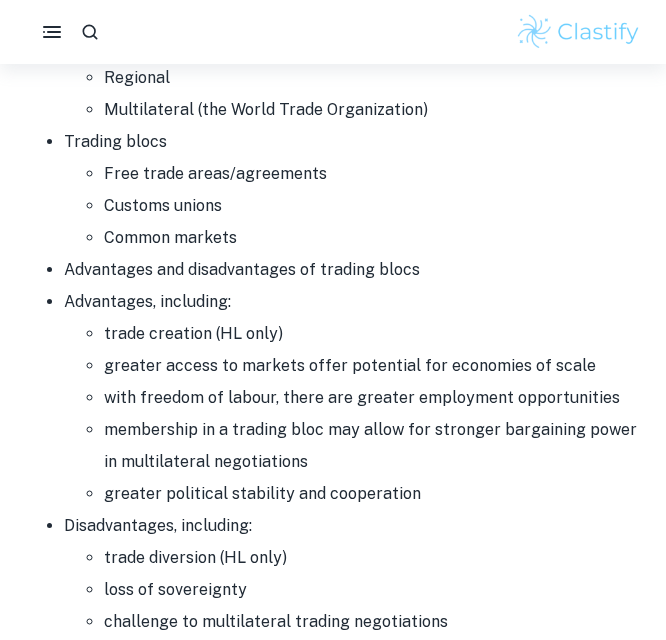 scroll, scrollTop: 15457, scrollLeft: 0, axis: vertical 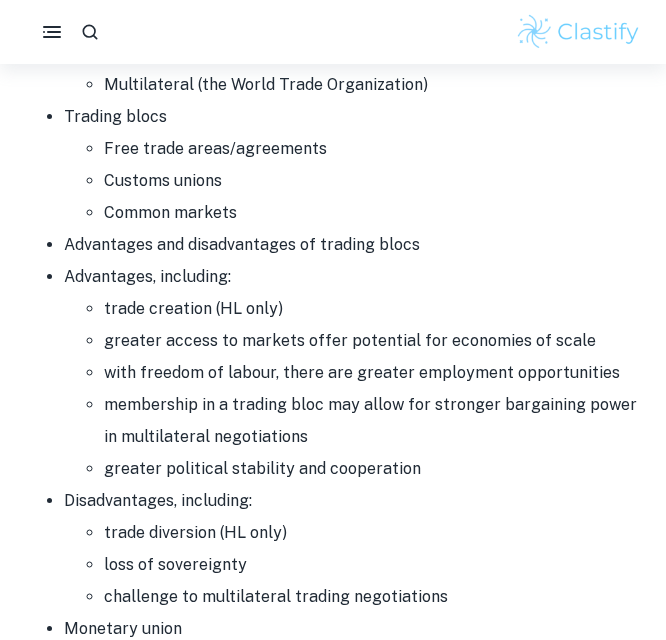 click on "Advantages and disadvantages of trading blocs" at bounding box center (353, 245) 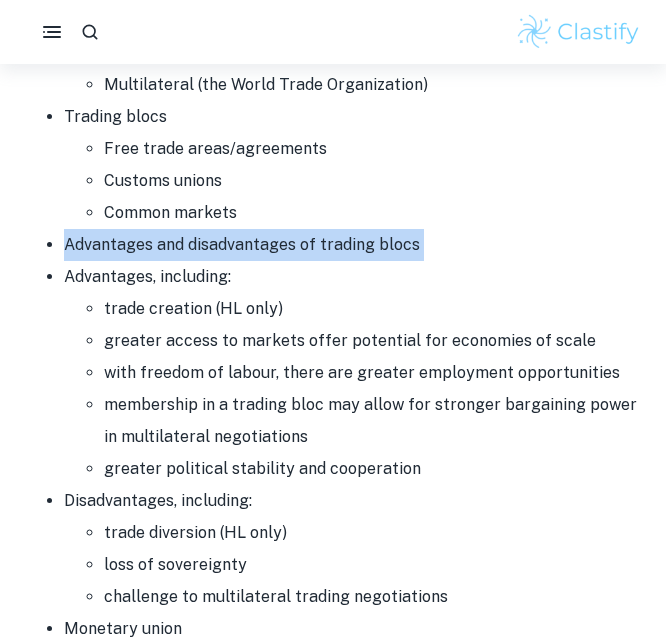 click on "Advantages and disadvantages of trading blocs" at bounding box center [353, 245] 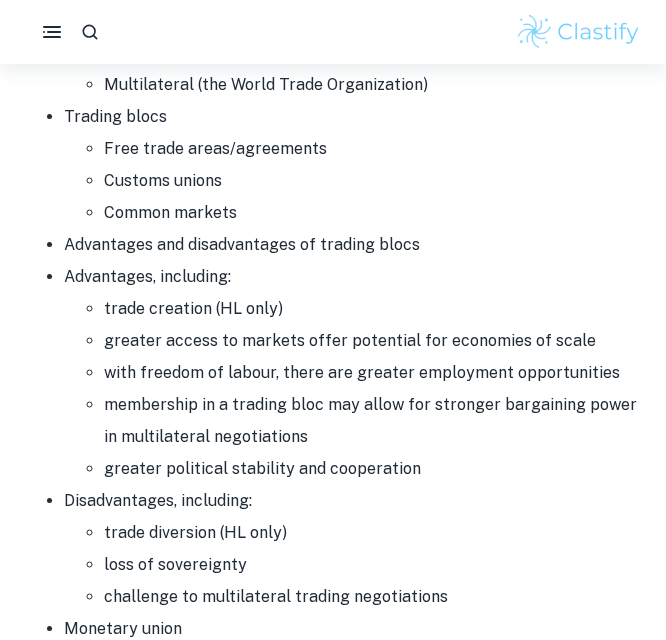 click on "Monetary union" at bounding box center (353, 629) 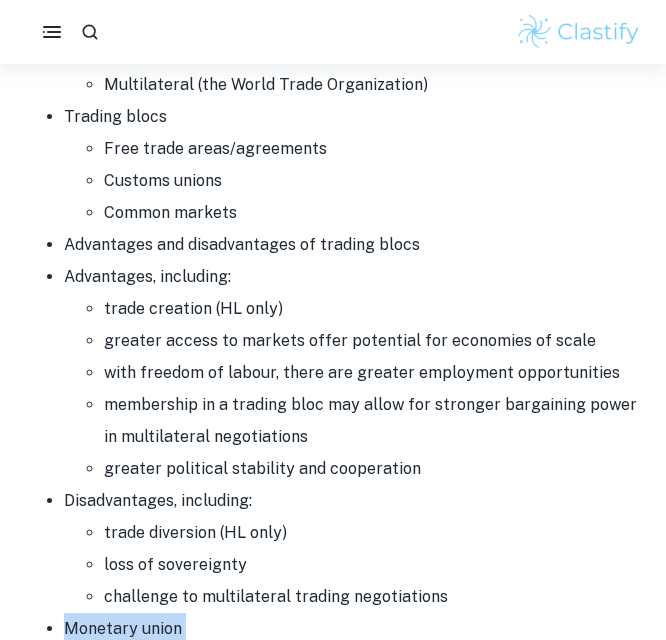 click on "Monetary union" at bounding box center (353, 629) 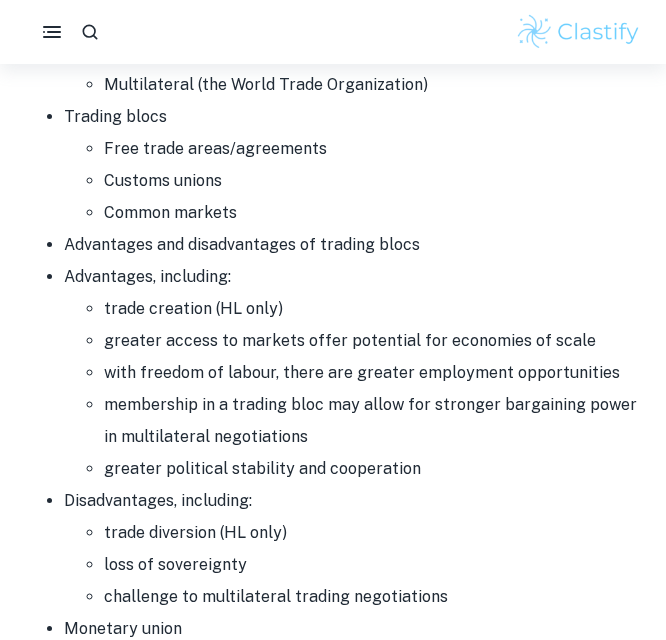 click on "Advantages and disadvantages of monetary union (HL only)" at bounding box center [353, 661] 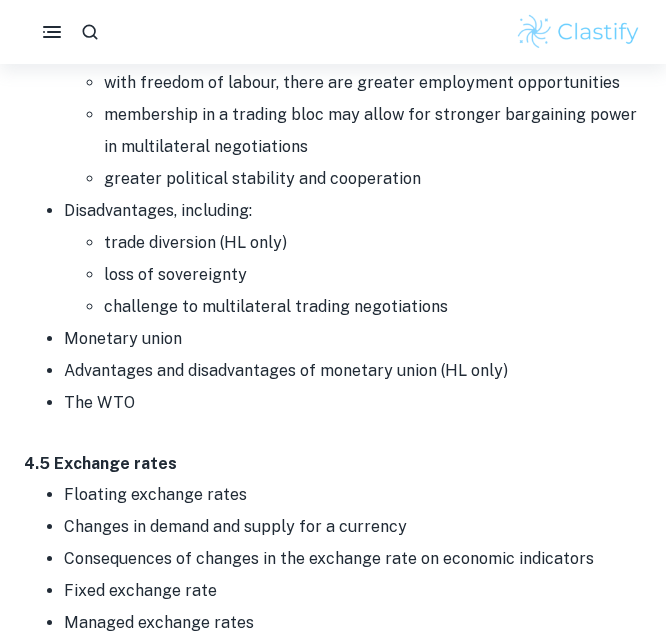 scroll, scrollTop: 15737, scrollLeft: 0, axis: vertical 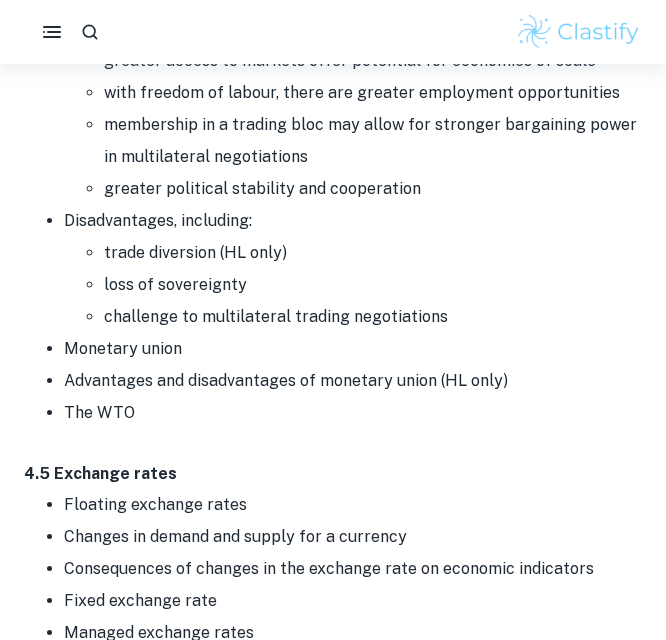 click on "Floating exchange rates" at bounding box center (353, 505) 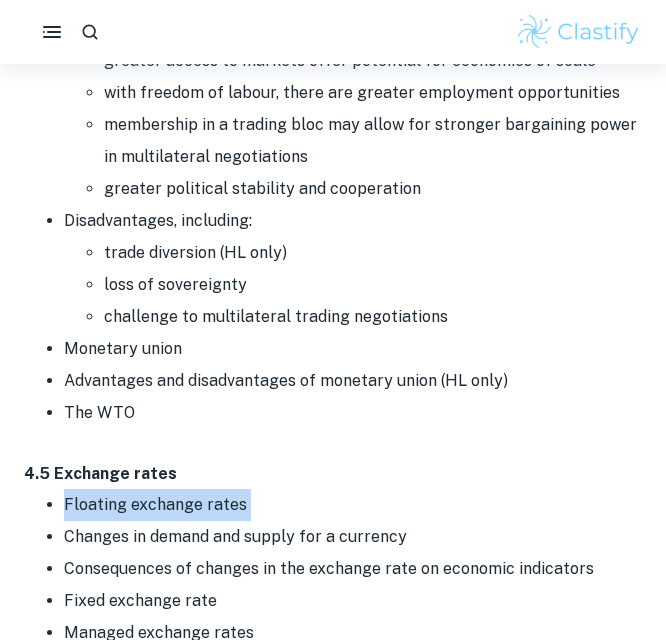 click on "Floating exchange rates" at bounding box center [353, 505] 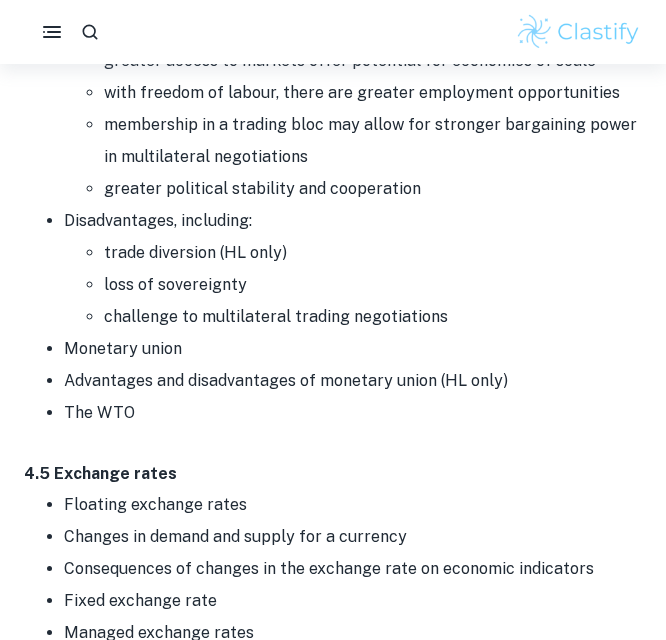 click on "Changes in demand and supply for a currency" at bounding box center (353, 537) 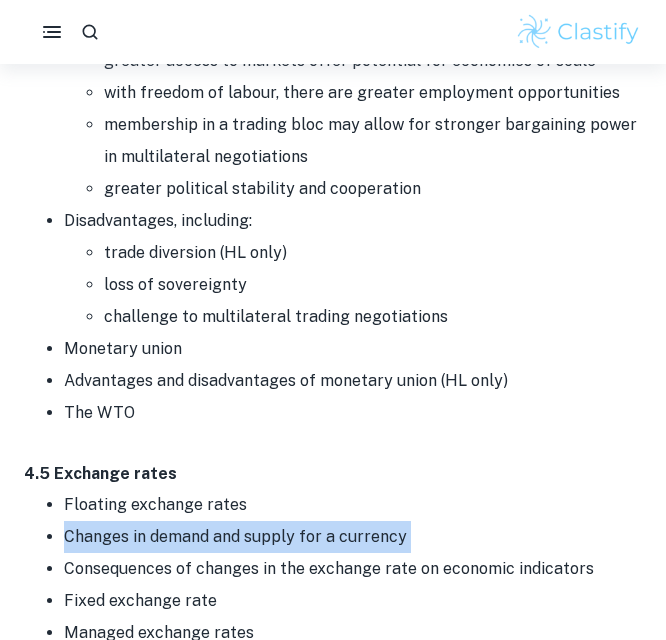 click on "Changes in demand and supply for a currency" at bounding box center (353, 537) 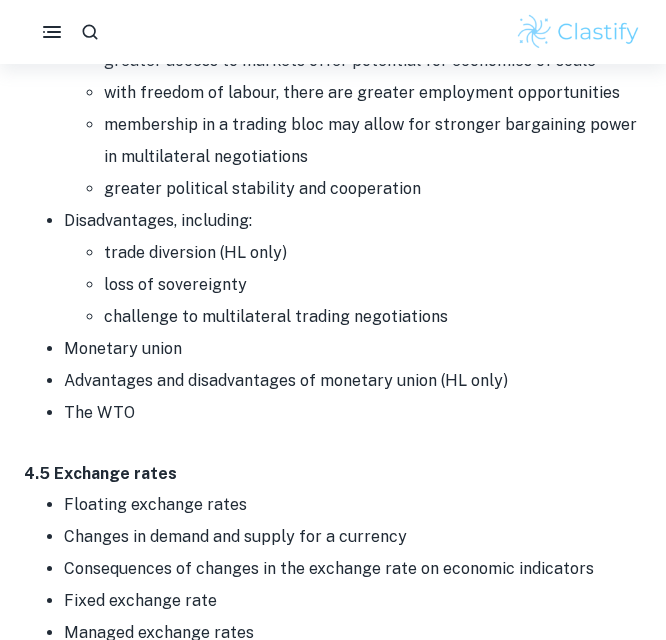 click on "Consequences of changes in the exchange rate on economic indicators" at bounding box center [353, 569] 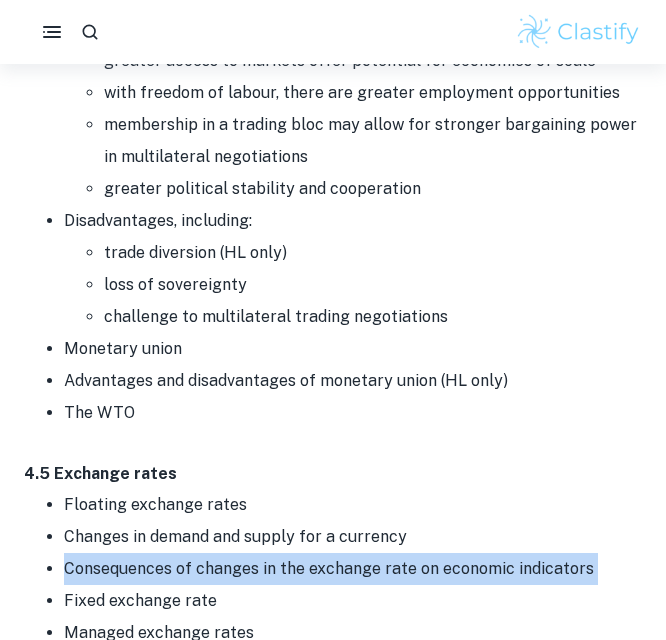 click on "Consequences of changes in the exchange rate on economic indicators" at bounding box center [353, 569] 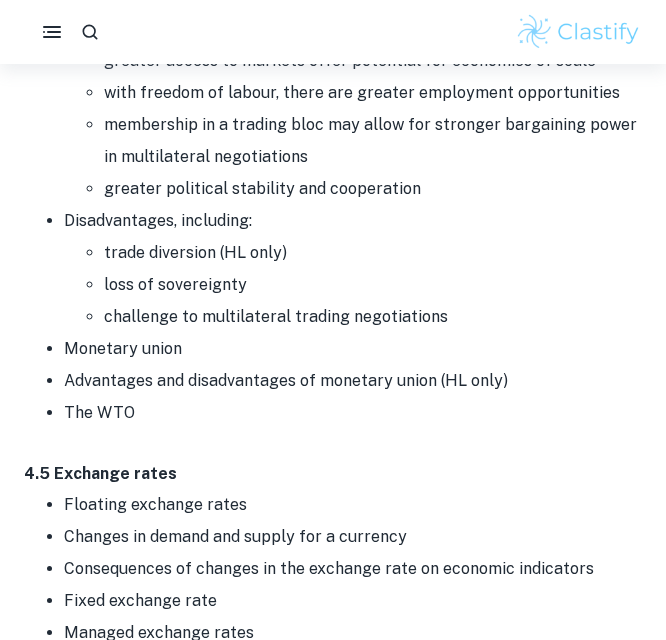 click on "Fixed exchange rate" at bounding box center (353, 601) 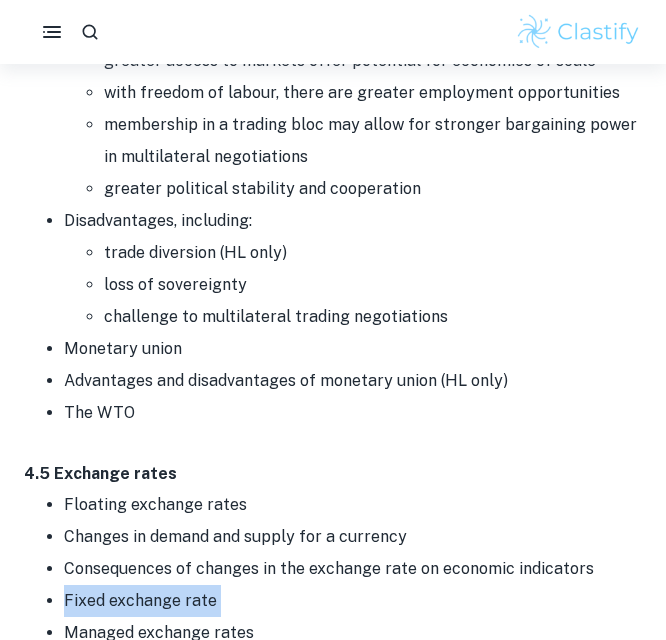click on "Fixed exchange rate" at bounding box center (353, 601) 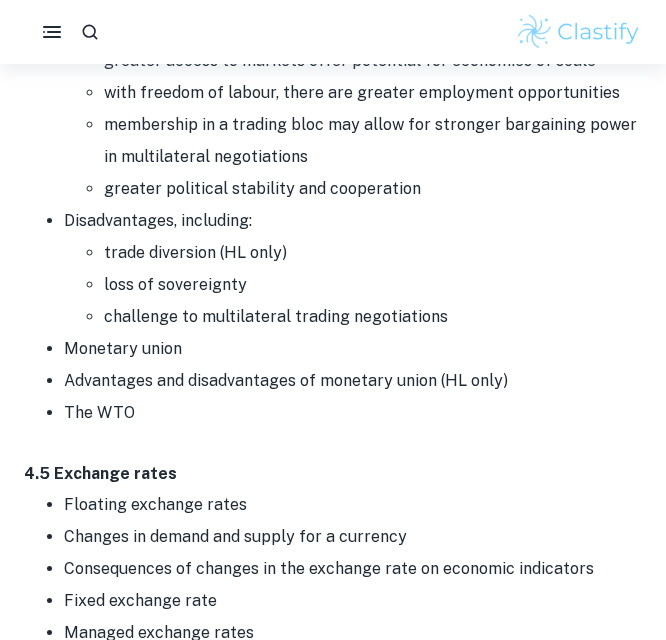 click on "Managed exchange rates" at bounding box center (353, 633) 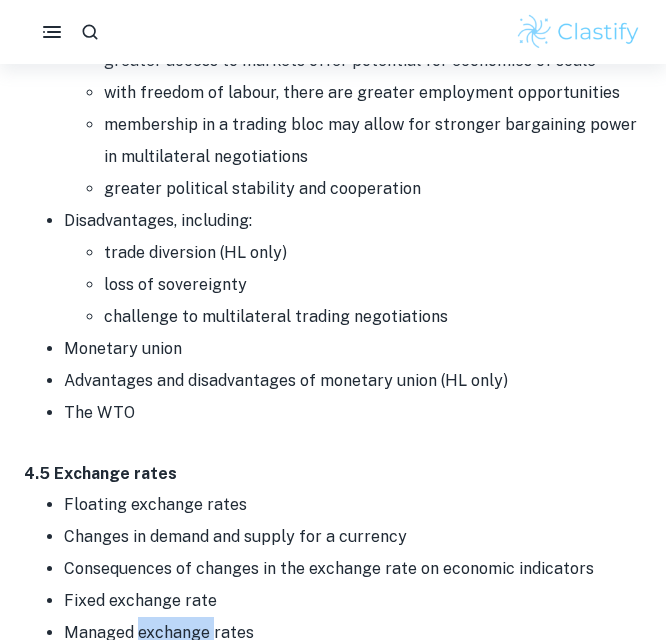 click on "Managed exchange rates" at bounding box center (353, 633) 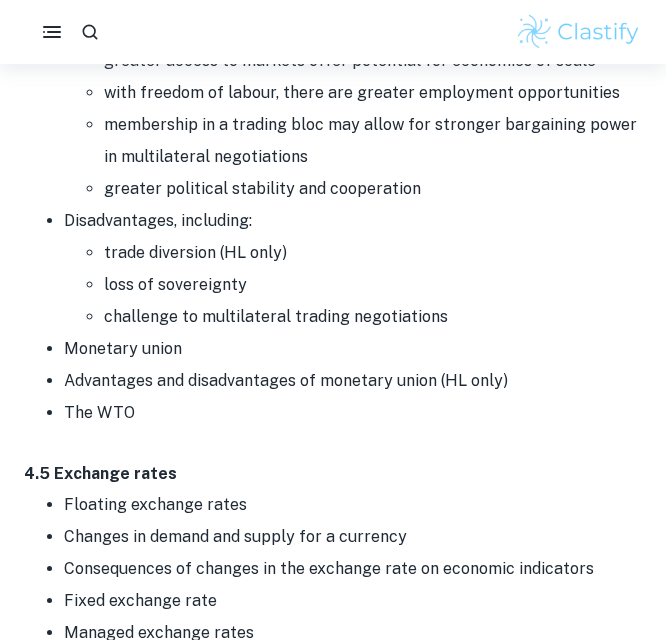 click on "Managed exchange rates" at bounding box center (353, 633) 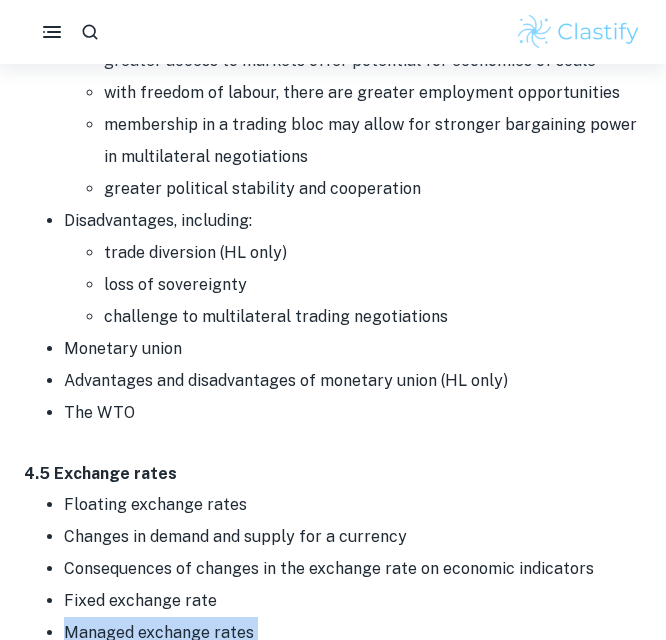 click on "Managed exchange rates" at bounding box center (353, 633) 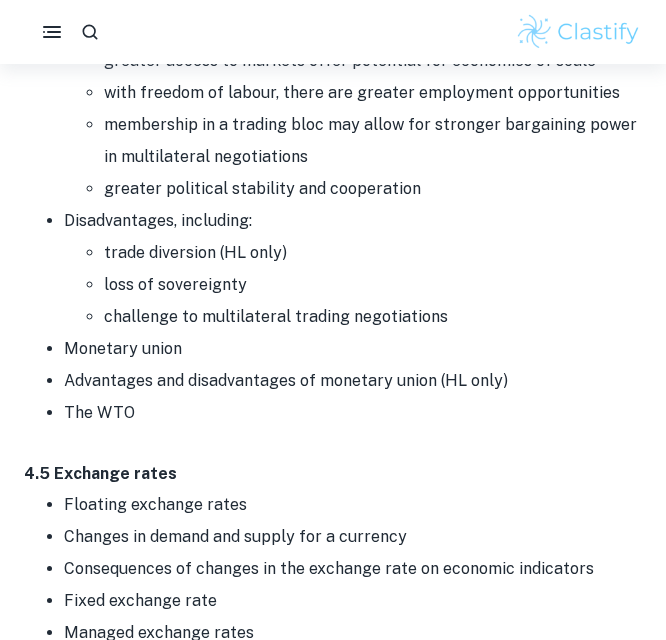 click on "Consequences of changes in the exchange rate on economic indicators" at bounding box center [353, 569] 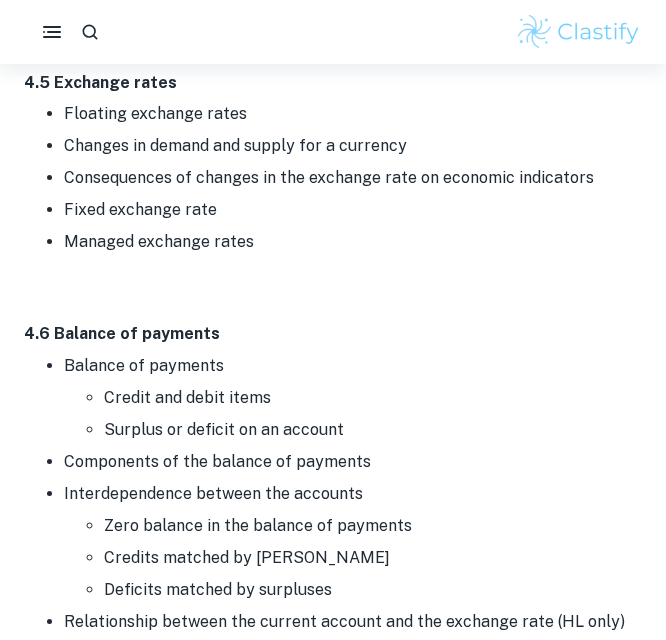 scroll, scrollTop: 16137, scrollLeft: 0, axis: vertical 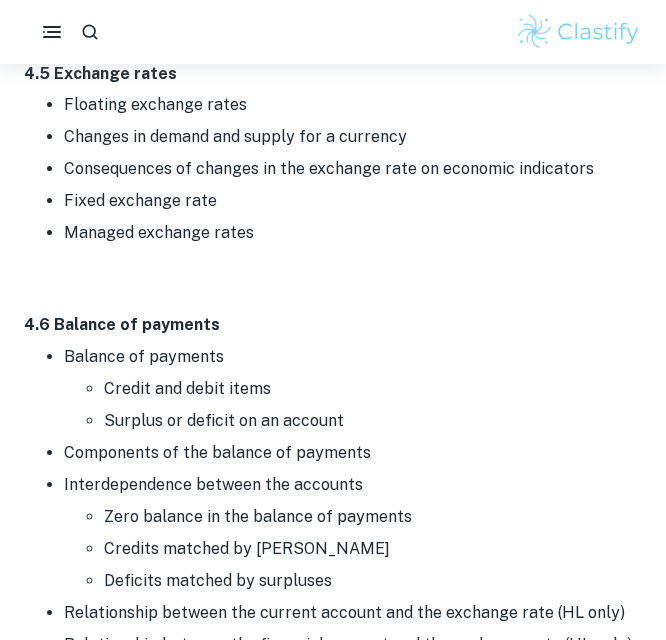 click on "Balance of payments Credit and debit items Surplus or deficit on an account" at bounding box center (353, 389) 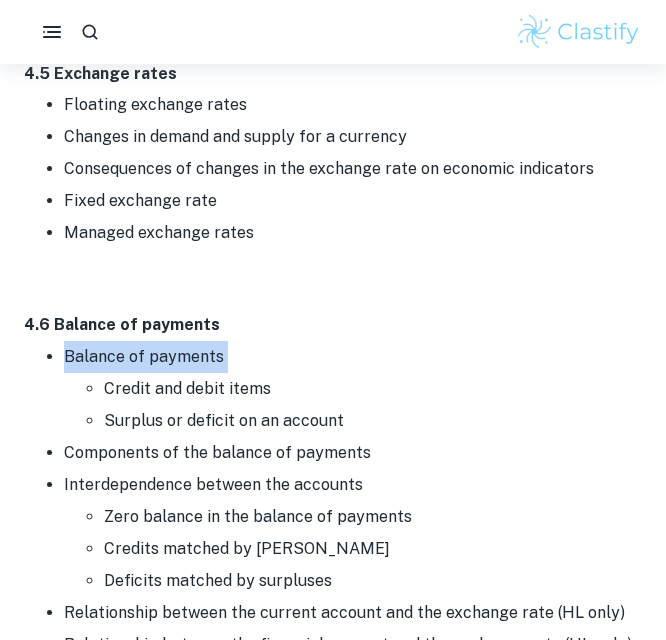 click on "Balance of payments Credit and debit items Surplus or deficit on an account" at bounding box center [353, 389] 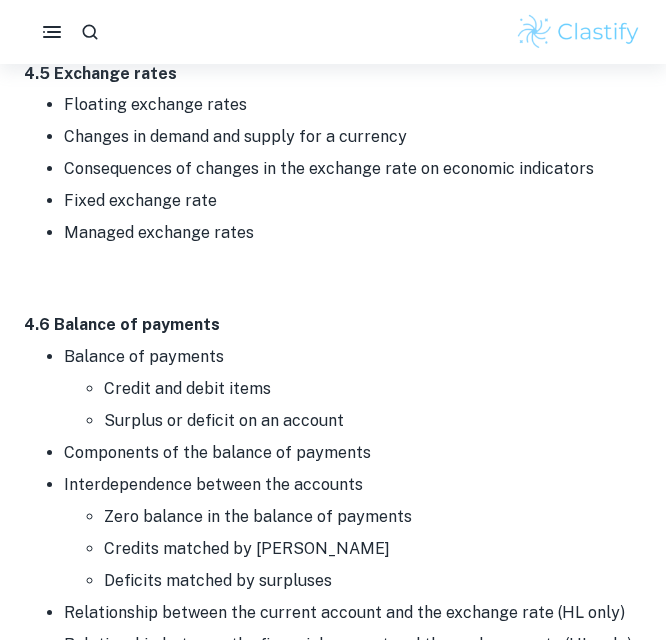 click on "Components of the balance of payments" at bounding box center [353, 453] 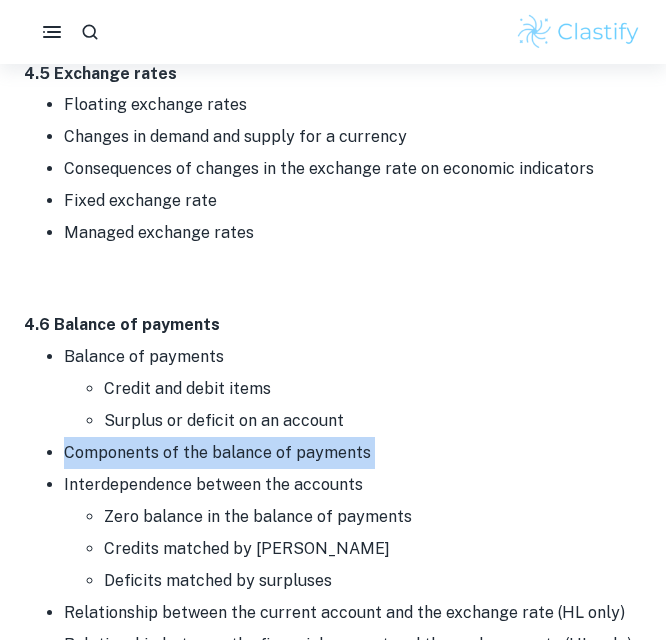 click on "Components of the balance of payments" at bounding box center [353, 453] 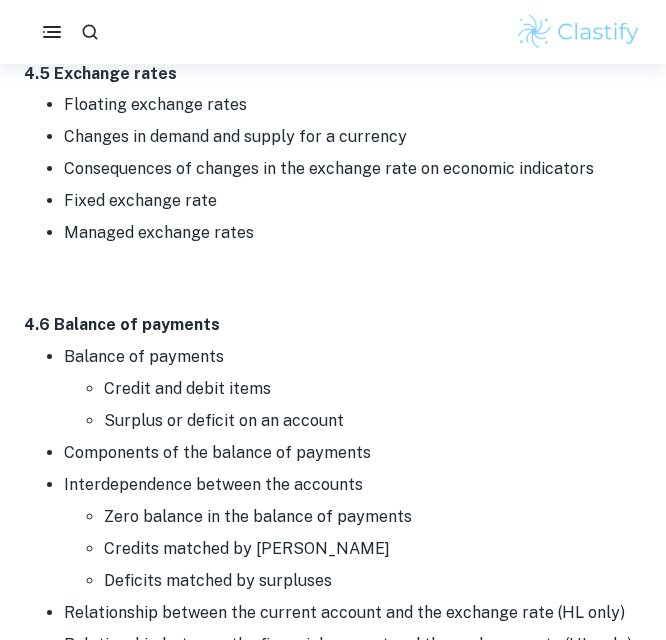 click on "Interdependence between the accounts Zero balance in the balance of payments Credits matched by debits Deficits matched by surpluses" at bounding box center [353, 533] 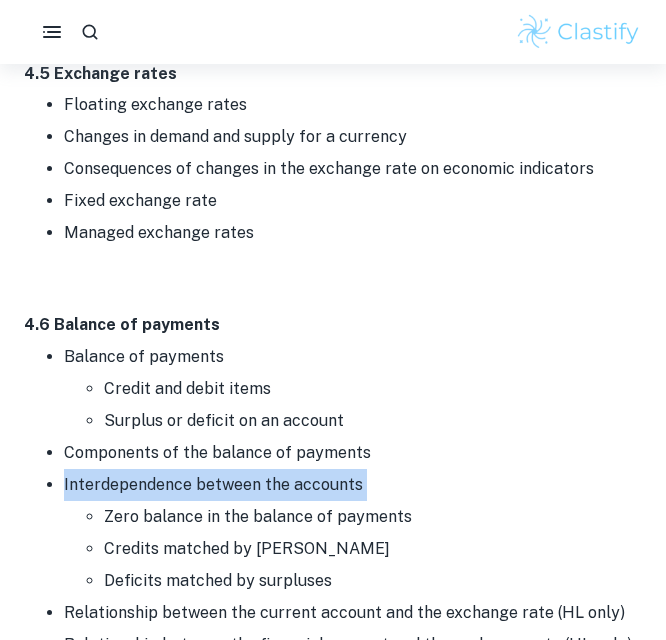 click on "Interdependence between the accounts Zero balance in the balance of payments Credits matched by debits Deficits matched by surpluses" at bounding box center [353, 533] 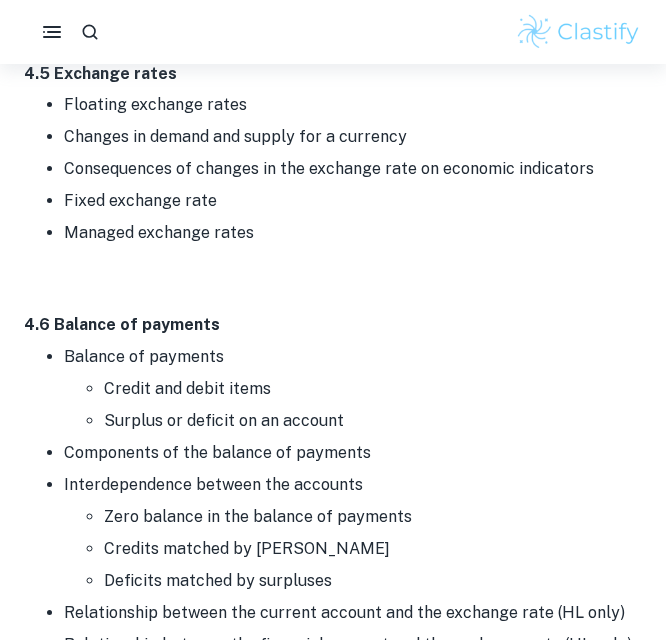 click on "Relationship between the current account and the exchange rate (HL only)" at bounding box center [353, 613] 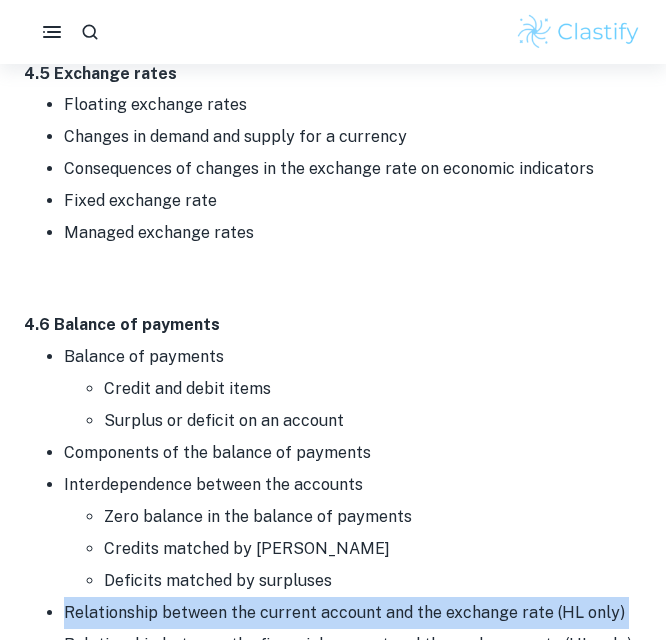 click on "Relationship between the current account and the exchange rate (HL only)" at bounding box center (353, 613) 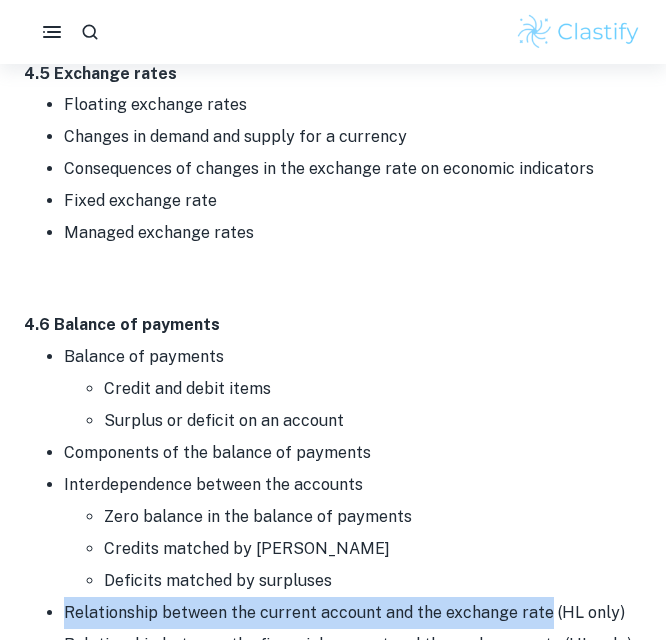 drag, startPoint x: 65, startPoint y: 484, endPoint x: 544, endPoint y: 486, distance: 479.00418 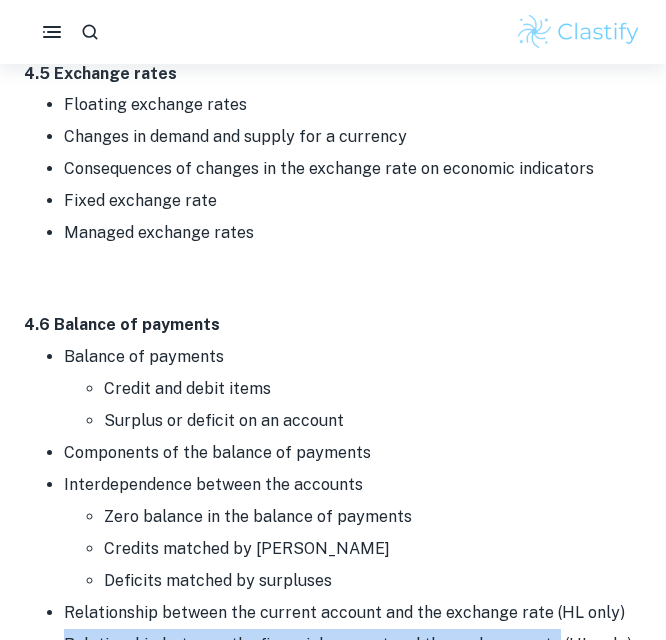 drag, startPoint x: 67, startPoint y: 515, endPoint x: 550, endPoint y: 513, distance: 483.00415 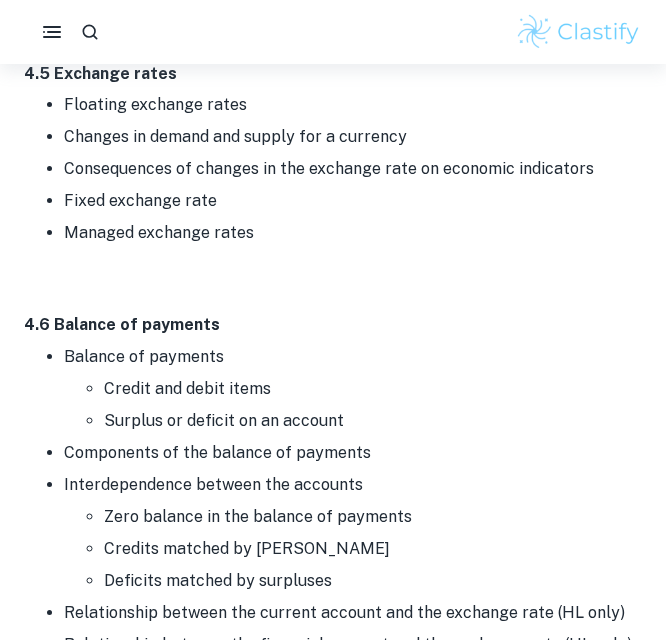 drag, startPoint x: 68, startPoint y: 547, endPoint x: 271, endPoint y: 537, distance: 203.24615 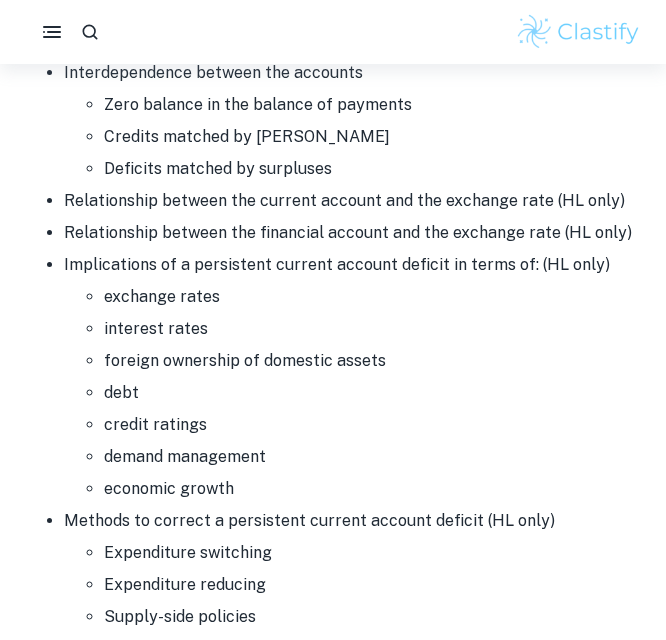 scroll, scrollTop: 16777, scrollLeft: 0, axis: vertical 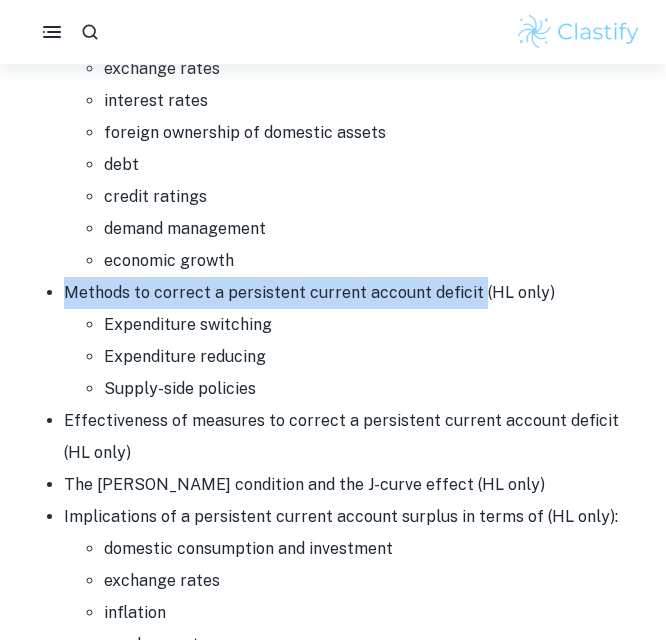 drag, startPoint x: 65, startPoint y: 166, endPoint x: 472, endPoint y: 167, distance: 407.00122 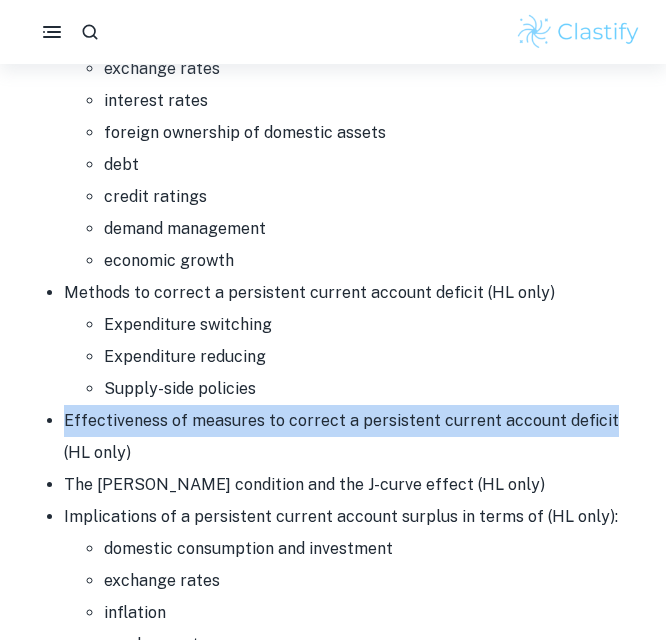 drag, startPoint x: 64, startPoint y: 293, endPoint x: 602, endPoint y: 297, distance: 538.0149 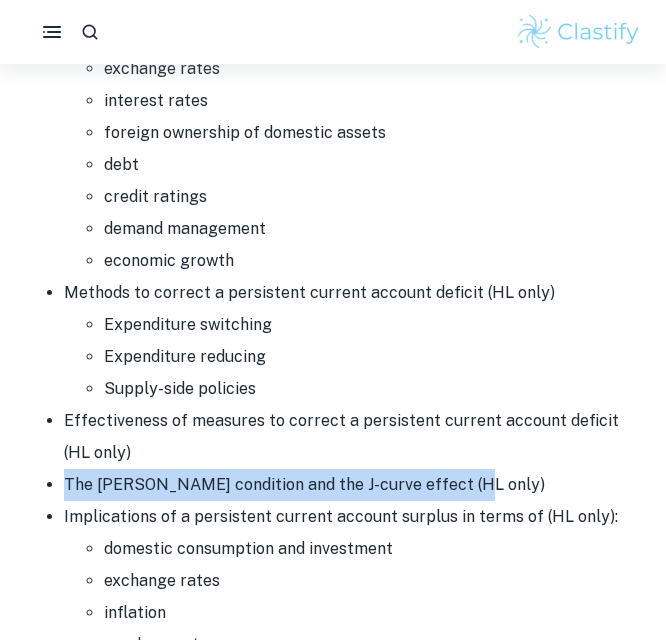 drag, startPoint x: 66, startPoint y: 356, endPoint x: 457, endPoint y: 362, distance: 391.04602 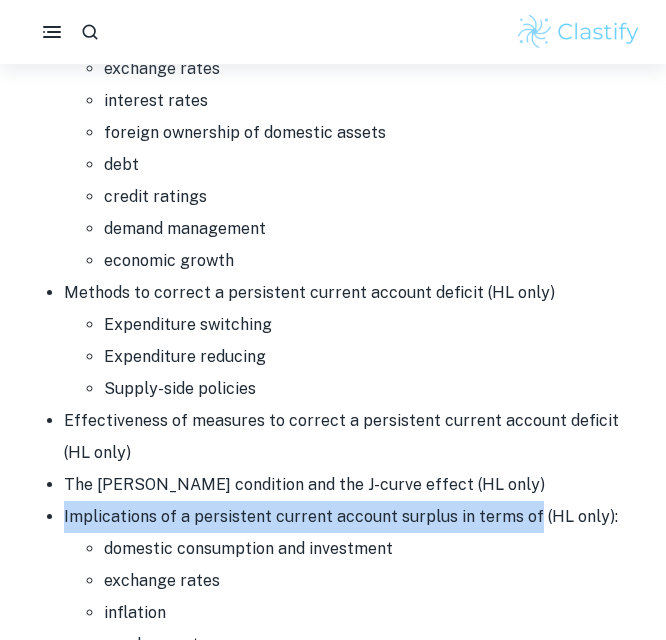 drag, startPoint x: 66, startPoint y: 387, endPoint x: 530, endPoint y: 390, distance: 464.0097 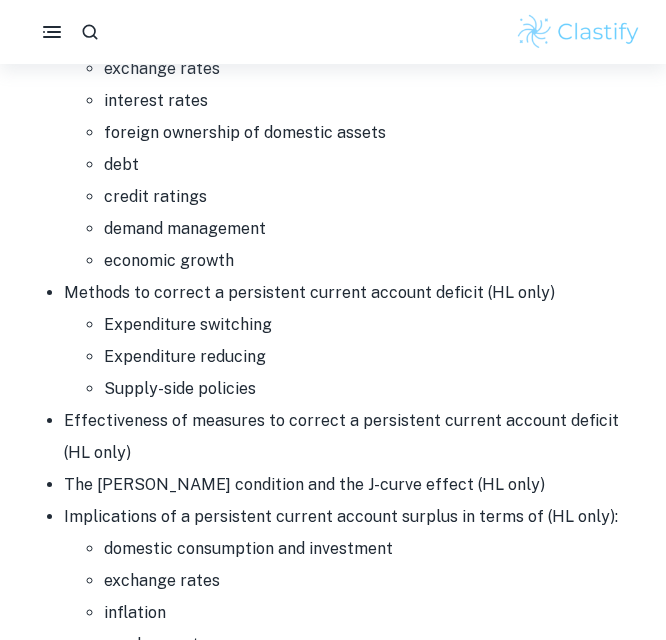 click on "domestic consumption and investment" at bounding box center (373, 549) 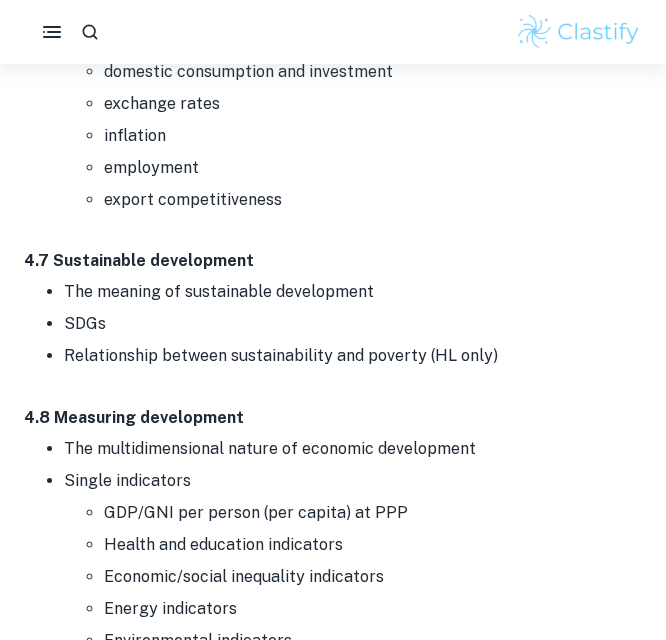 scroll, scrollTop: 17257, scrollLeft: 0, axis: vertical 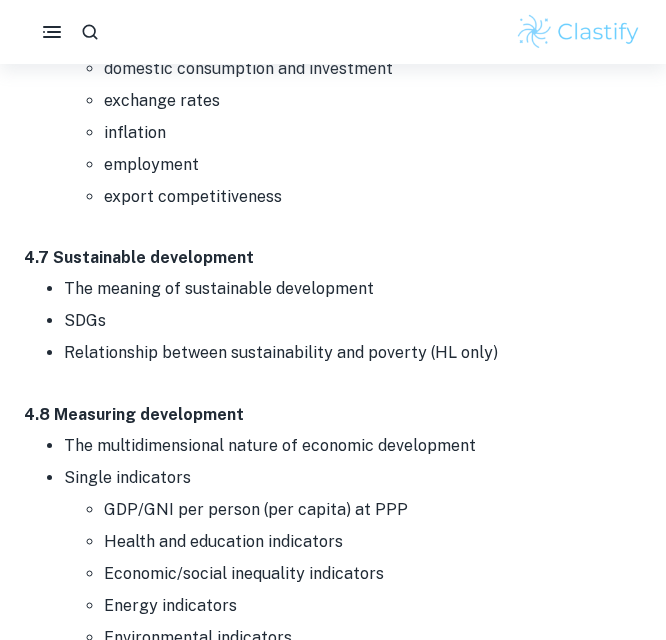 click on "The meaning of sustainable development" at bounding box center [353, 289] 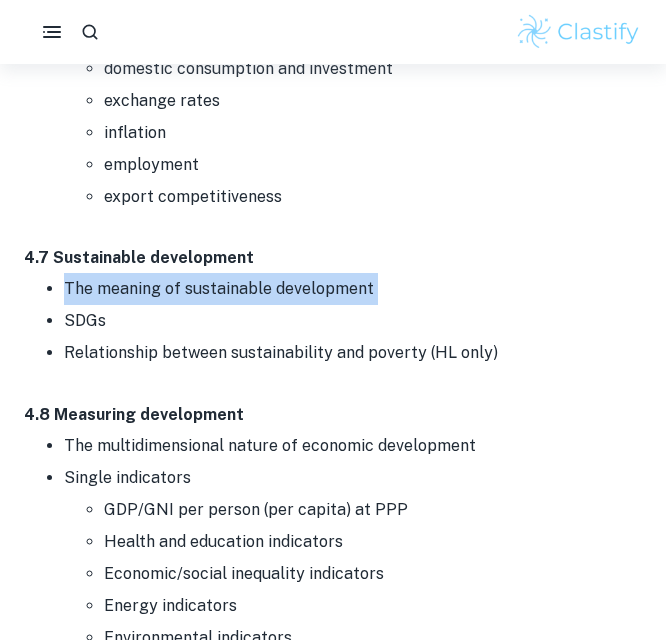 click on "The meaning of sustainable development" at bounding box center [353, 289] 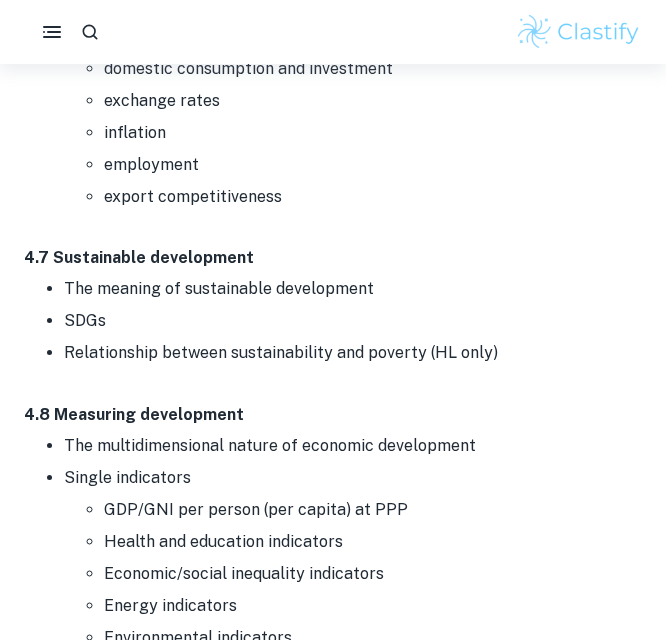 click on "SDGs" at bounding box center [353, 321] 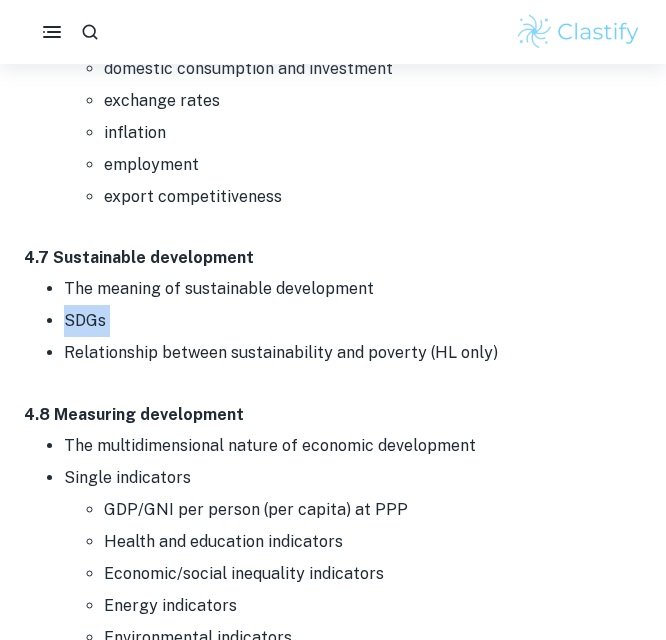 click on "SDGs" at bounding box center (353, 321) 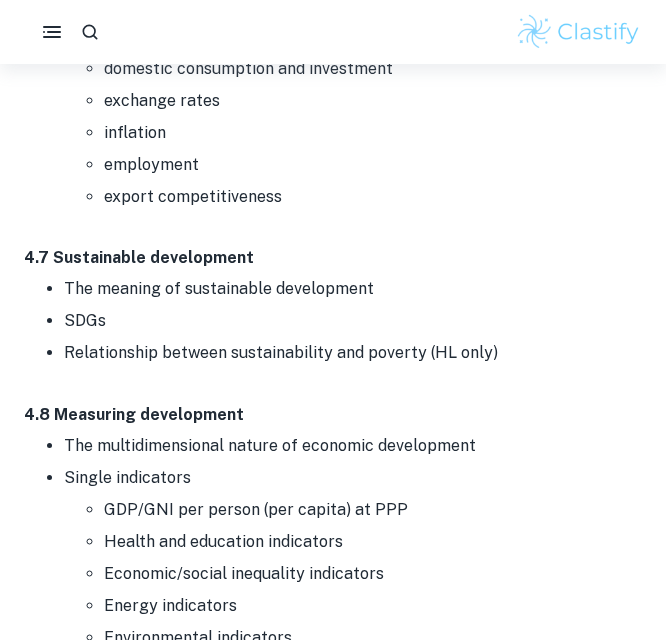 click on "Relationship between sustainability and poverty (HL only)" at bounding box center [353, 353] 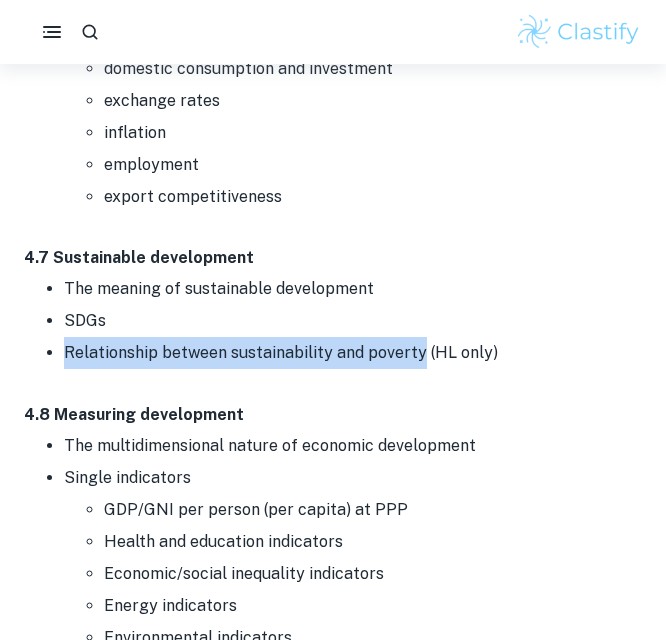 drag, startPoint x: 64, startPoint y: 227, endPoint x: 418, endPoint y: 231, distance: 354.02258 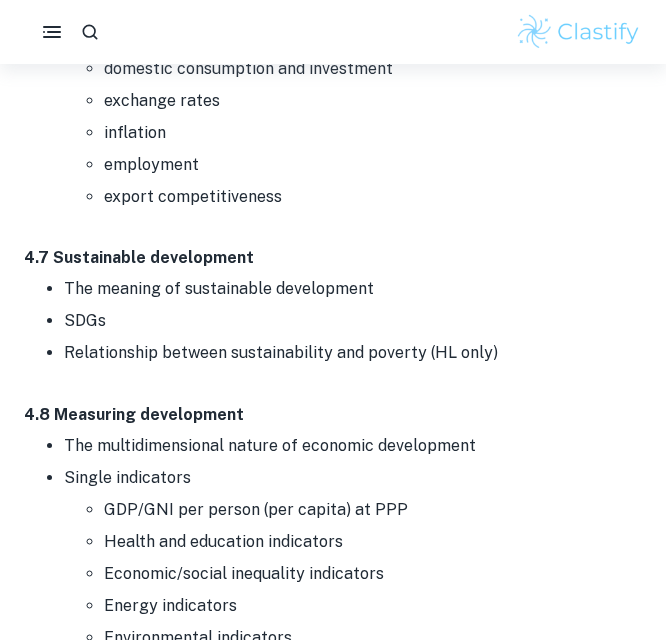 click on "The multidimensional nature of economic development" at bounding box center (353, 446) 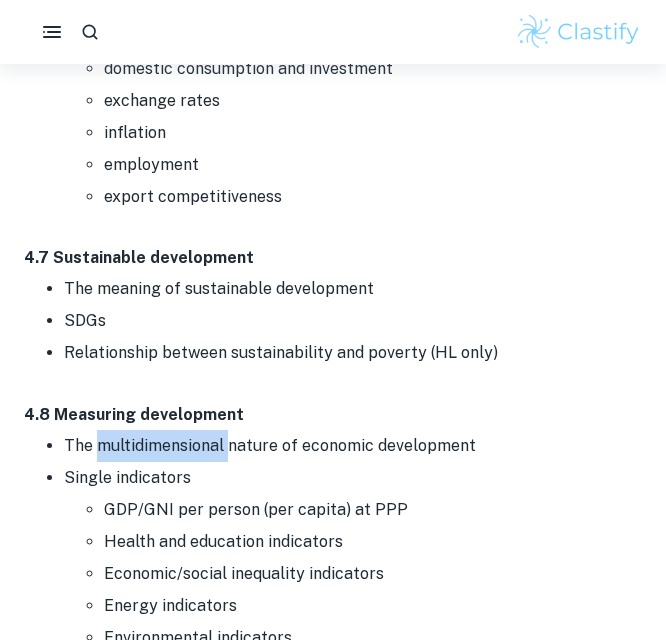 click on "The multidimensional nature of economic development" at bounding box center [353, 446] 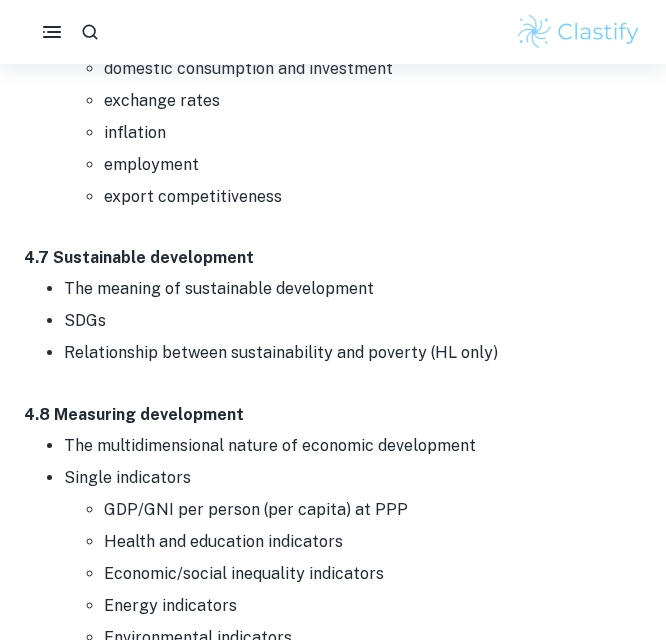 click on "The multidimensional nature of economic development" at bounding box center [353, 446] 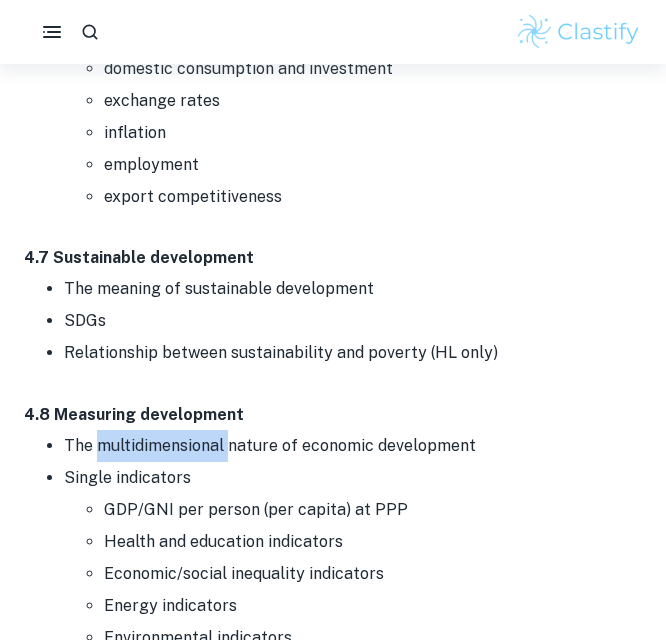 click on "The multidimensional nature of economic development" at bounding box center [353, 446] 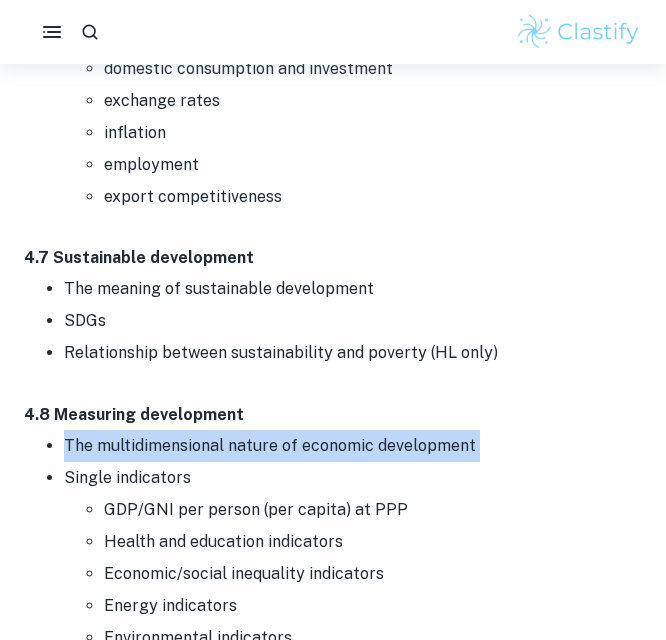 click on "The multidimensional nature of economic development" at bounding box center (353, 446) 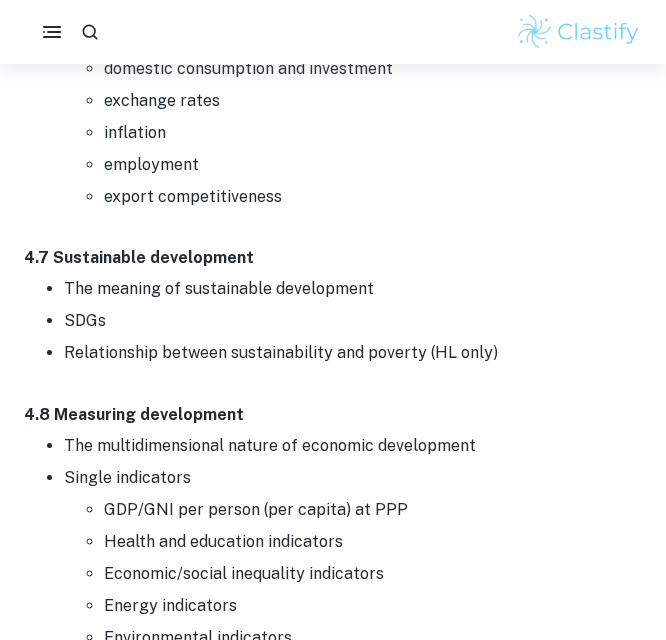 click on "Single indicators  GDP/GNI per person (per capita) at PPP  Health and education indicators  Economic/social inequality indicators  Energy indicators  Environmental indicators" at bounding box center [353, 558] 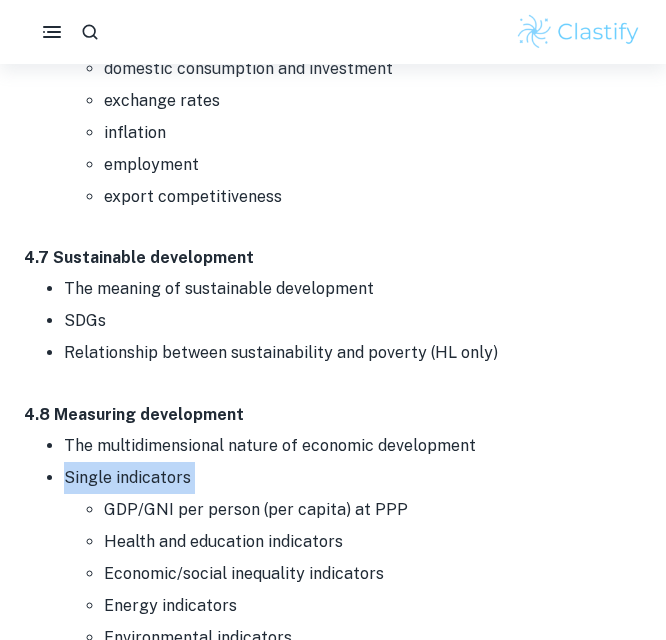 click on "Single indicators  GDP/GNI per person (per capita) at PPP  Health and education indicators  Economic/social inequality indicators  Energy indicators  Environmental indicators" at bounding box center (353, 558) 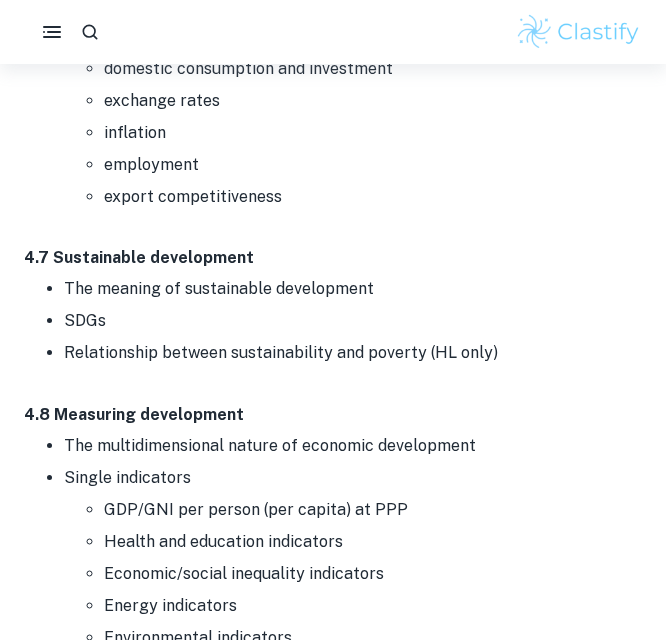 click on "Composite indicators Human Development Index (HDI) Gender Inequality Index (GII) Inequality adjusted Human Development Index (IHDI) Happy Planet Index" at bounding box center [353, 734] 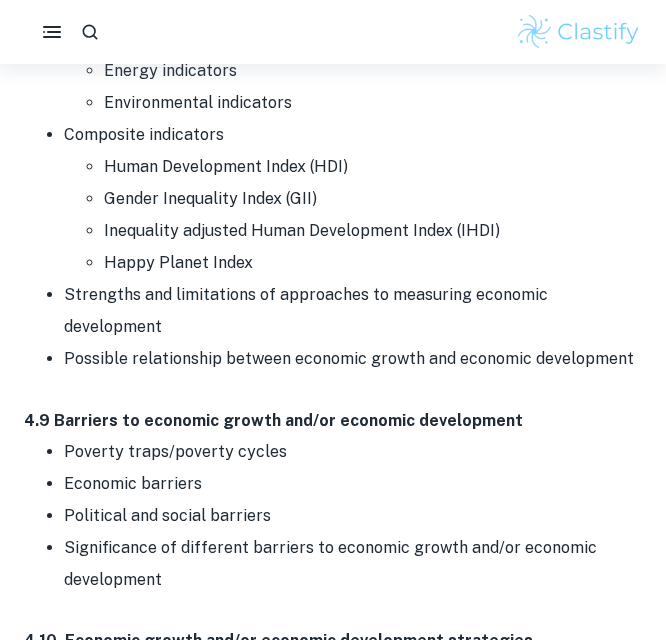 scroll, scrollTop: 17817, scrollLeft: 0, axis: vertical 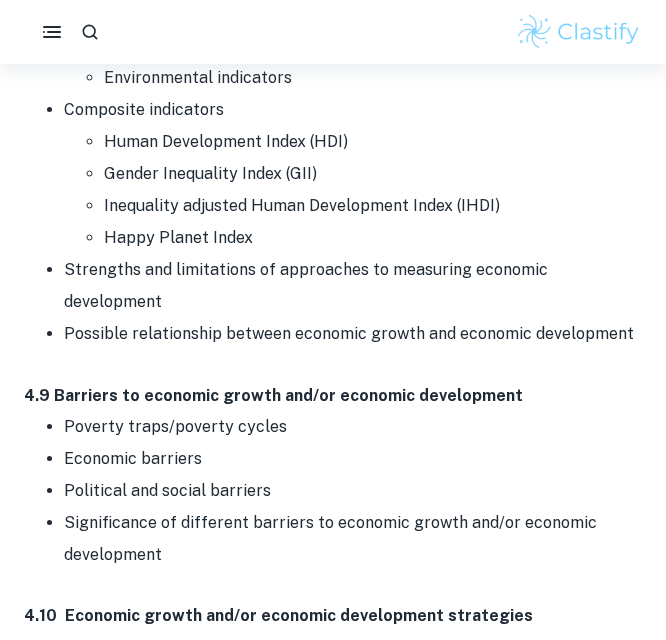 click on "Strengths and limitations of approaches to measuring economic development" at bounding box center [353, 286] 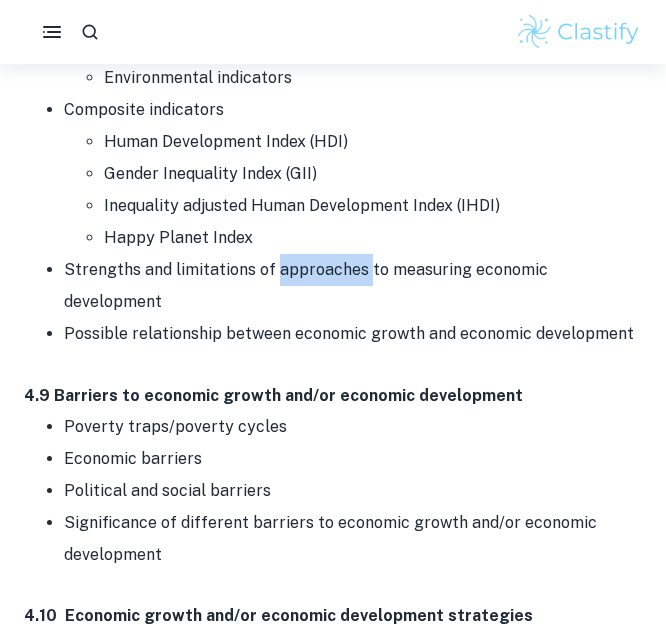 click on "Strengths and limitations of approaches to measuring economic development" at bounding box center (353, 286) 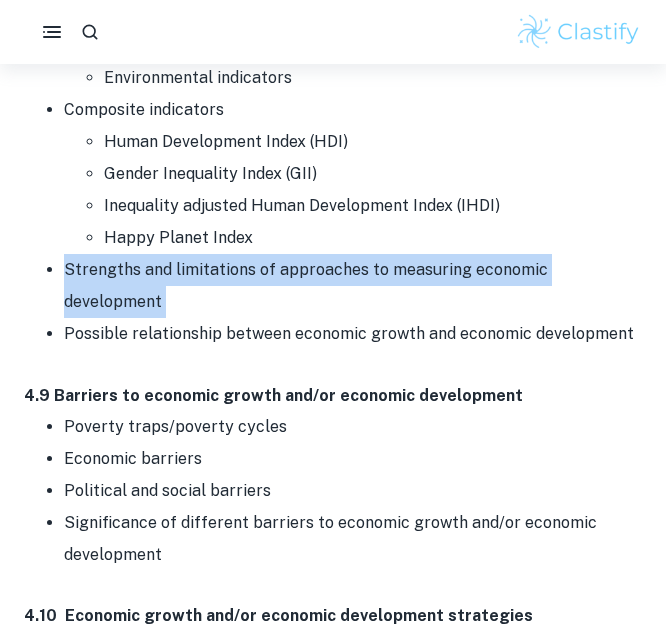 click on "Strengths and limitations of approaches to measuring economic development" at bounding box center [353, 286] 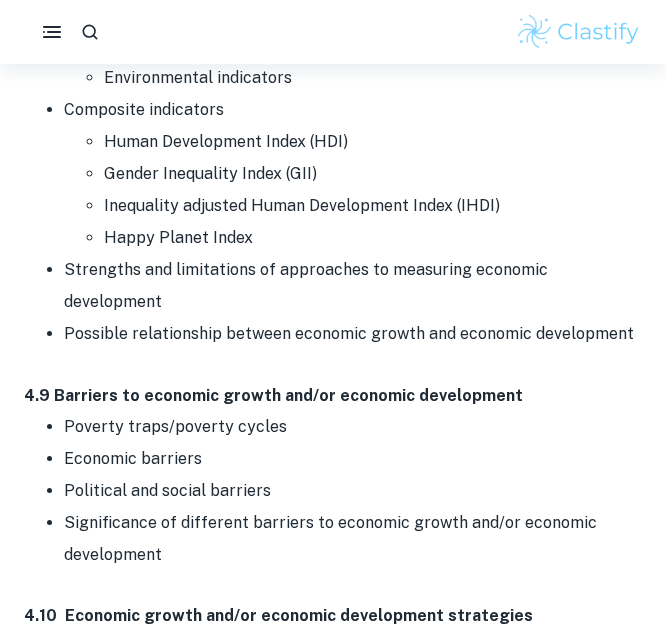click on "Possible relationship between economic growth and economic development" at bounding box center [353, 334] 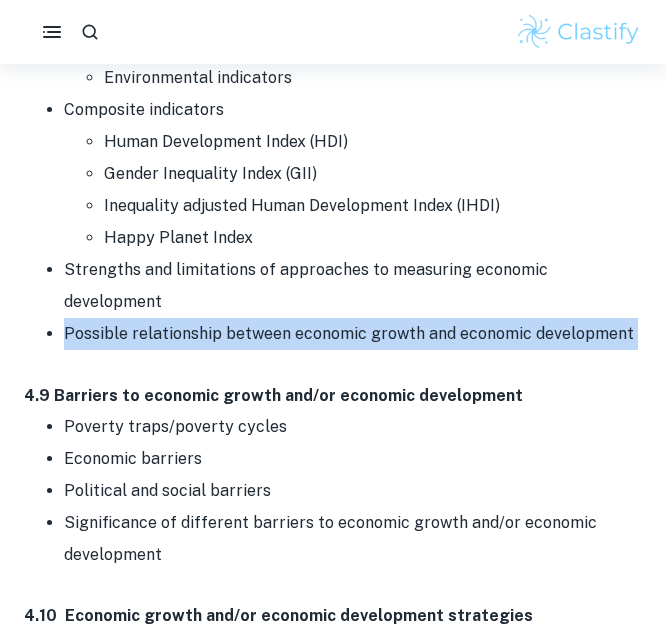click on "Possible relationship between economic growth and economic development" at bounding box center (353, 334) 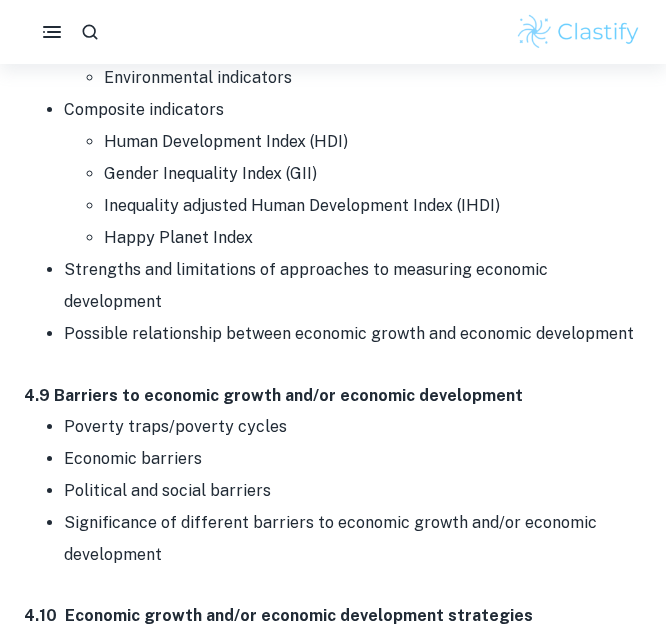click on "Poverty traps/poverty cycles" at bounding box center [353, 427] 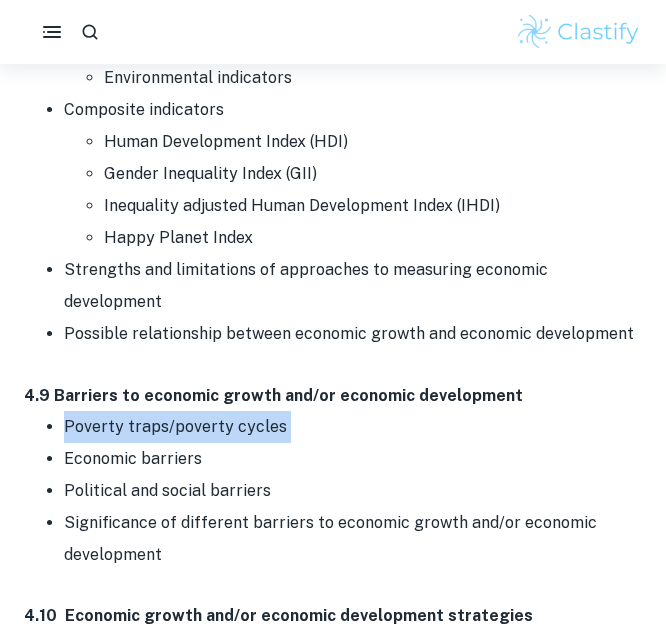 click on "Poverty traps/poverty cycles" at bounding box center (353, 427) 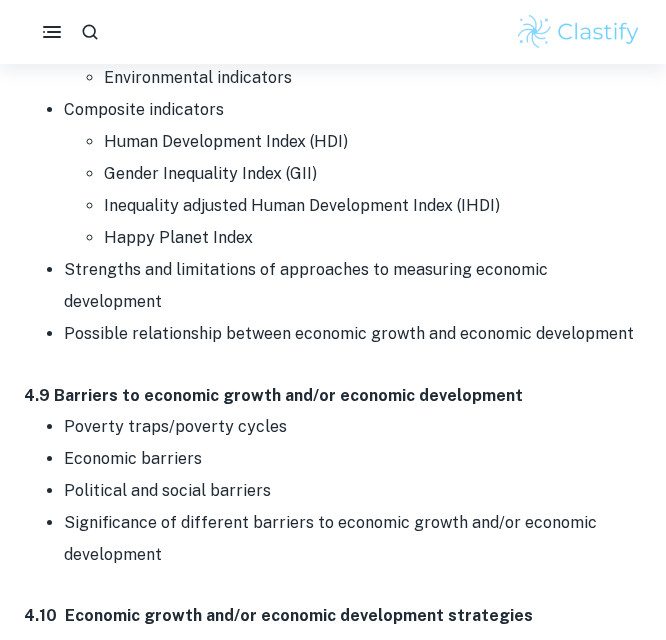 click on "Economic barriers" at bounding box center (353, 459) 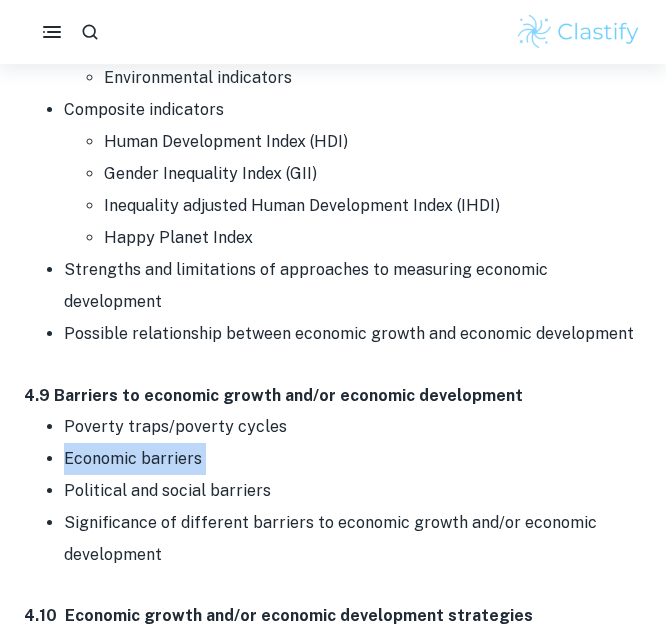 click on "Economic barriers" at bounding box center (353, 459) 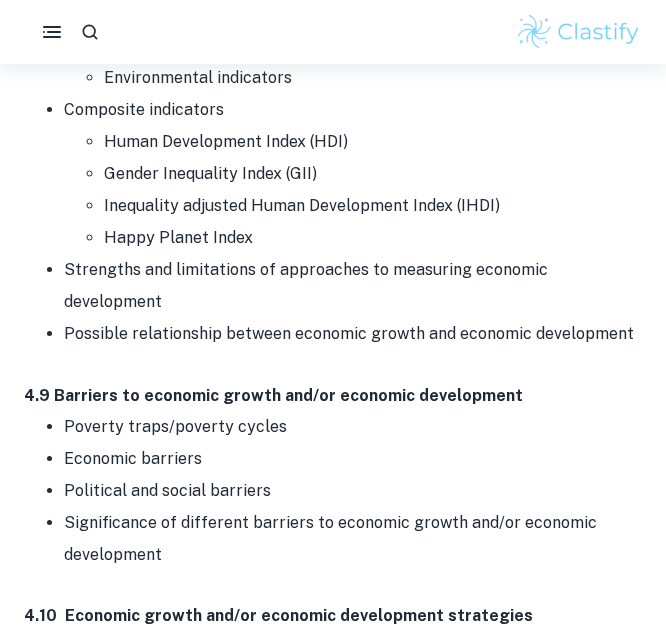 click on "Political and social barriers" at bounding box center [353, 491] 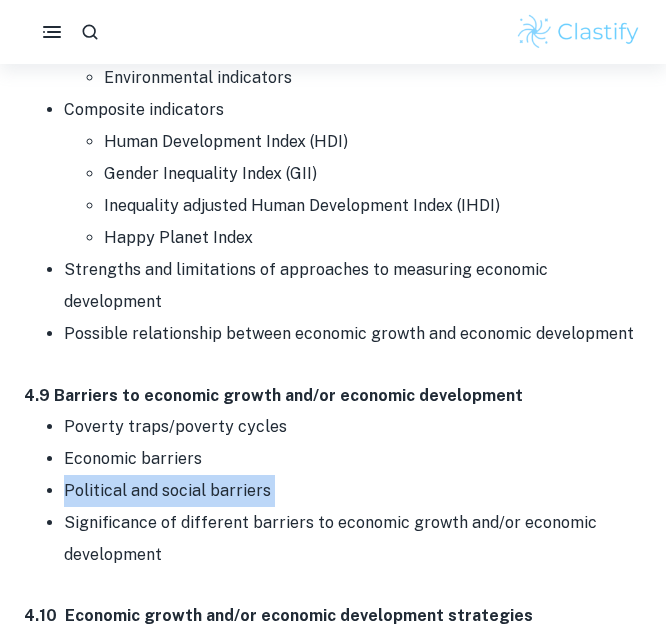 click on "Political and social barriers" at bounding box center (353, 491) 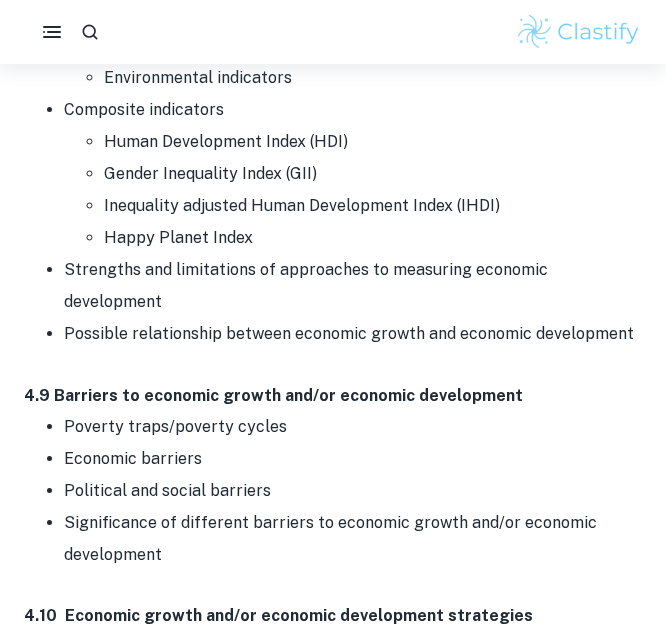 click on "Significance of different barriers to economic growth and/or economic development" at bounding box center (353, 539) 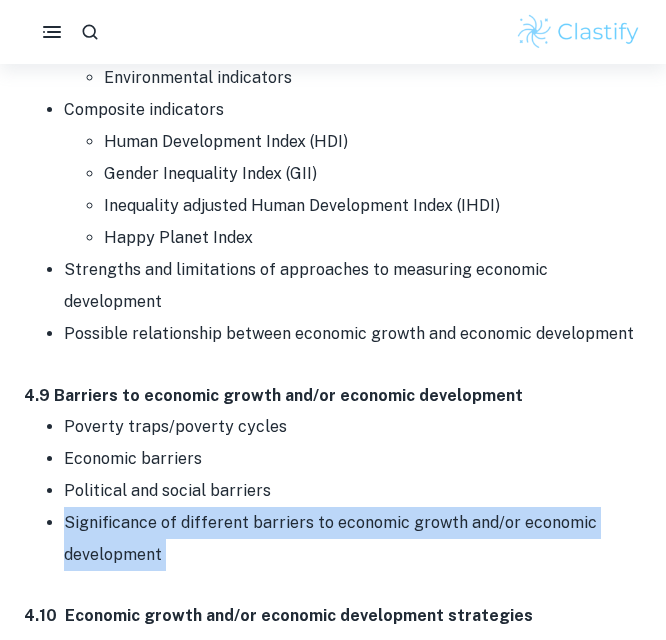 click on "Significance of different barriers to economic growth and/or economic development" at bounding box center [353, 539] 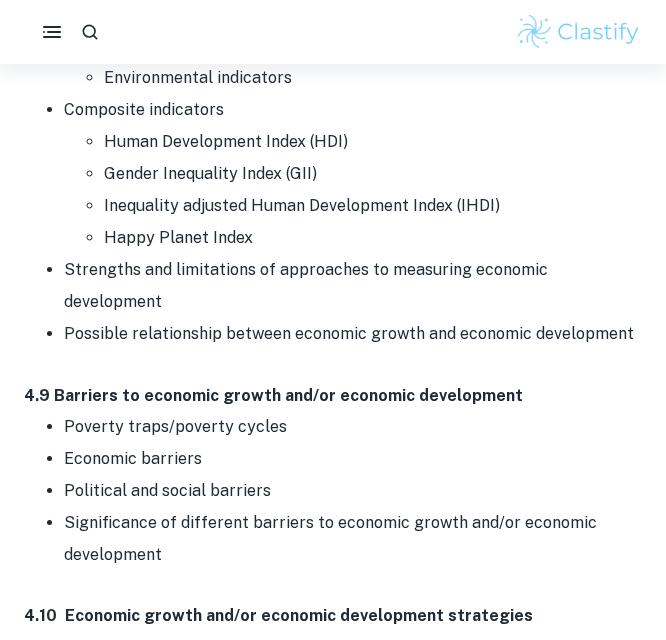 click on "Strategies to promote economic growth and/or economic development Trade strategies  Diversification Social enterprise Market-based policies Interventionist policies Provision of merit goods  Inward foreign direct investment Foreign aid Multilateral development assistance Institutional change" at bounding box center [353, 808] 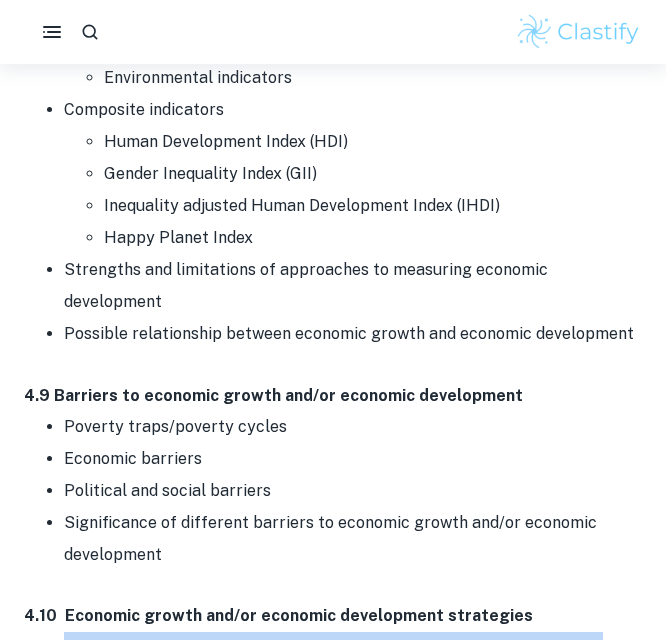 click on "Strategies to promote economic growth and/or economic development Trade strategies  Diversification Social enterprise Market-based policies Interventionist policies Provision of merit goods  Inward foreign direct investment Foreign aid Multilateral development assistance Institutional change" at bounding box center [353, 808] 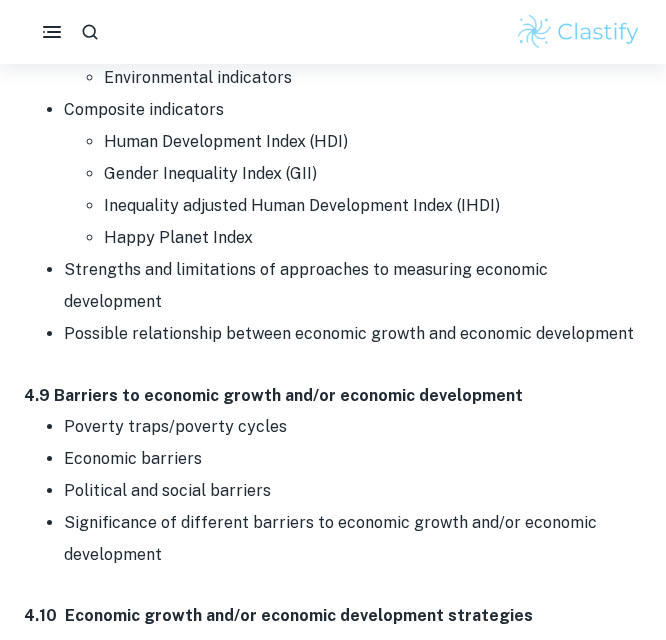 click on "Significance of different barriers to economic growth and/or economic development" at bounding box center [353, 539] 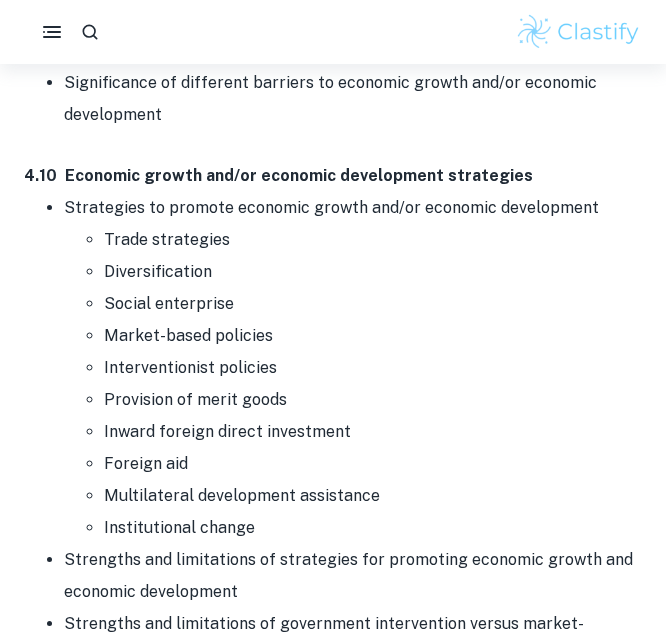 scroll, scrollTop: 18377, scrollLeft: 0, axis: vertical 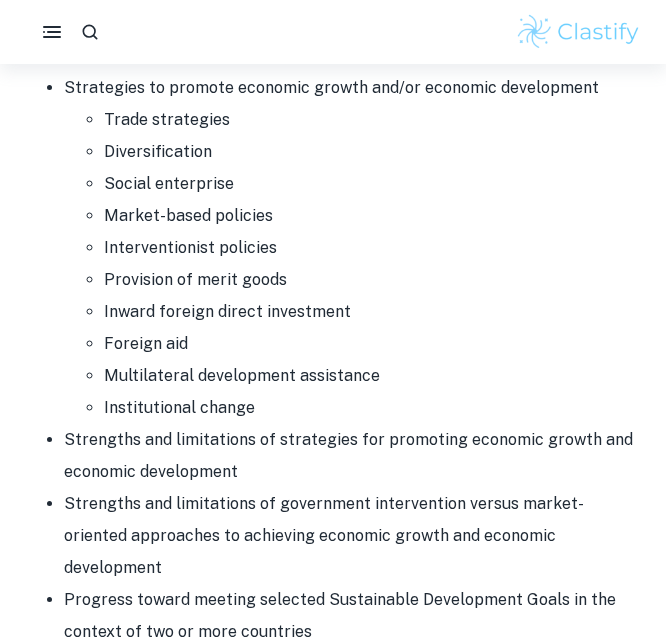 click on "Strengths and limitations of strategies for promoting economic growth and economic development" at bounding box center (353, 456) 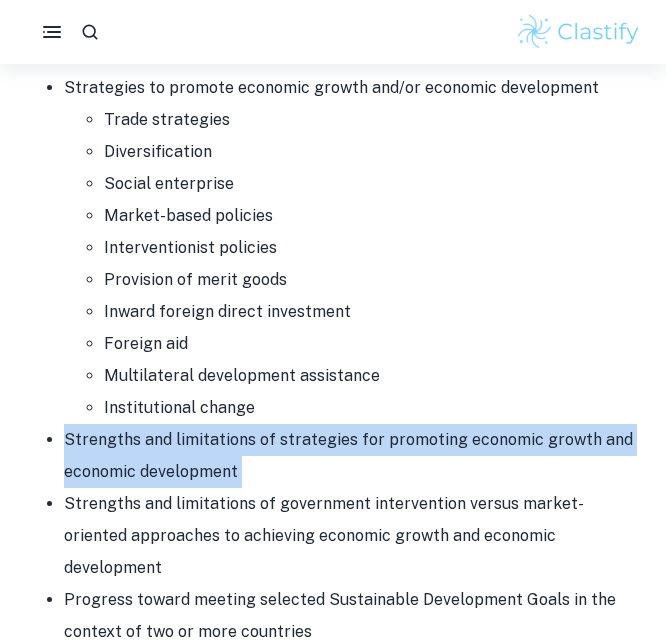 click on "Strengths and limitations of strategies for promoting economic growth and economic development" at bounding box center [353, 456] 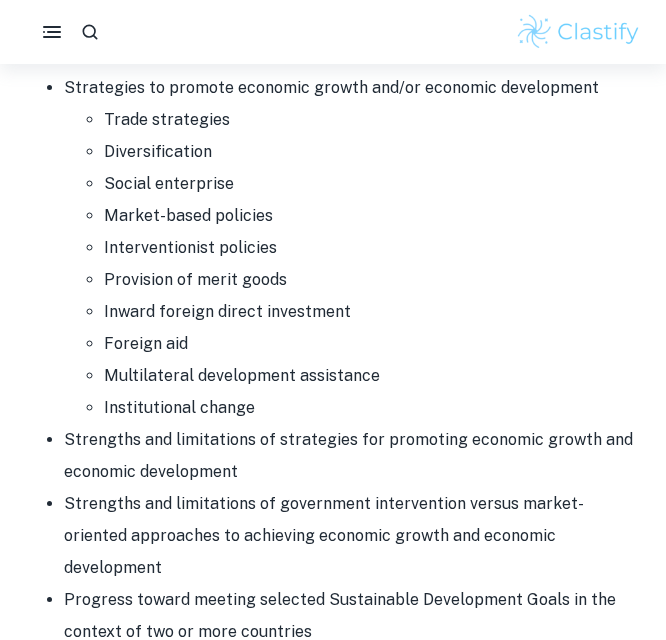 click on "Strengths and limitations of government intervention versus market-oriented approaches to achieving economic growth and economic development" at bounding box center [353, 536] 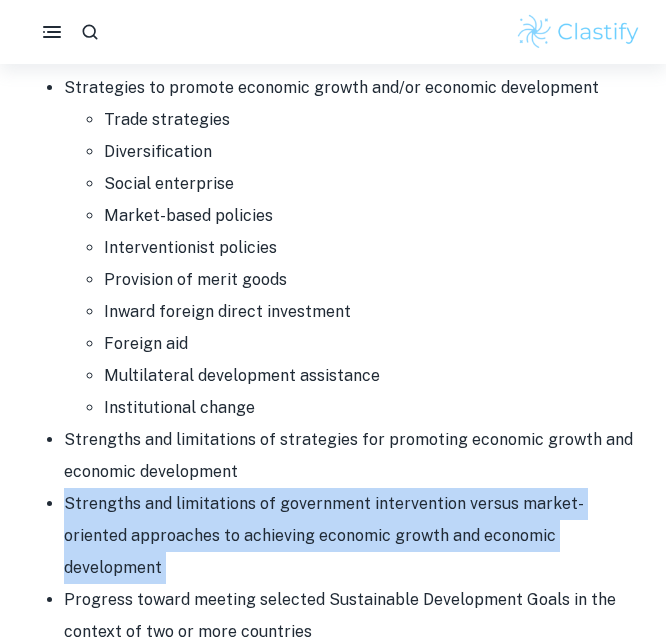 click on "Strengths and limitations of government intervention versus market-oriented approaches to achieving economic growth and economic development" at bounding box center (353, 536) 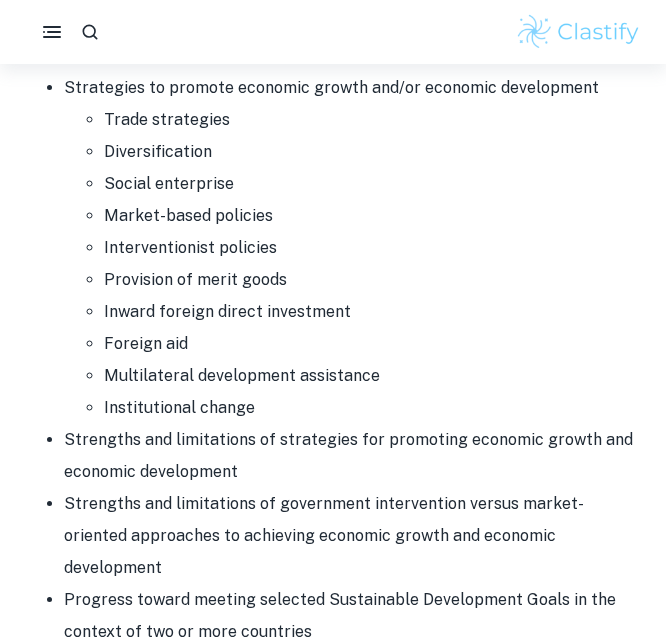 click on "Progress toward meeting selected Sustainable Development Goals in the context of two or more countries" at bounding box center [353, 616] 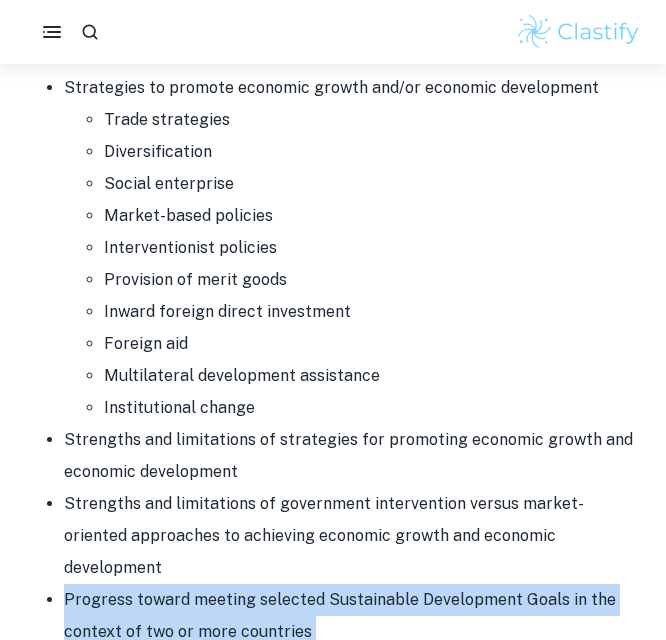 click on "Progress toward meeting selected Sustainable Development Goals in the context of two or more countries" at bounding box center (353, 616) 